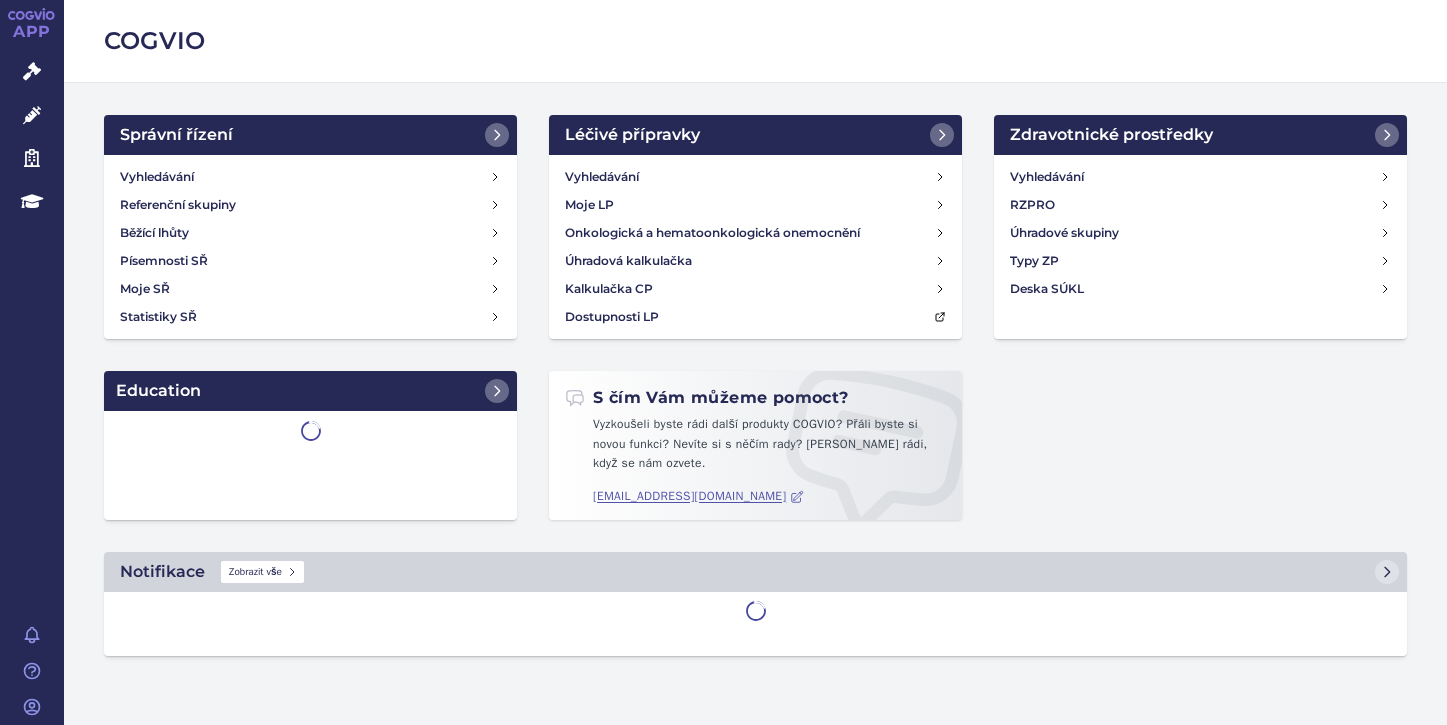 scroll, scrollTop: 0, scrollLeft: 0, axis: both 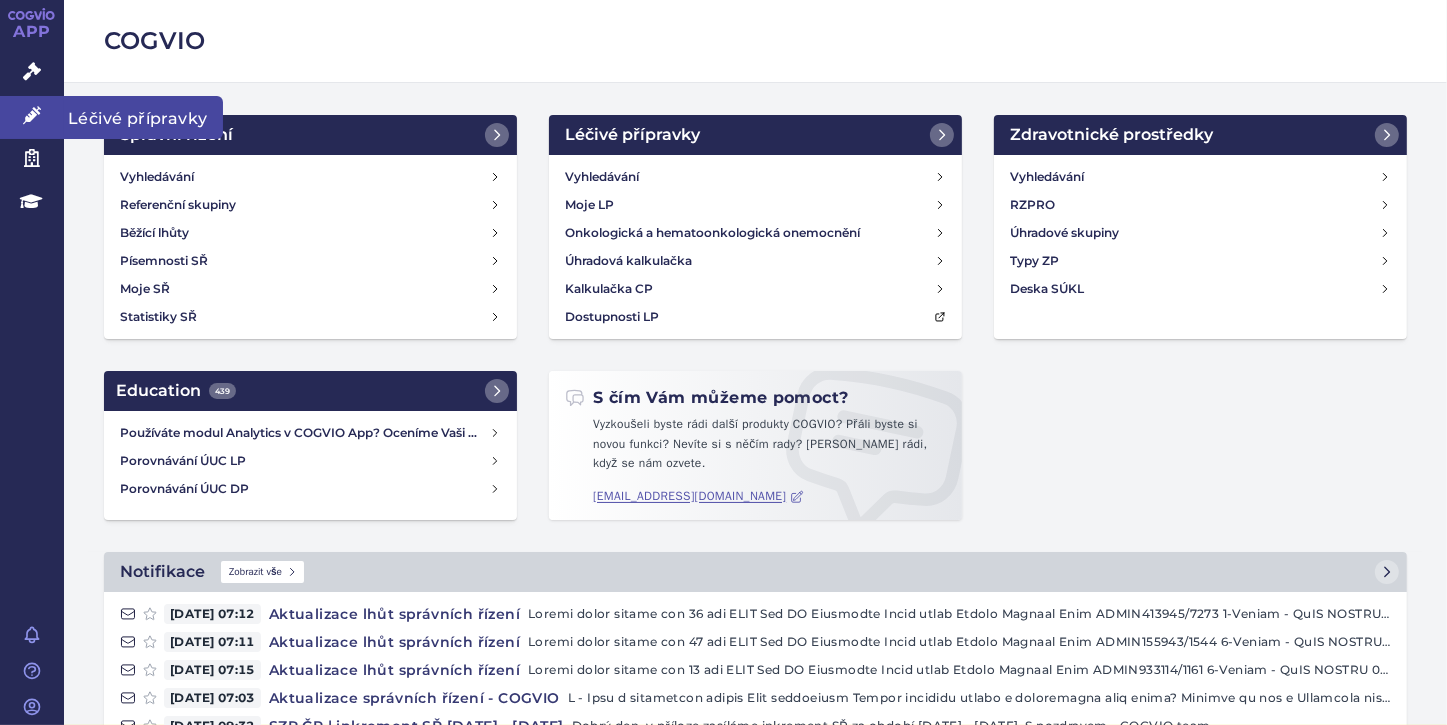 click at bounding box center [32, 115] 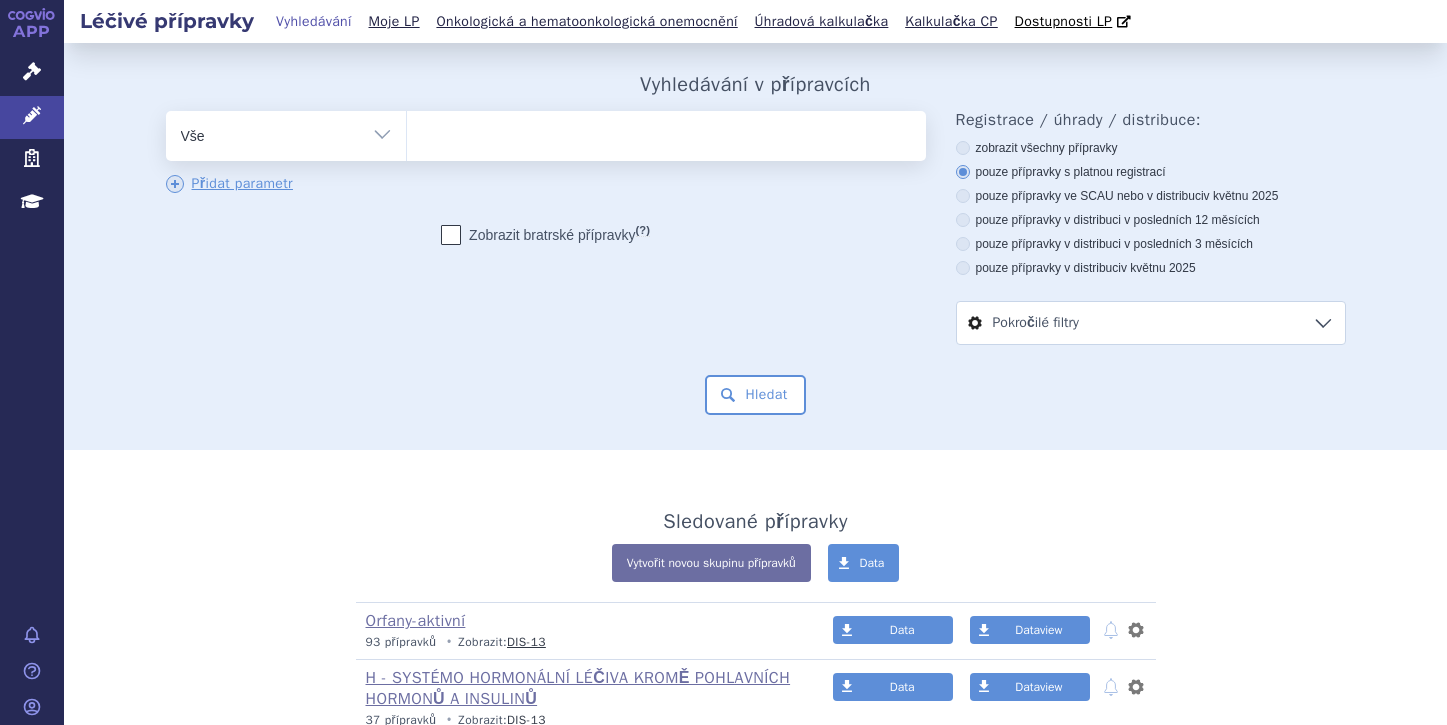 scroll, scrollTop: 0, scrollLeft: 0, axis: both 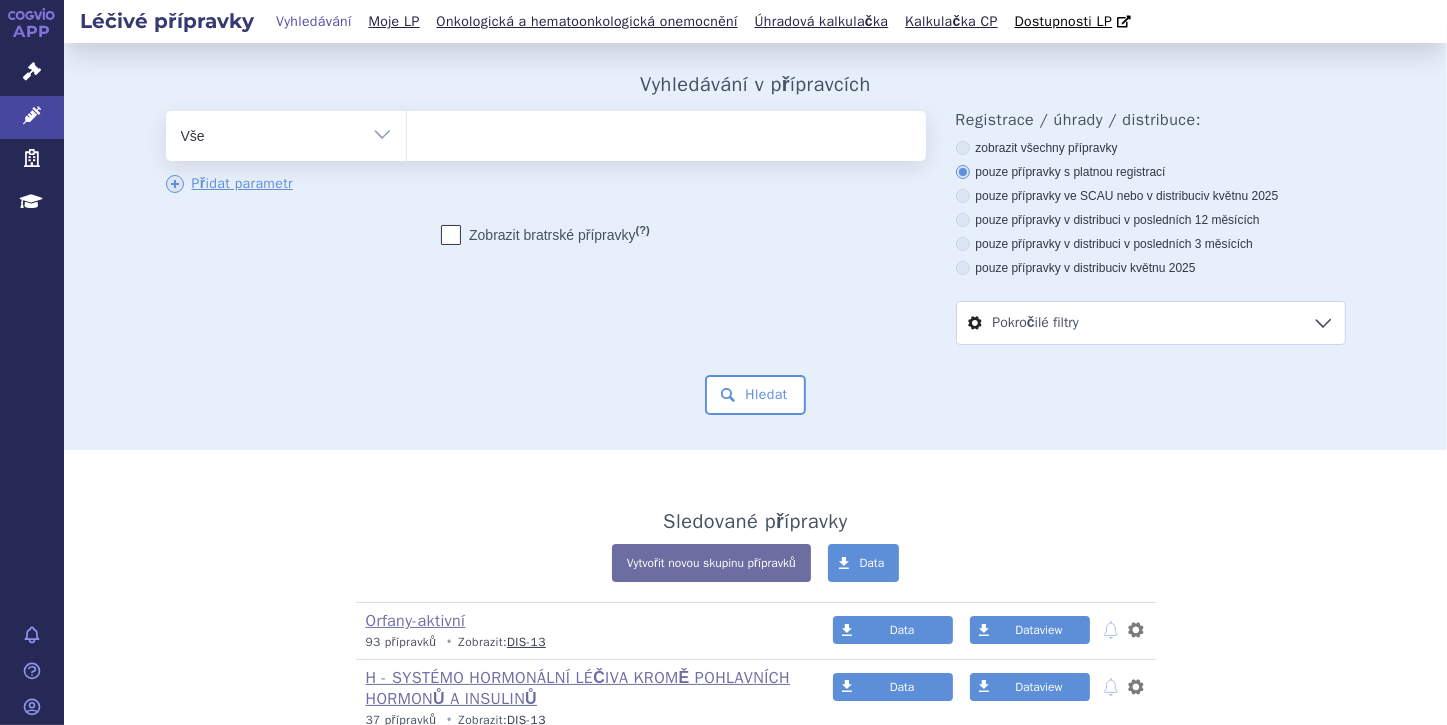 click at bounding box center [666, 132] 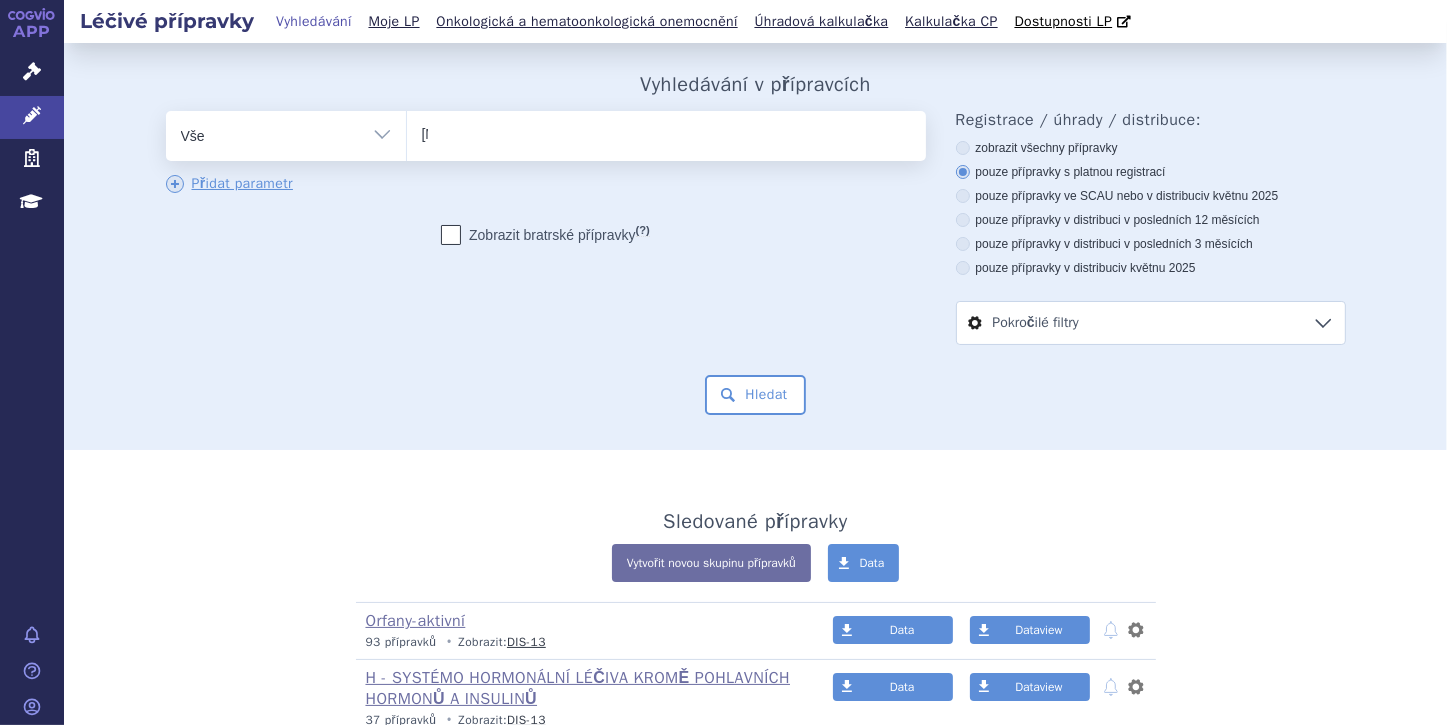 type 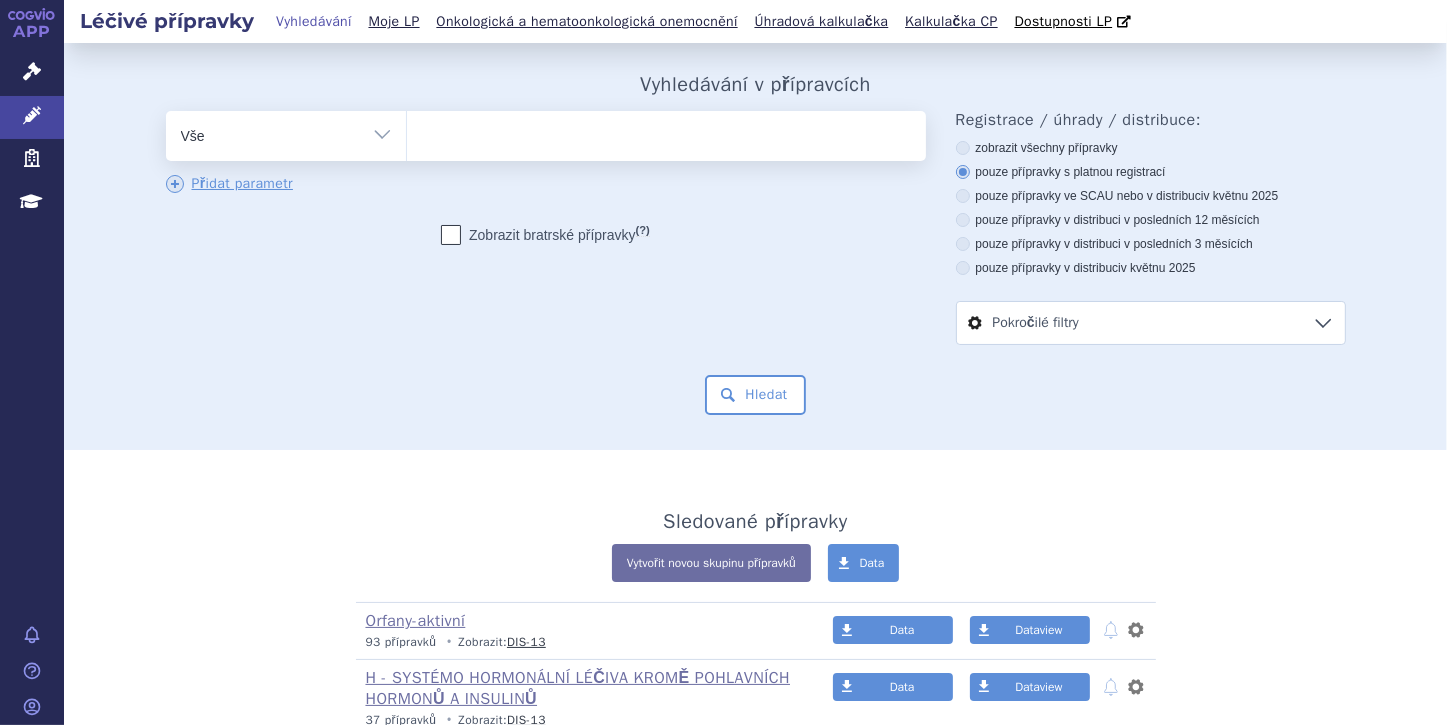 select on "ENALAPRIL VITABALA NS" 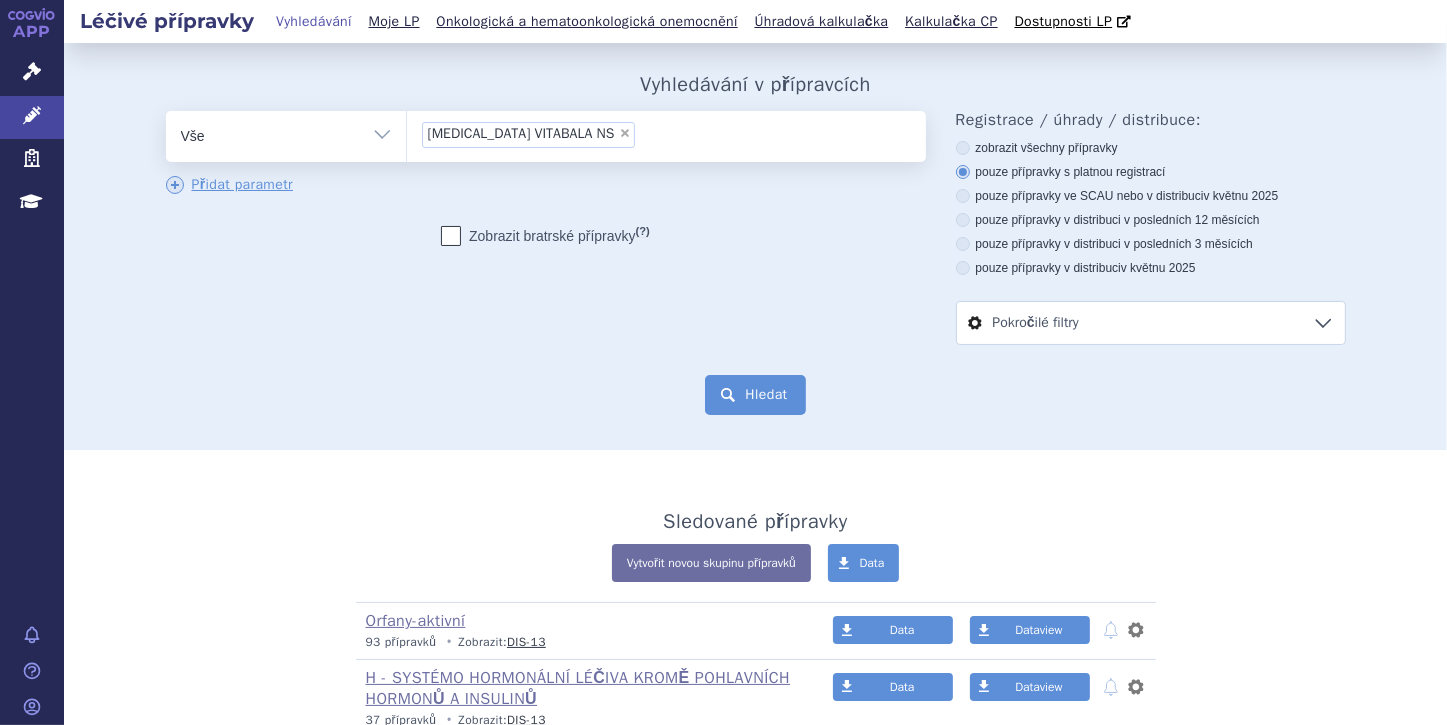 click on "Hledat" at bounding box center [755, 395] 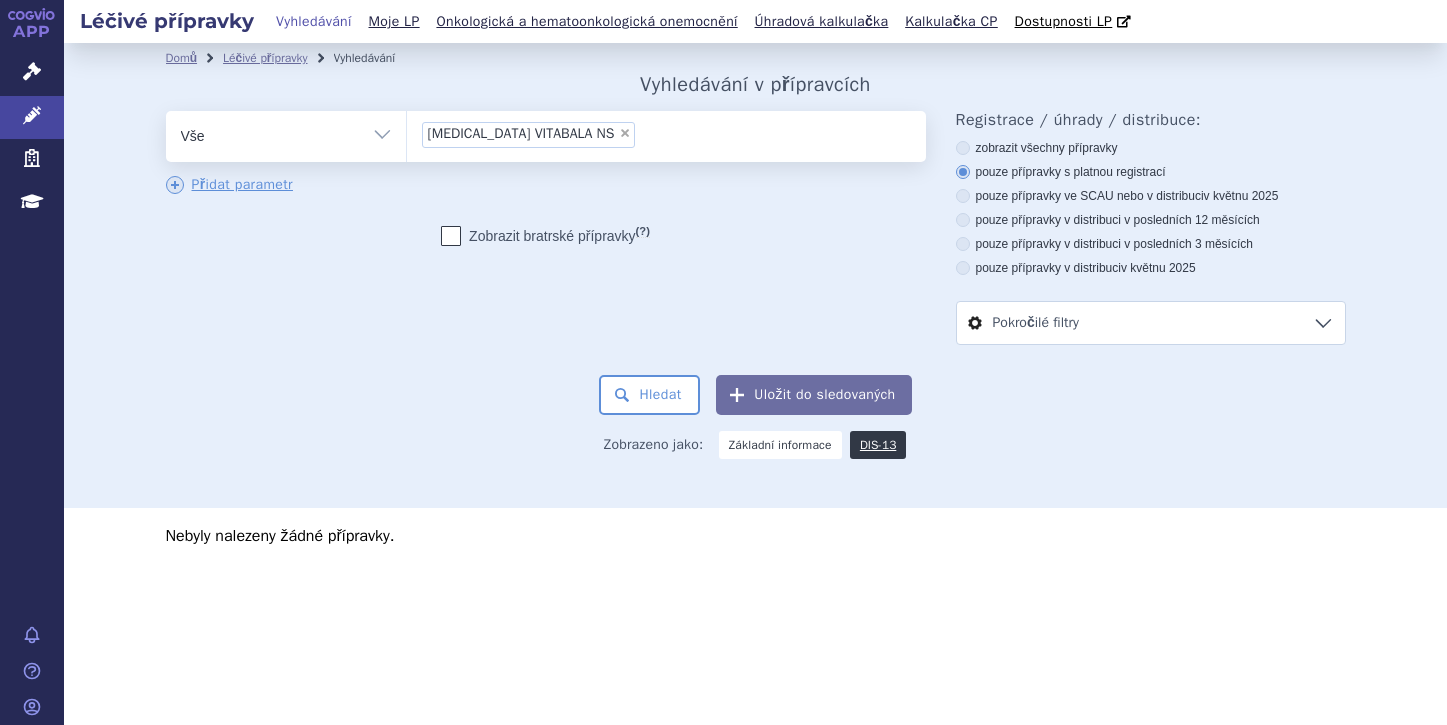 scroll, scrollTop: 0, scrollLeft: 0, axis: both 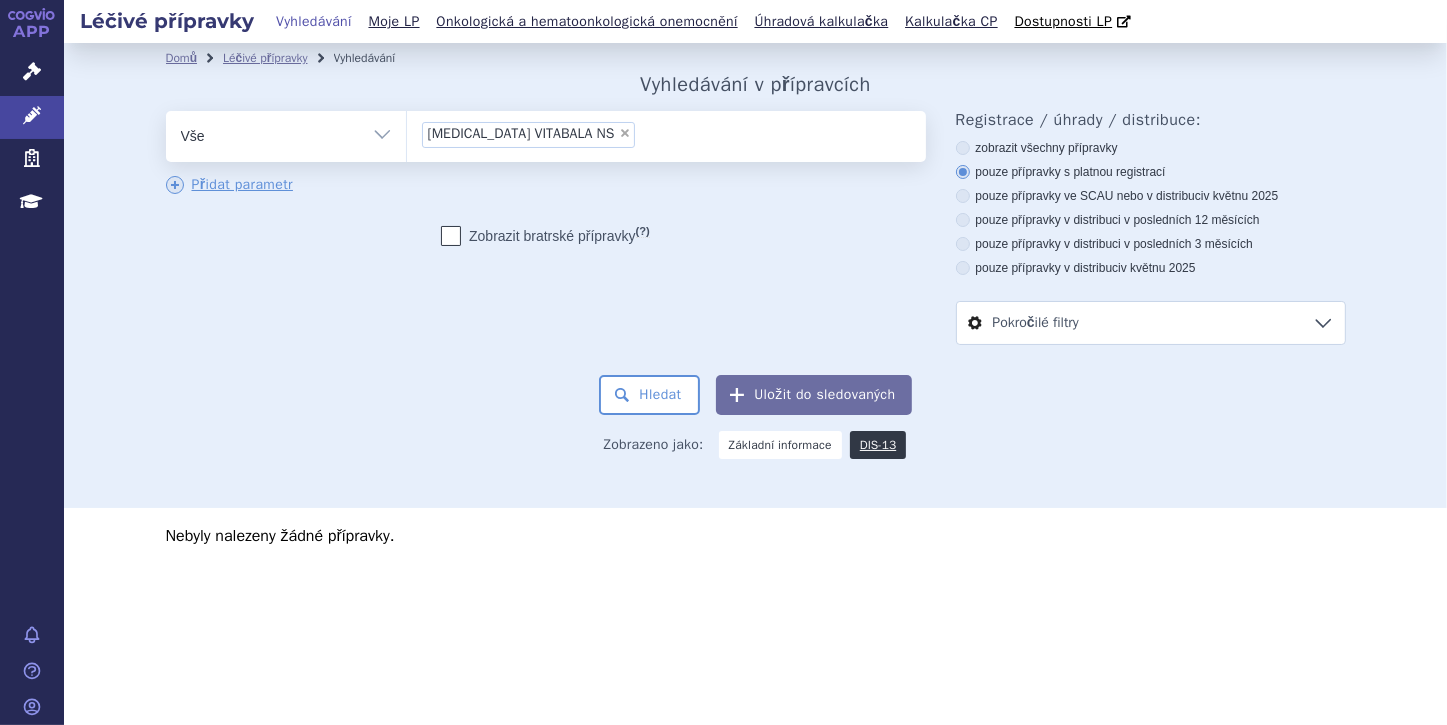 click on "×" at bounding box center [625, 133] 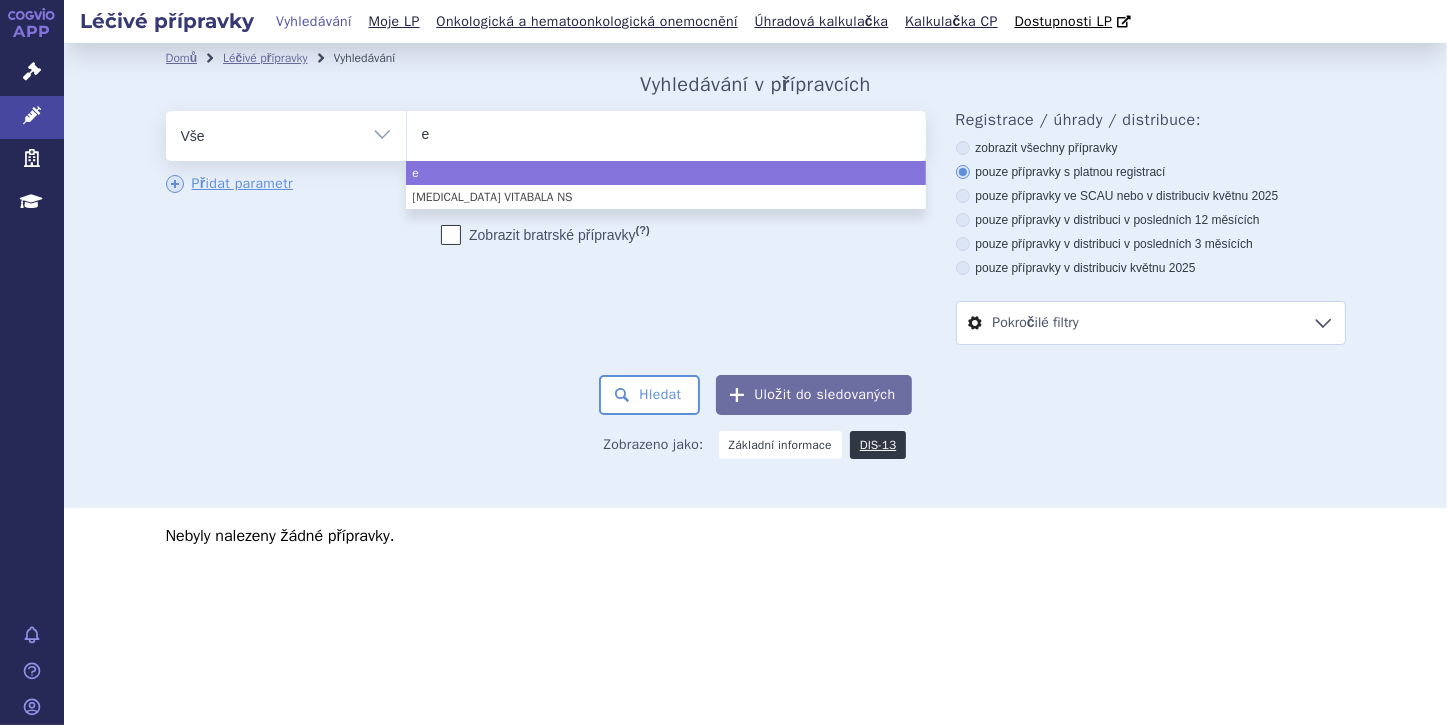 type on "em" 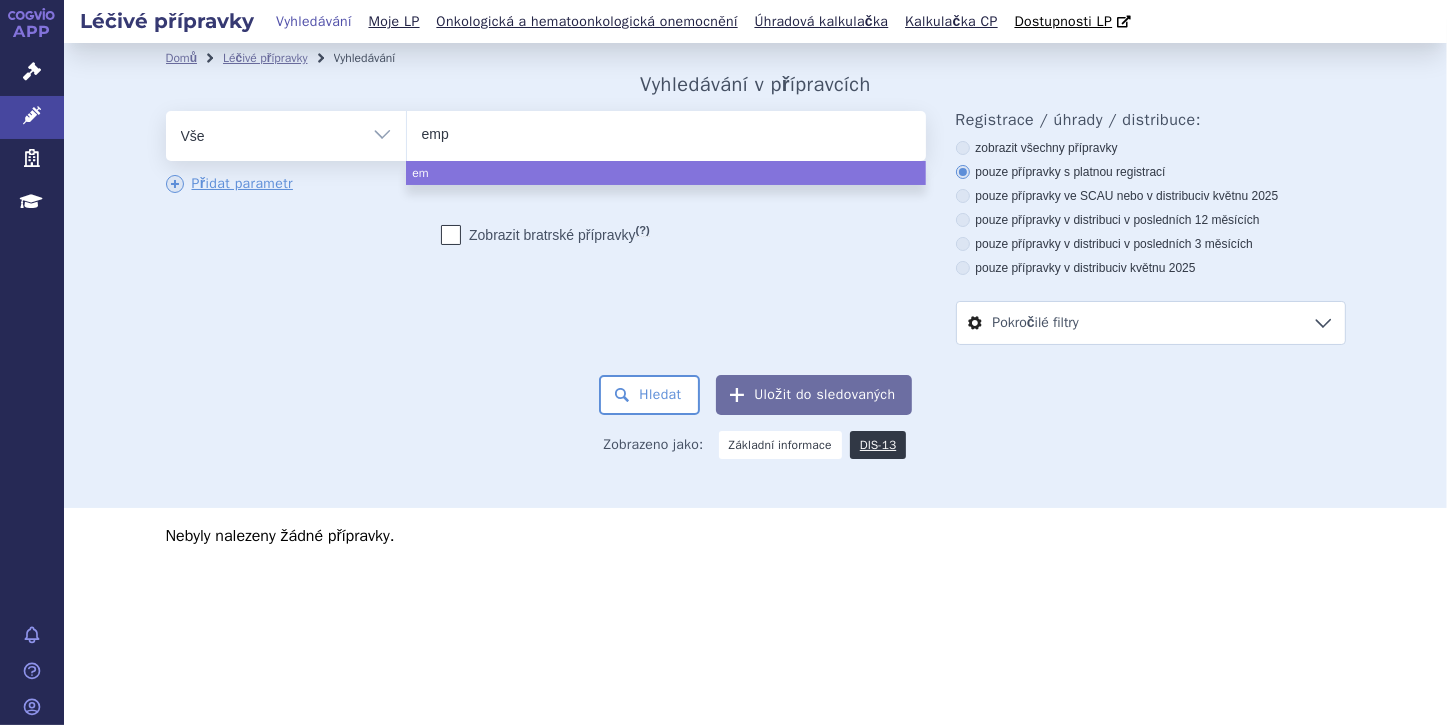 type on "empa" 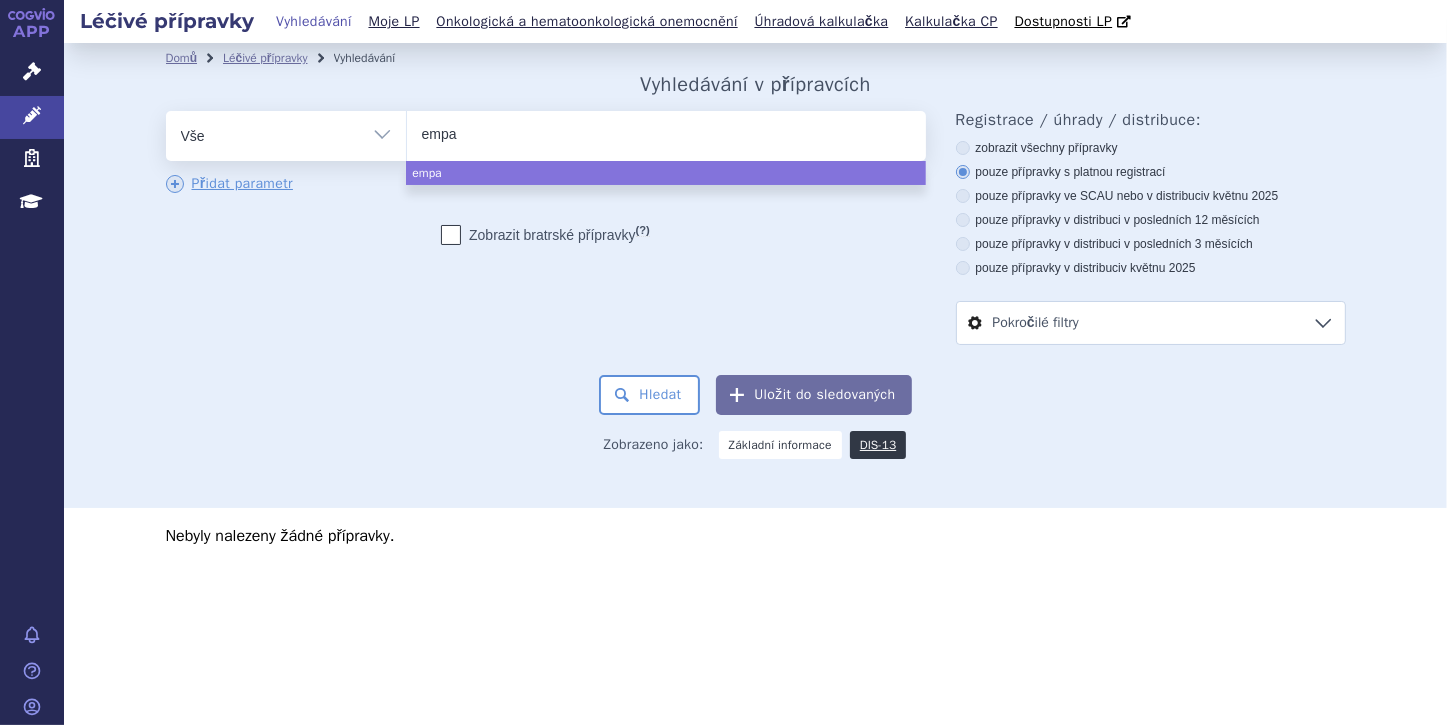 type on "empag" 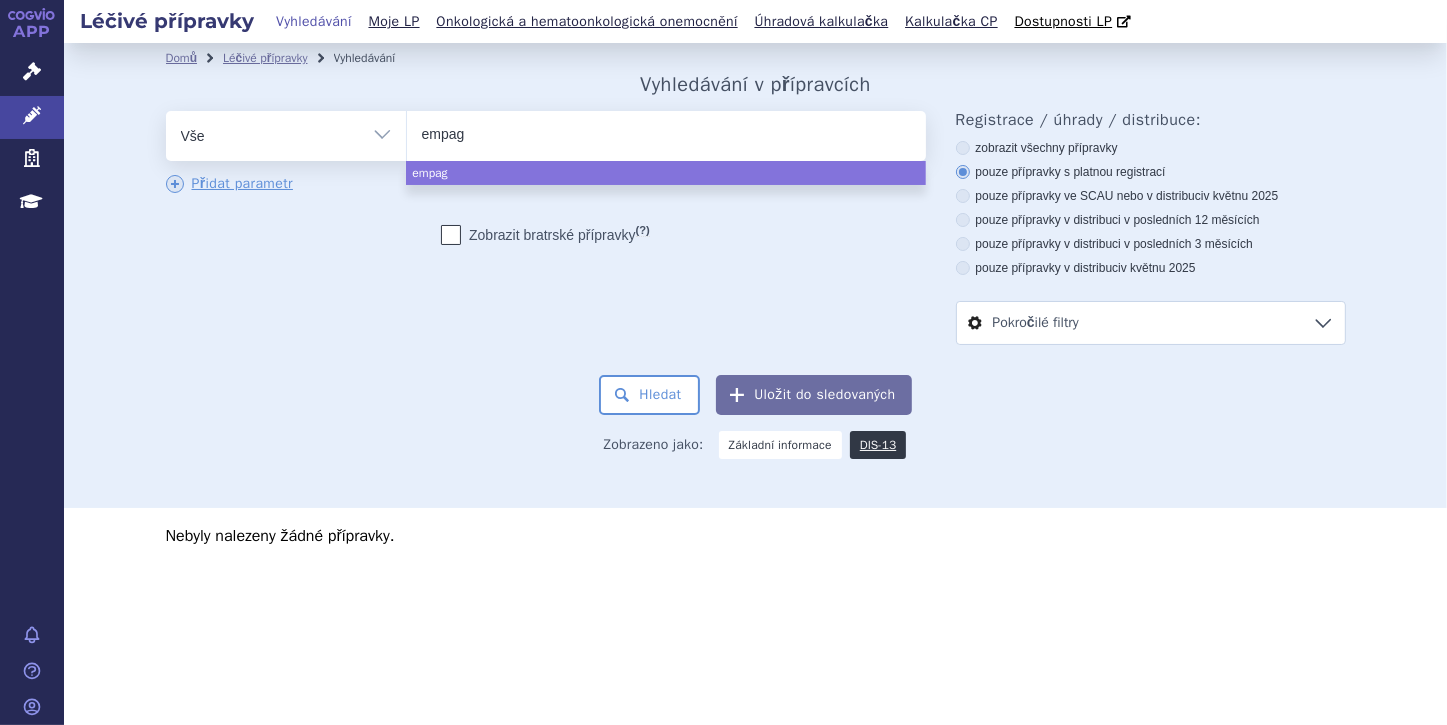 type on "empagl" 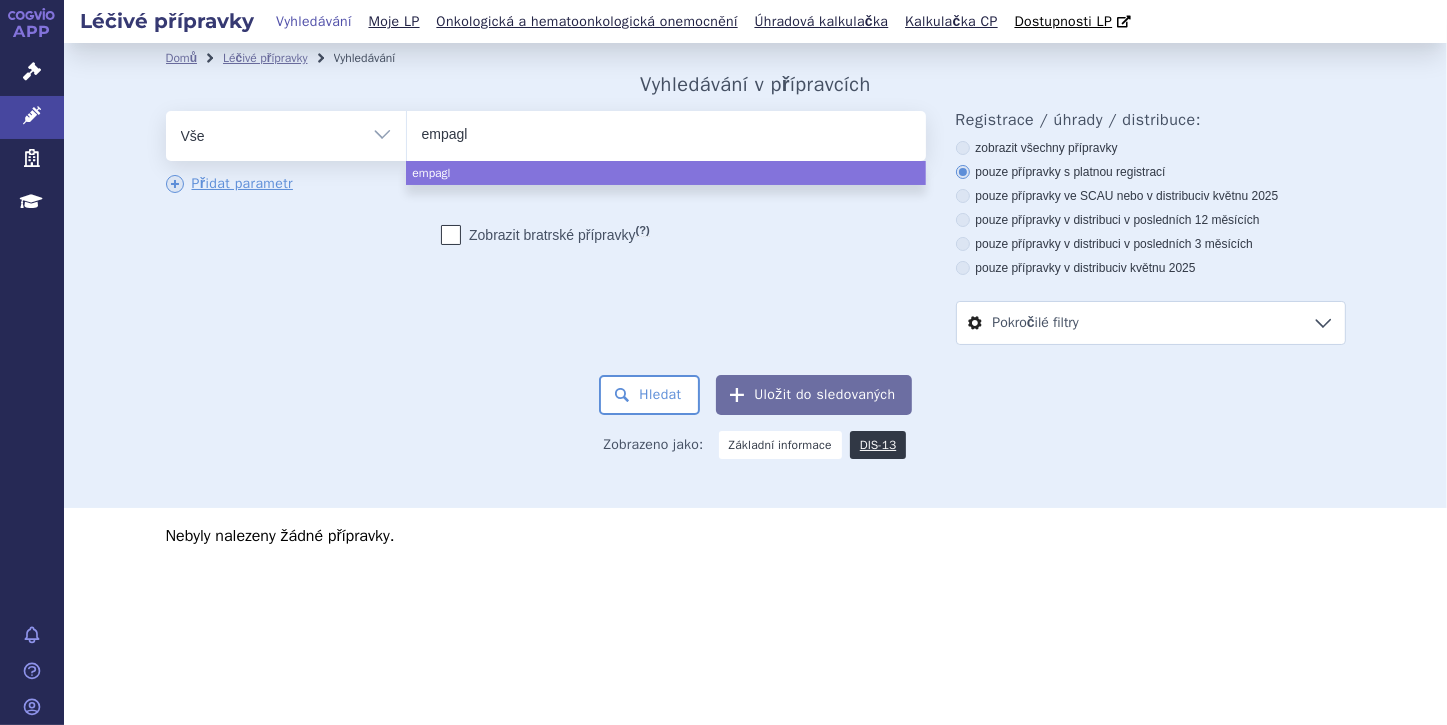 type on "empagli" 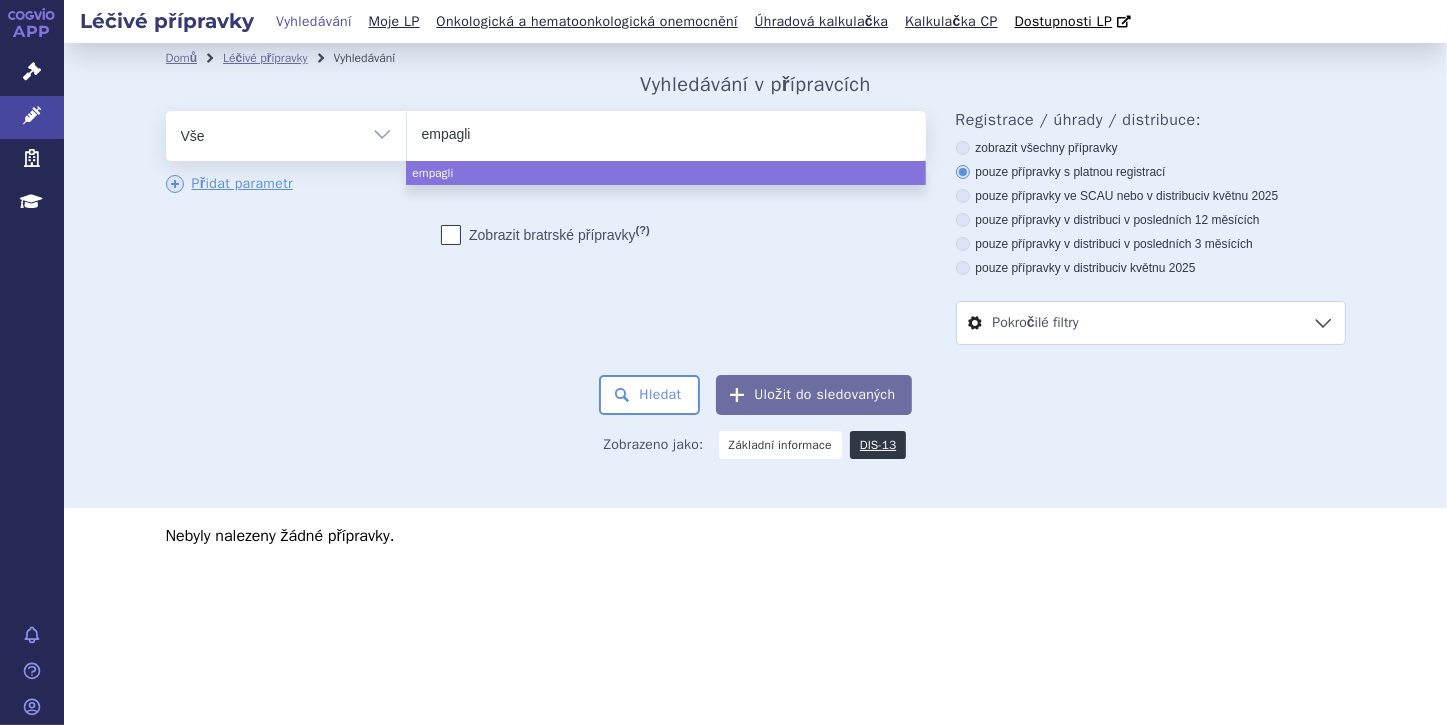 type on "empaglif" 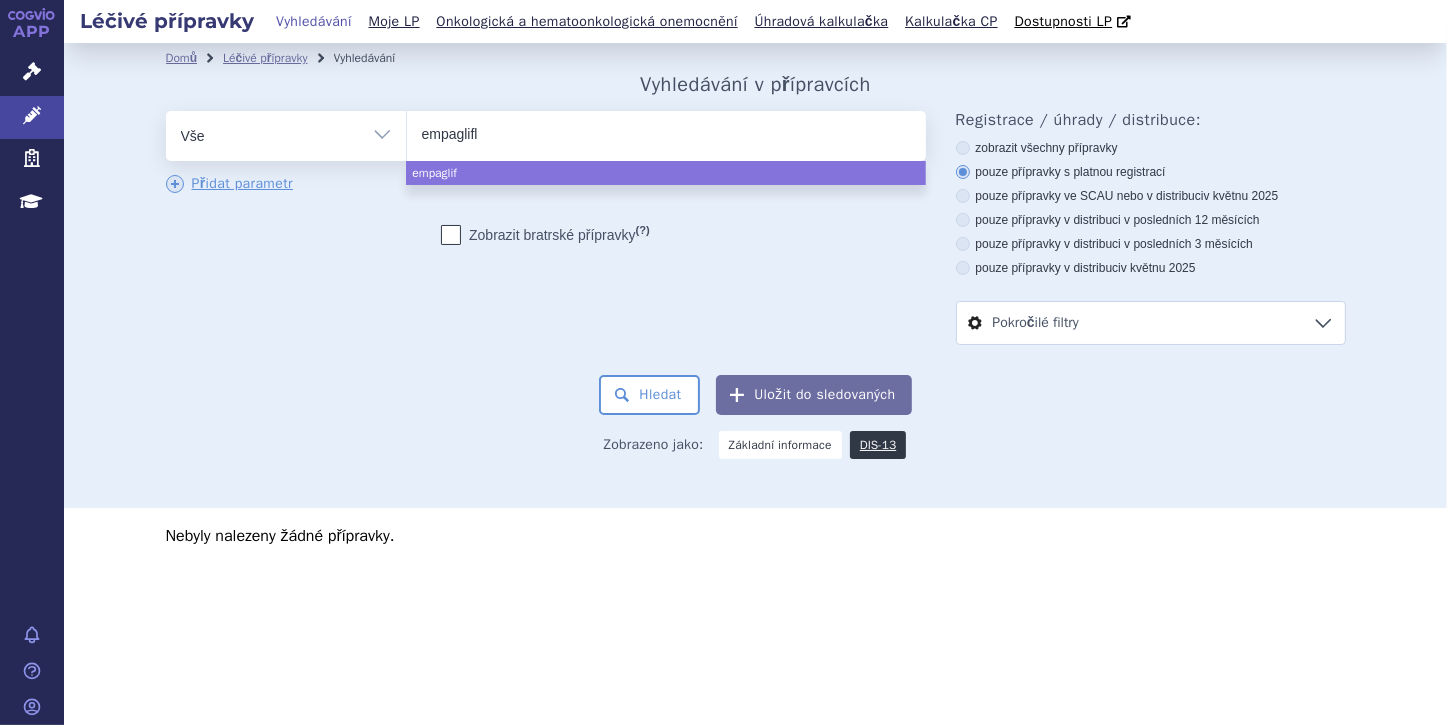 type on "empagliflo" 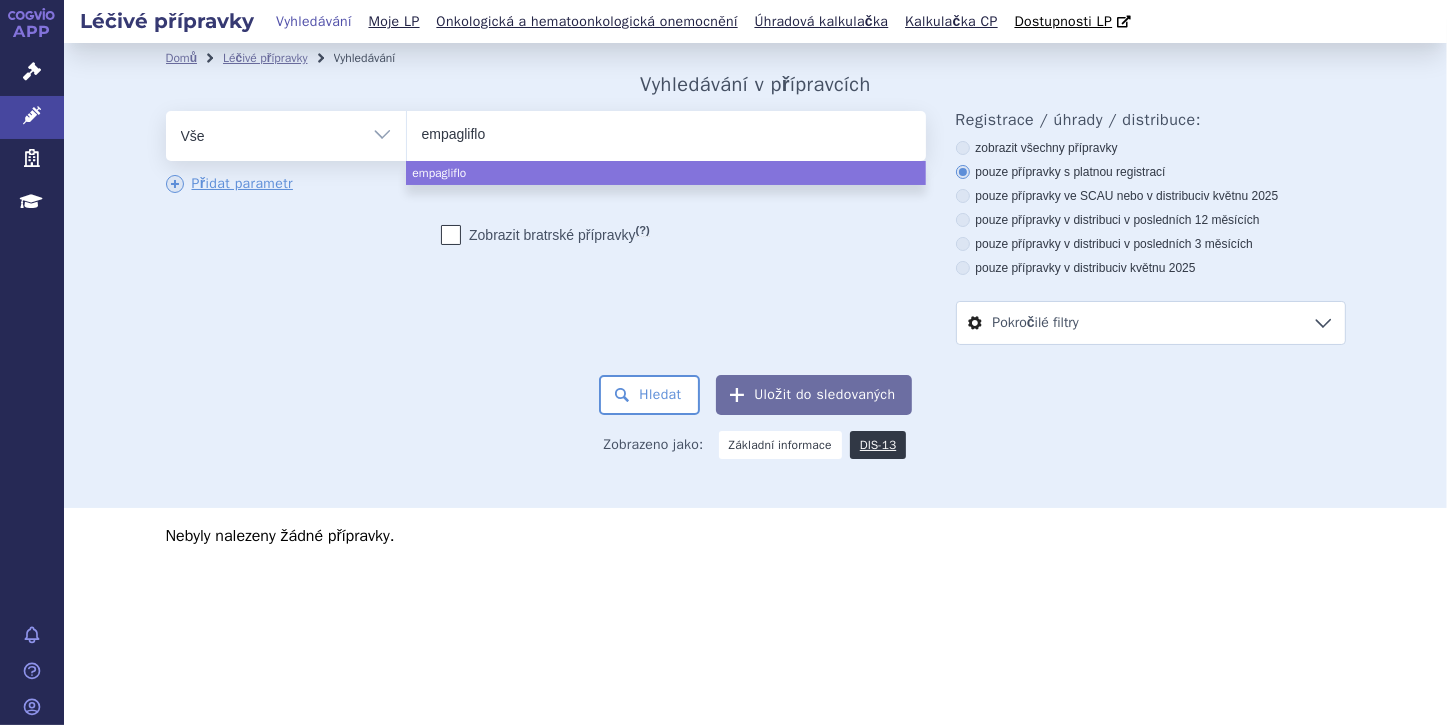 type on "empagliflou" 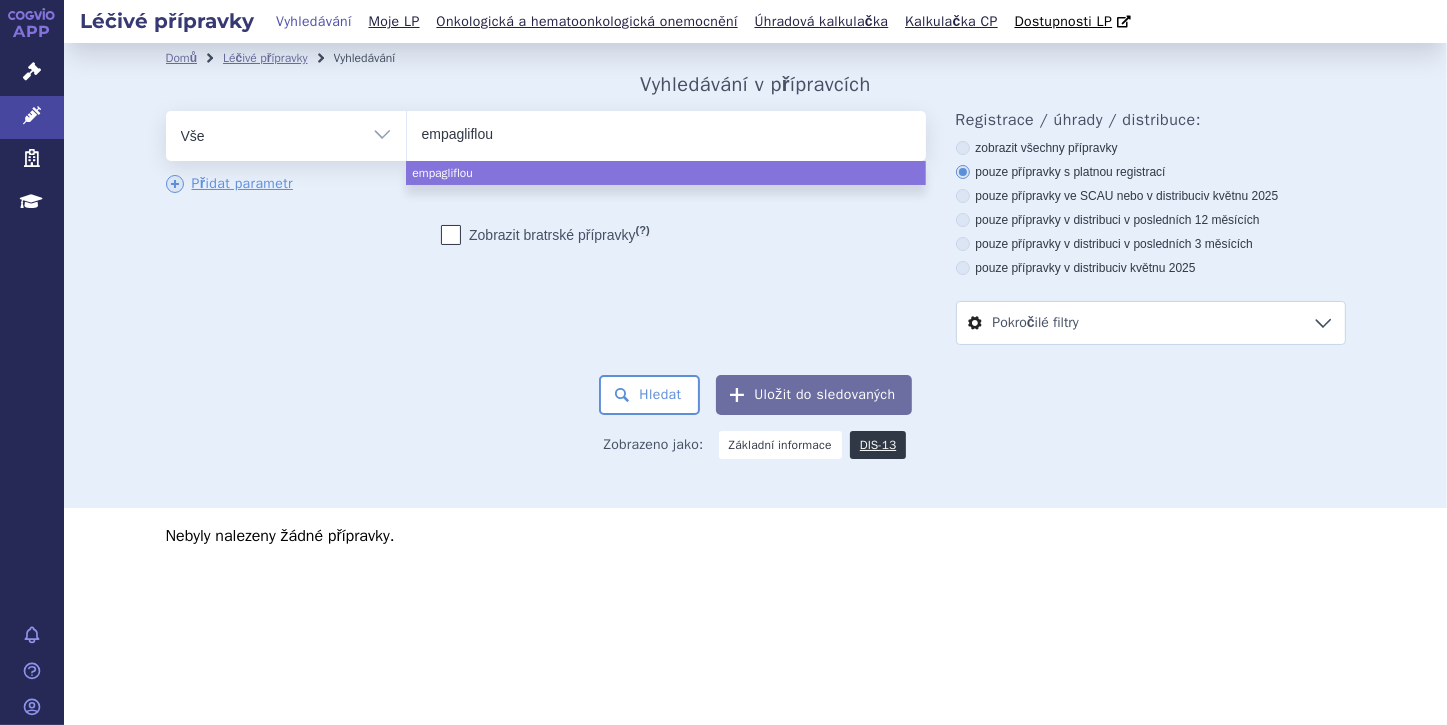 type on "empaglifloui" 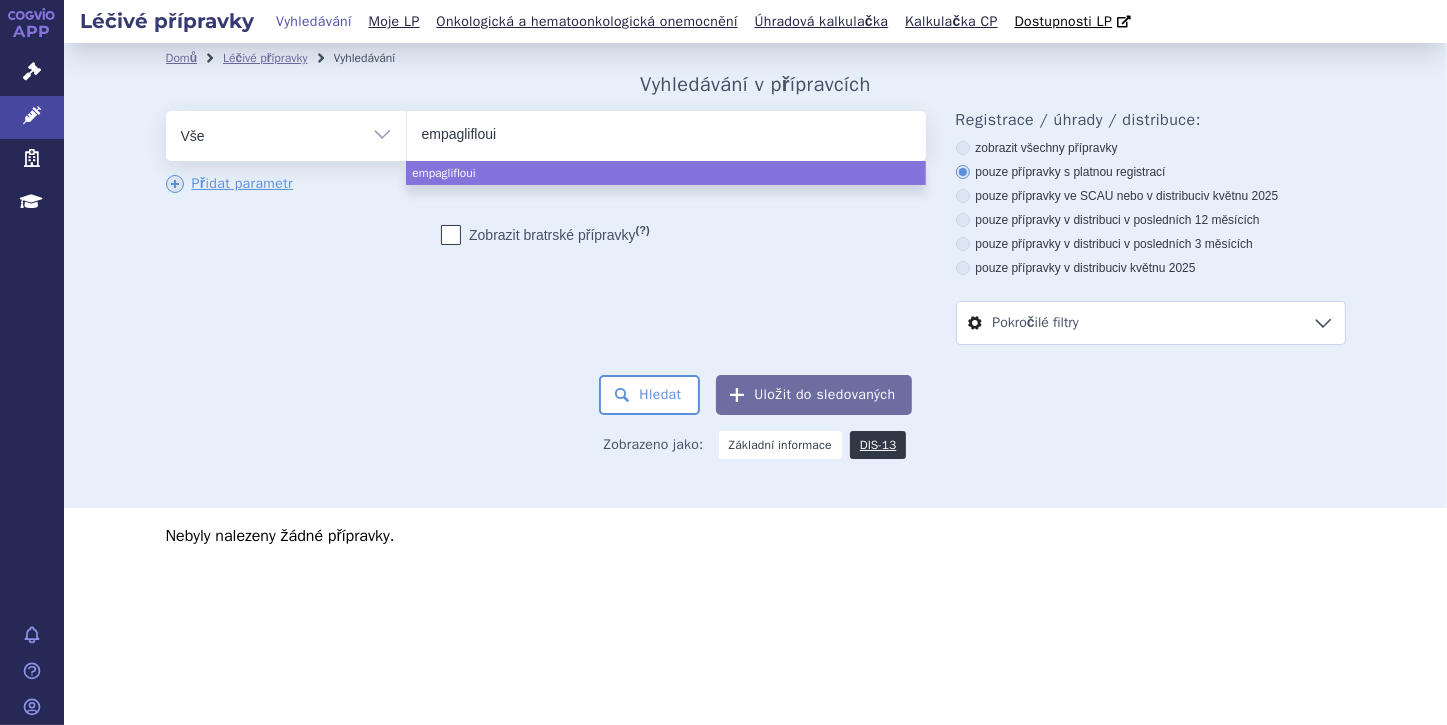 type on "empagliflouin" 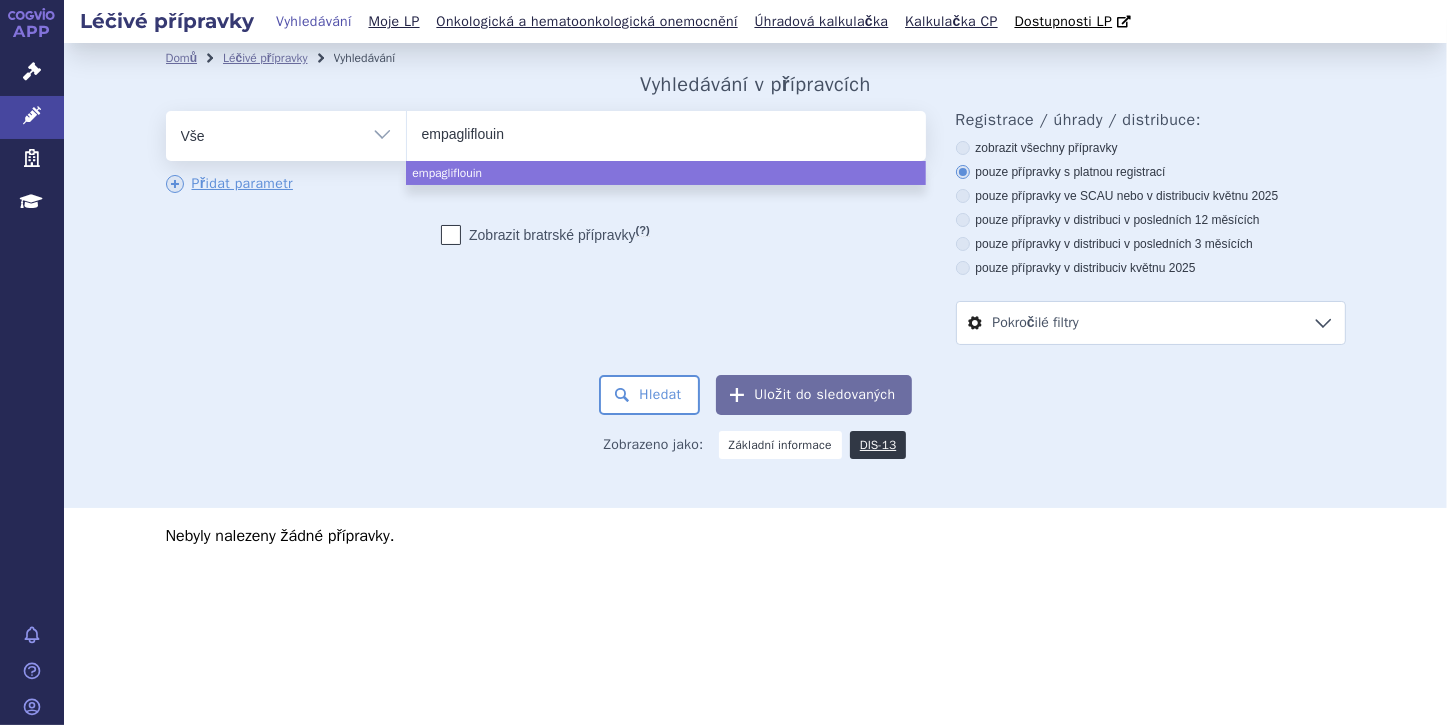 click on "empagliflouin" at bounding box center [495, 133] 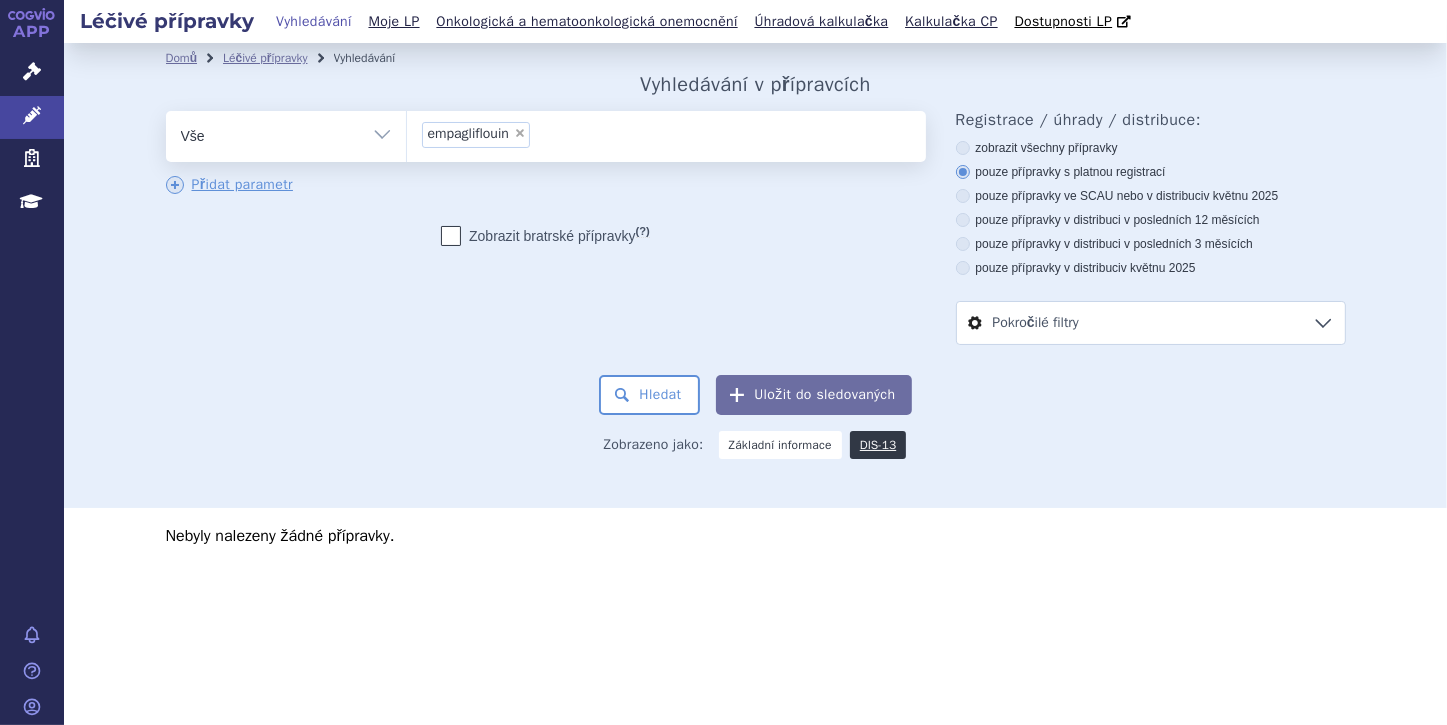 click on "×" at bounding box center (520, 133) 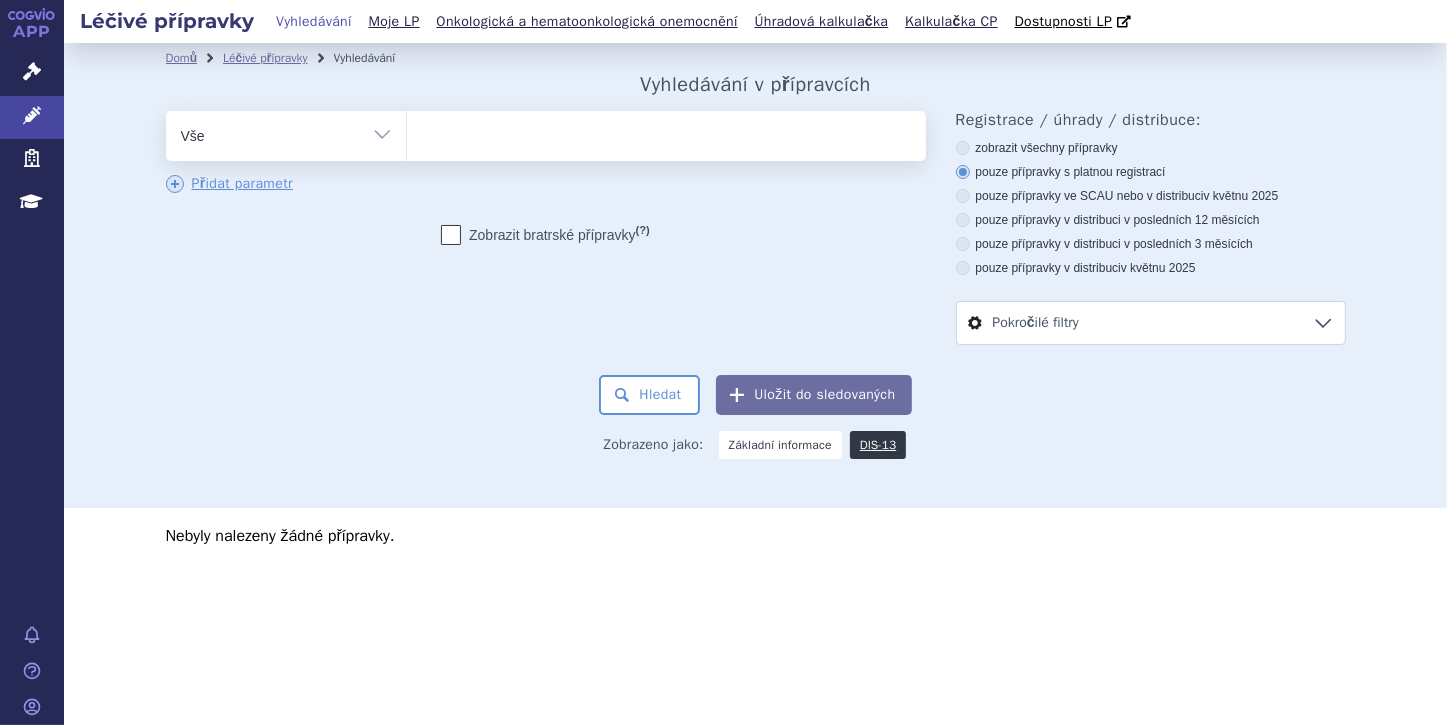 type on "e" 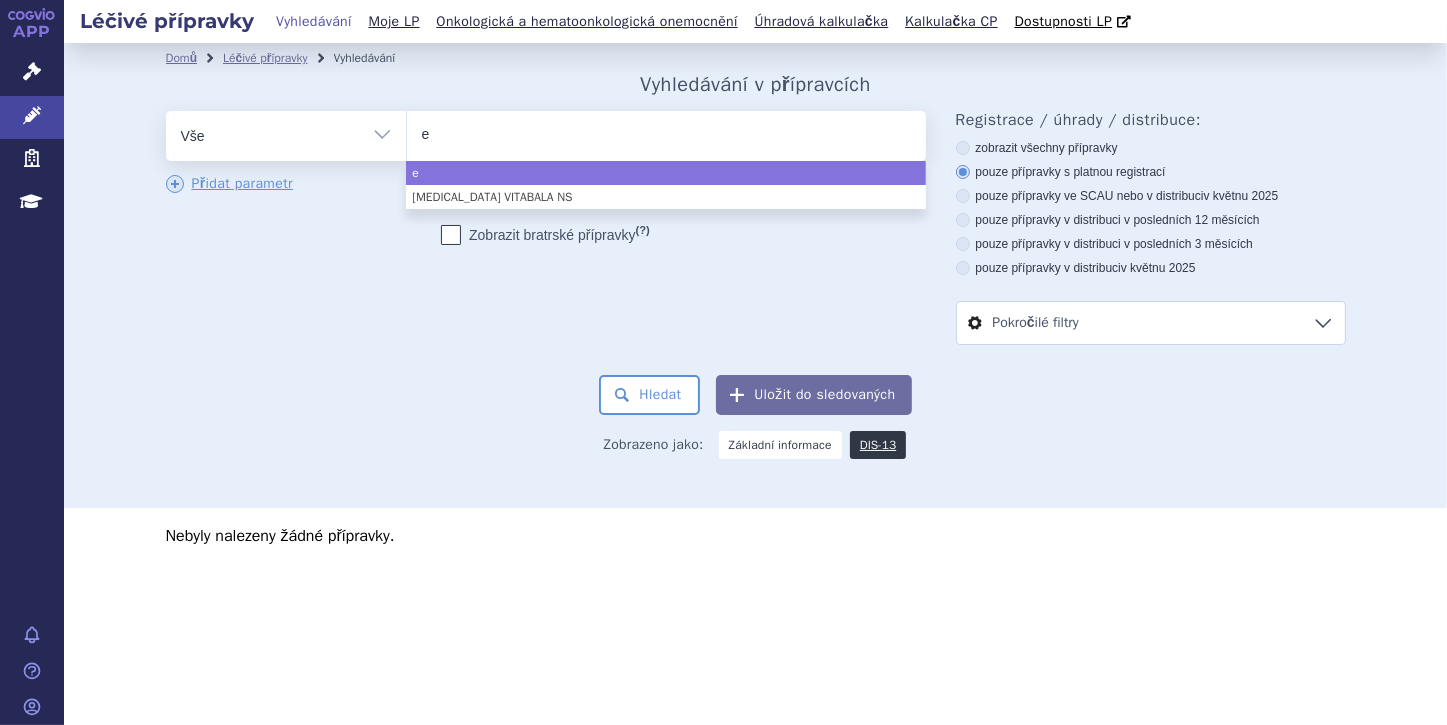 type on "em" 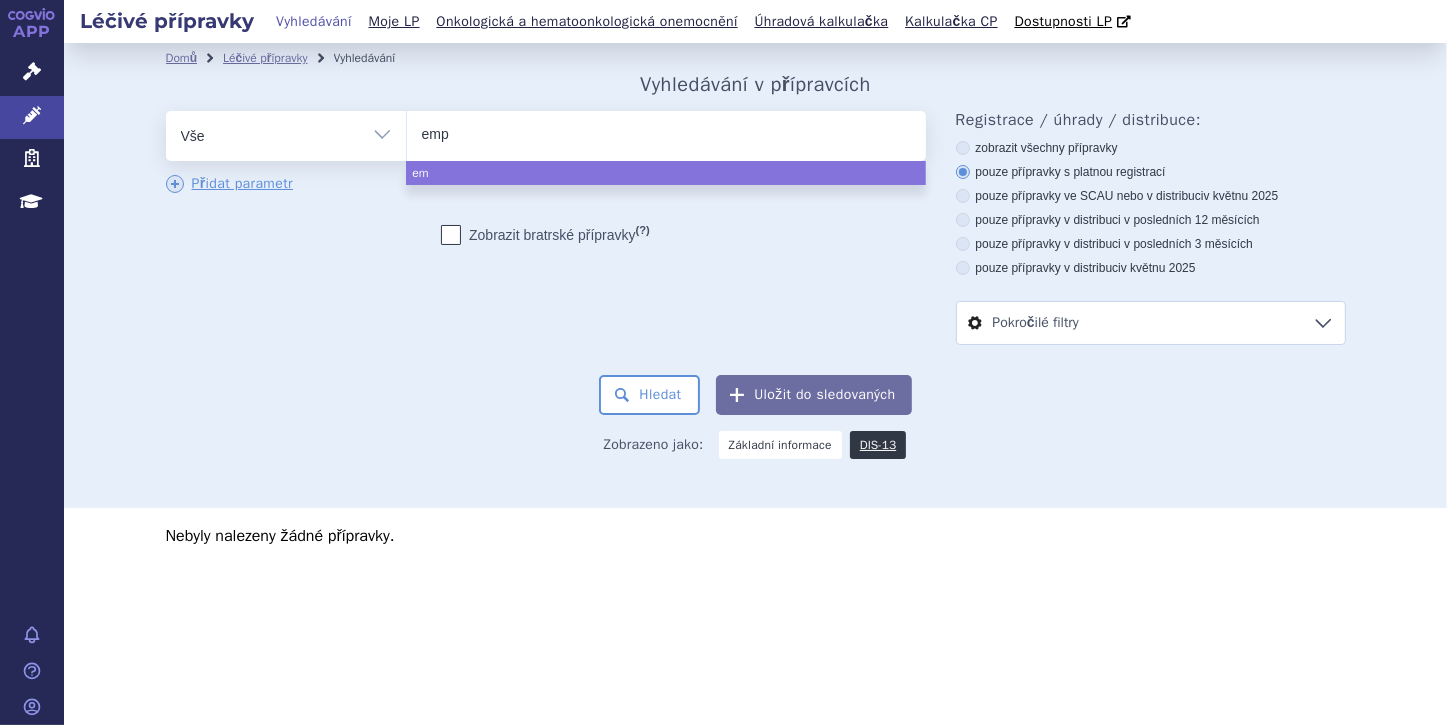 type on "empa" 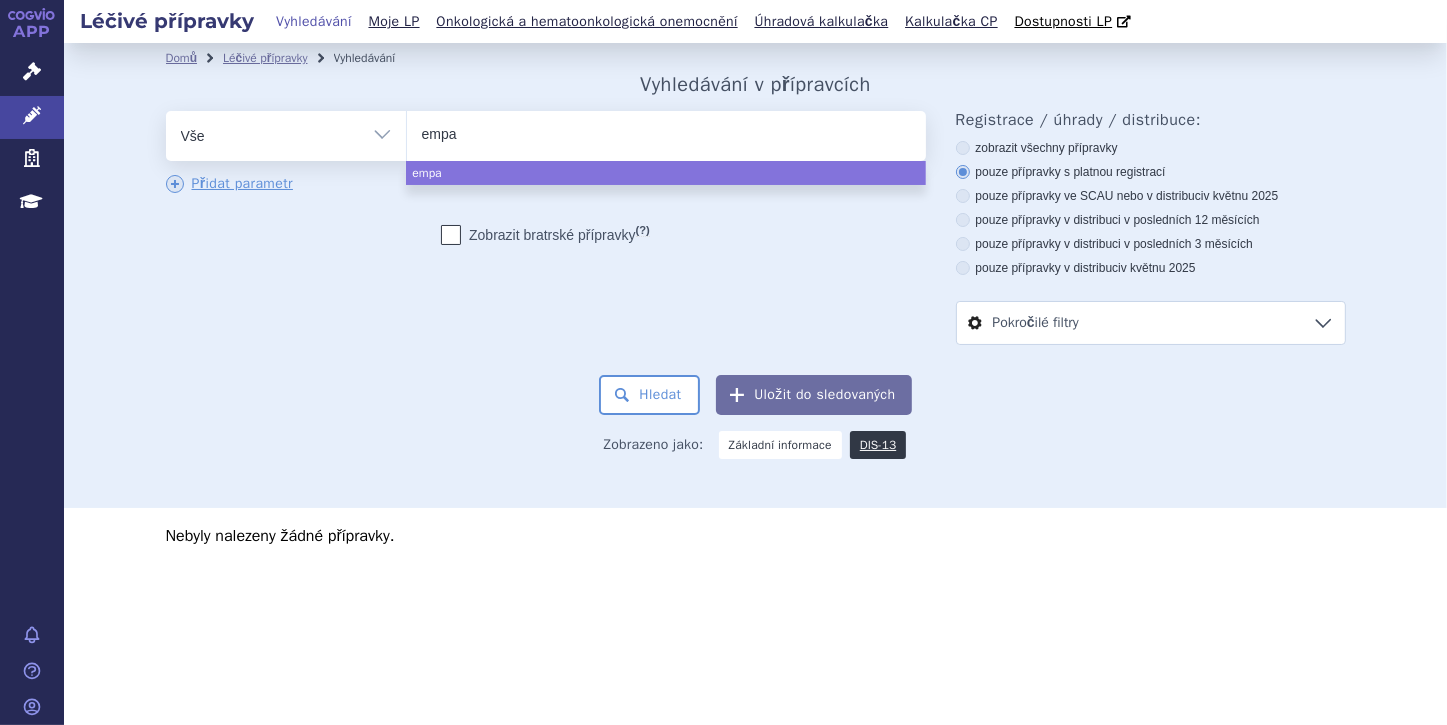 type on "empag" 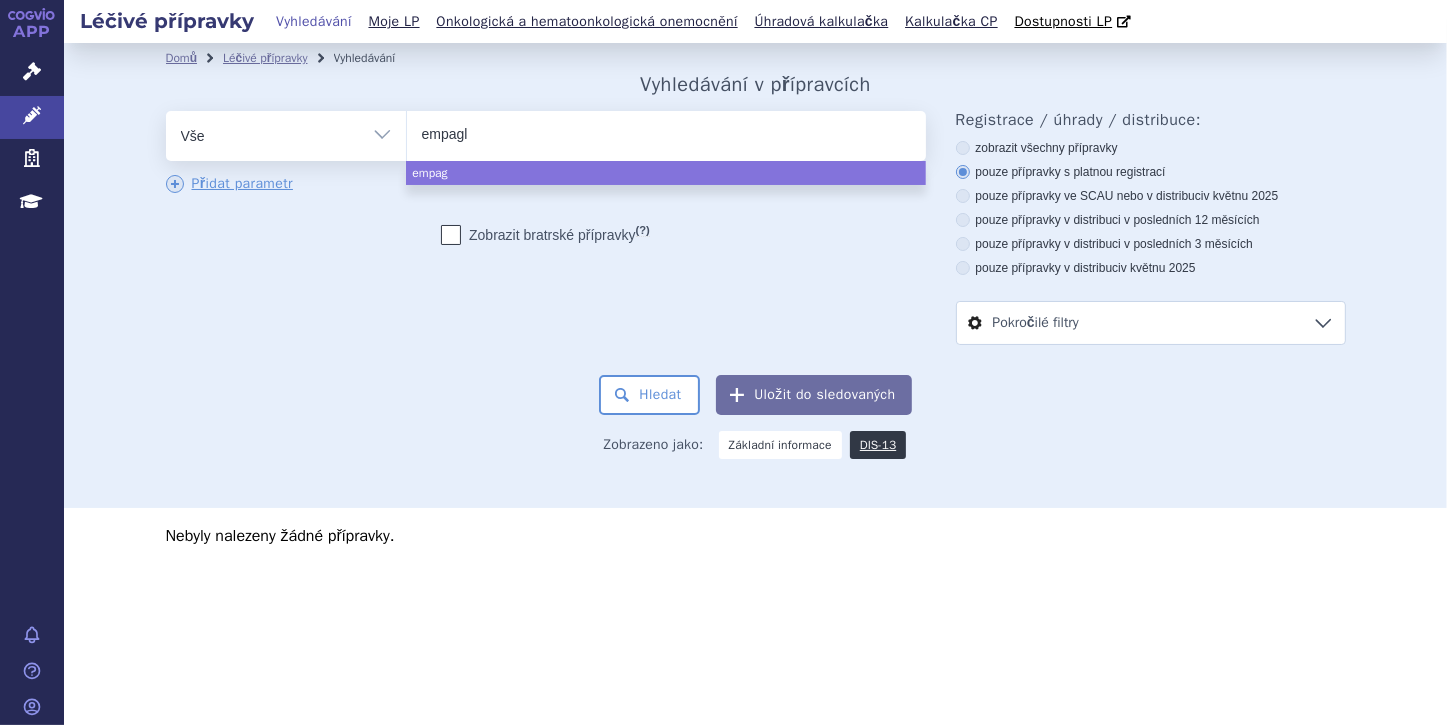 type on "empagli" 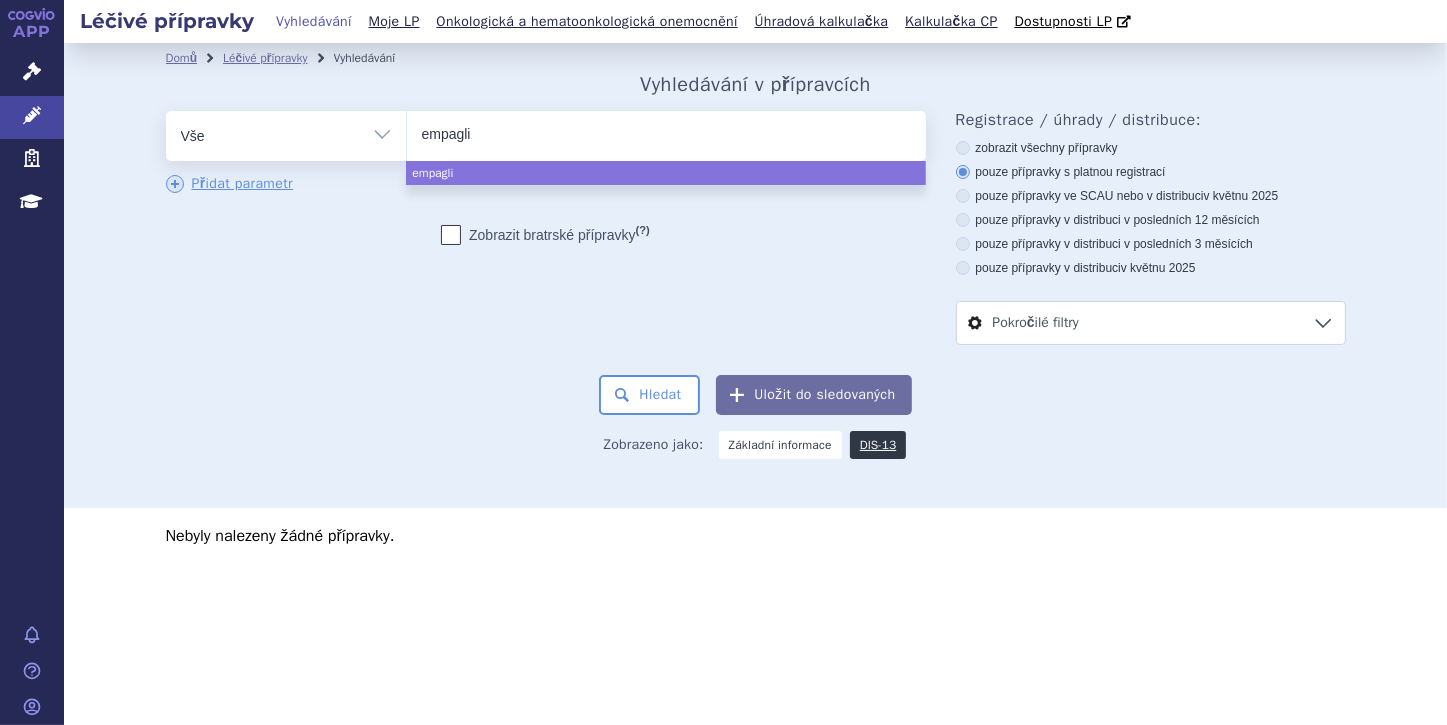 type on "empaglif" 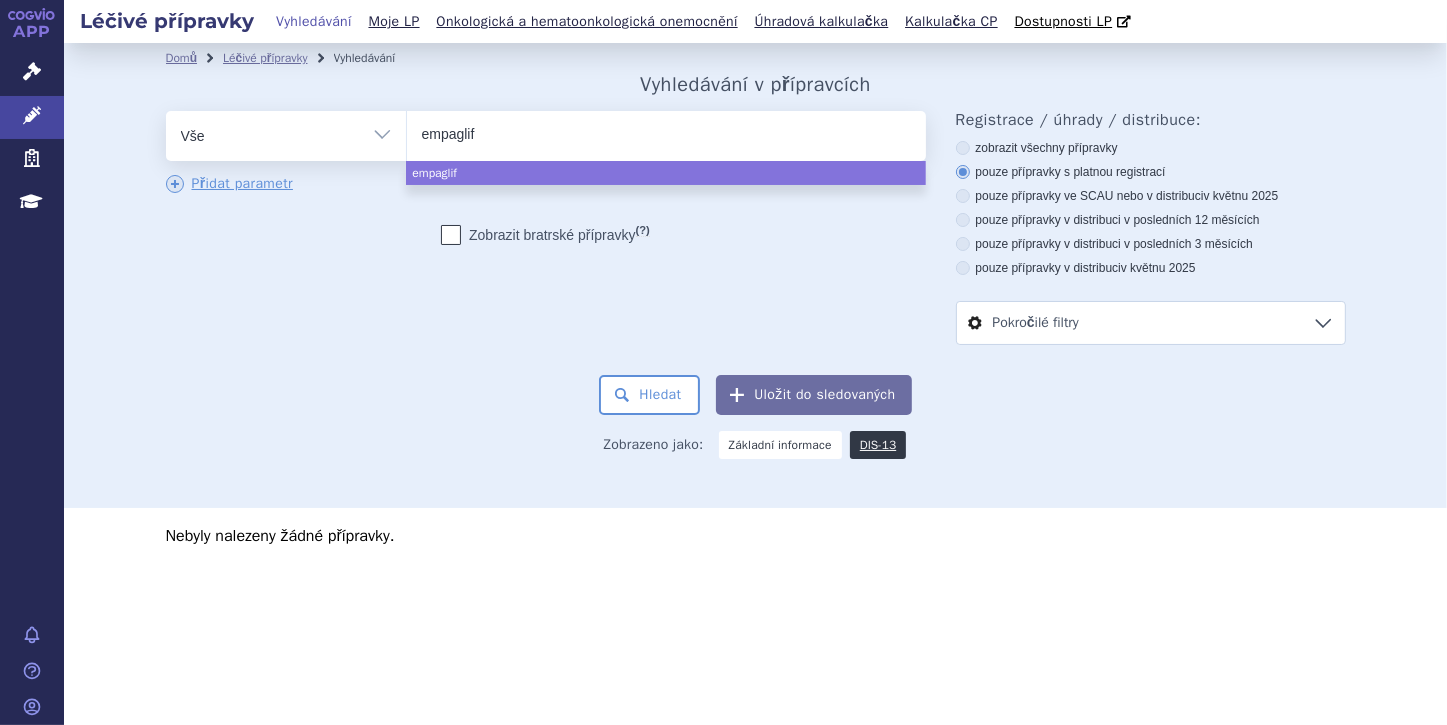 type on "empaglifl" 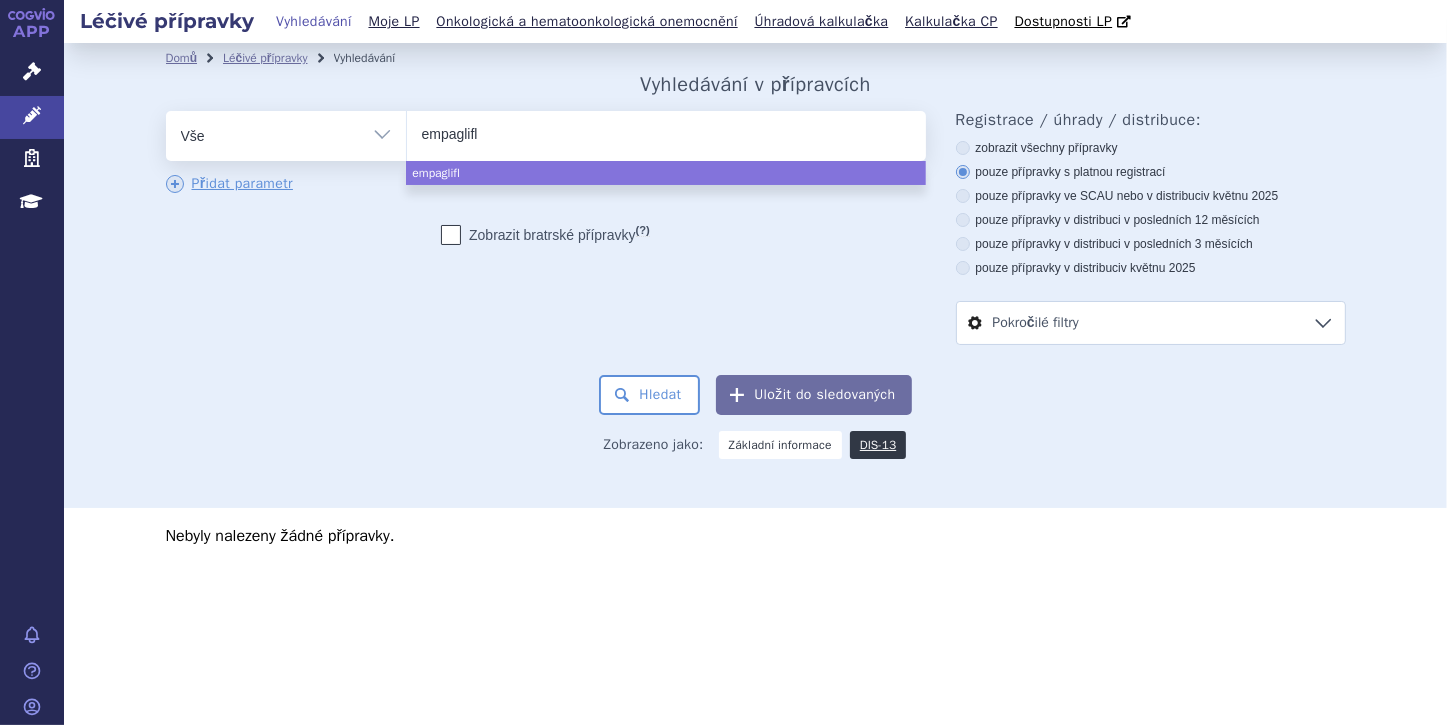 type on "empagliflo" 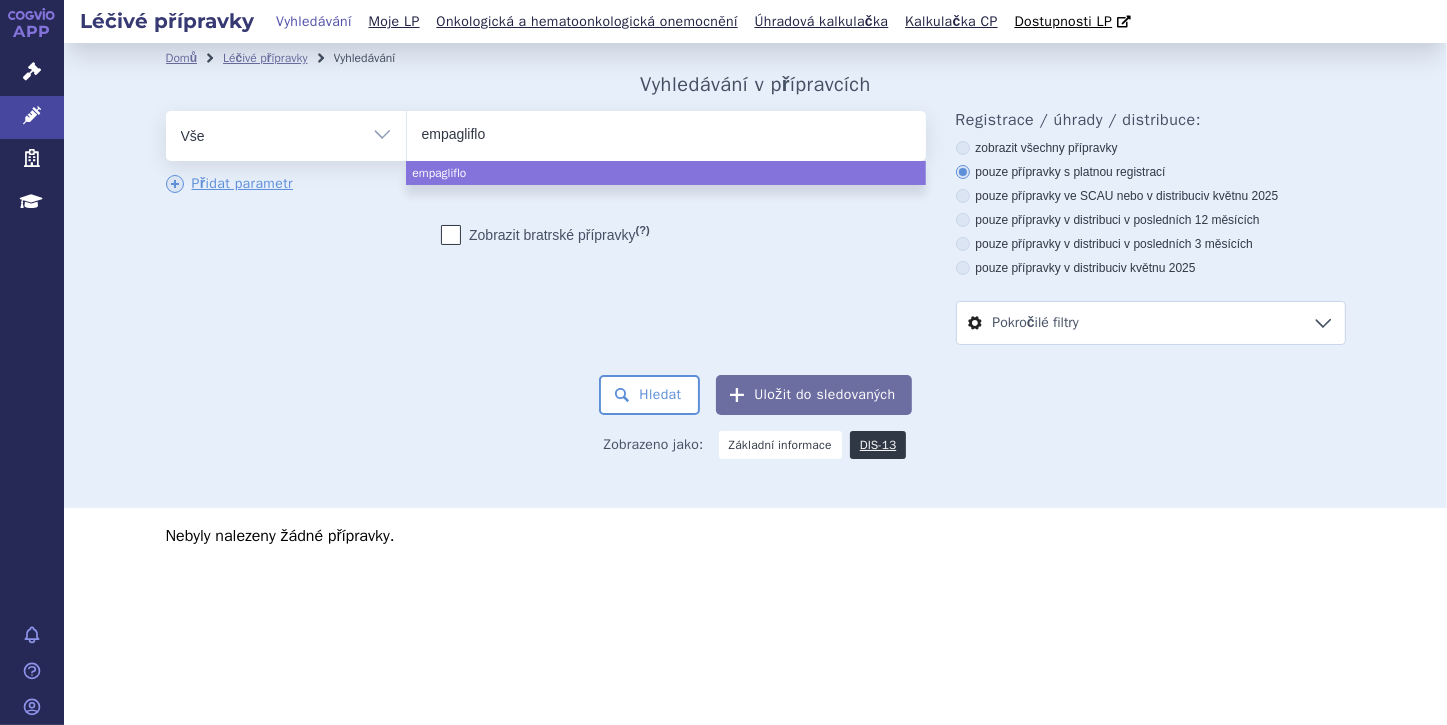 type on "empagliflou" 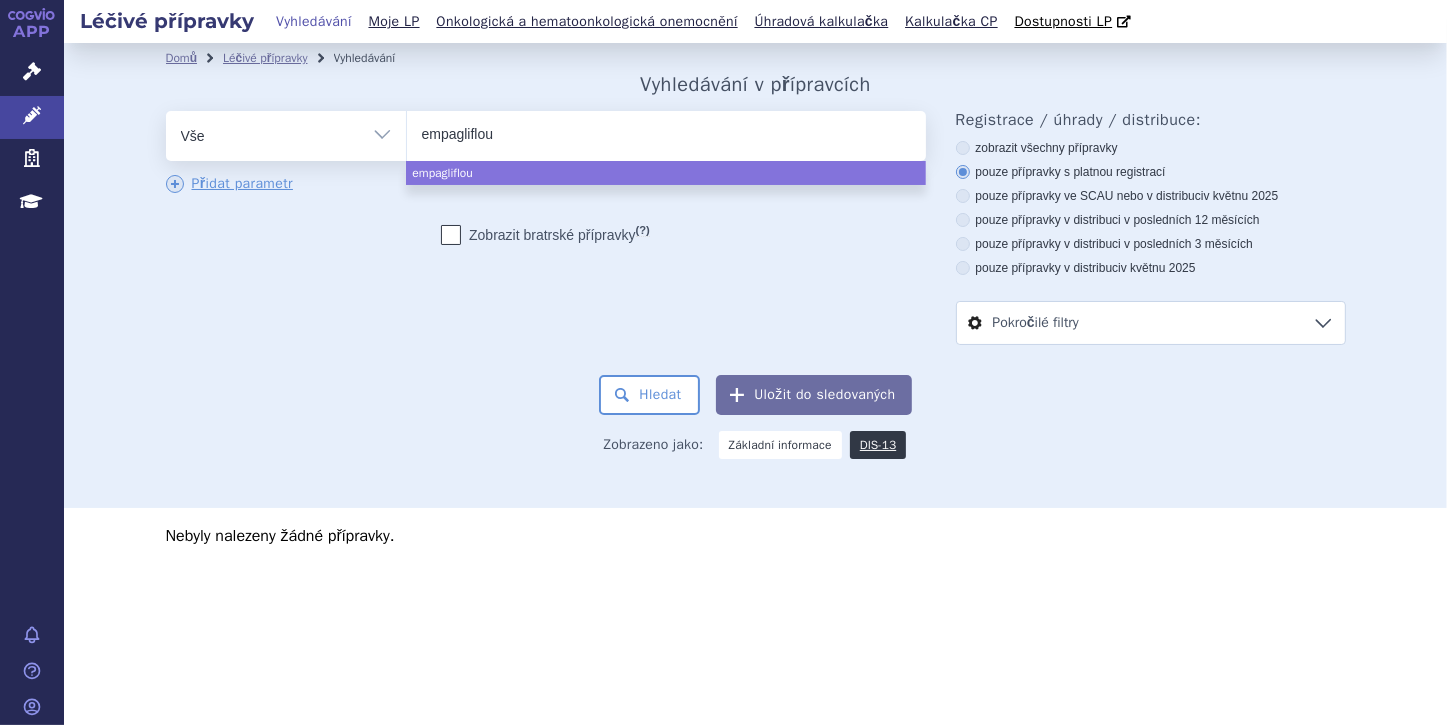 type on "empagliflo" 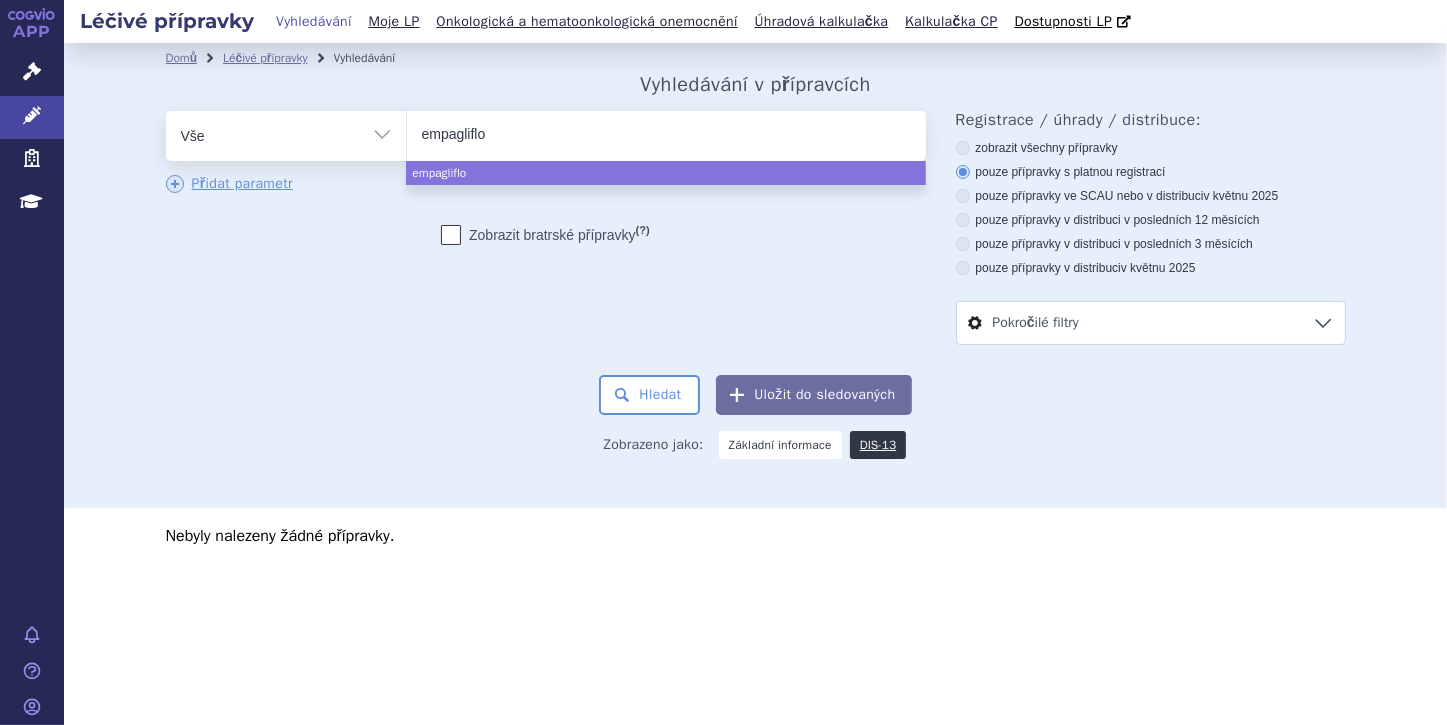 type on "empaglifloz" 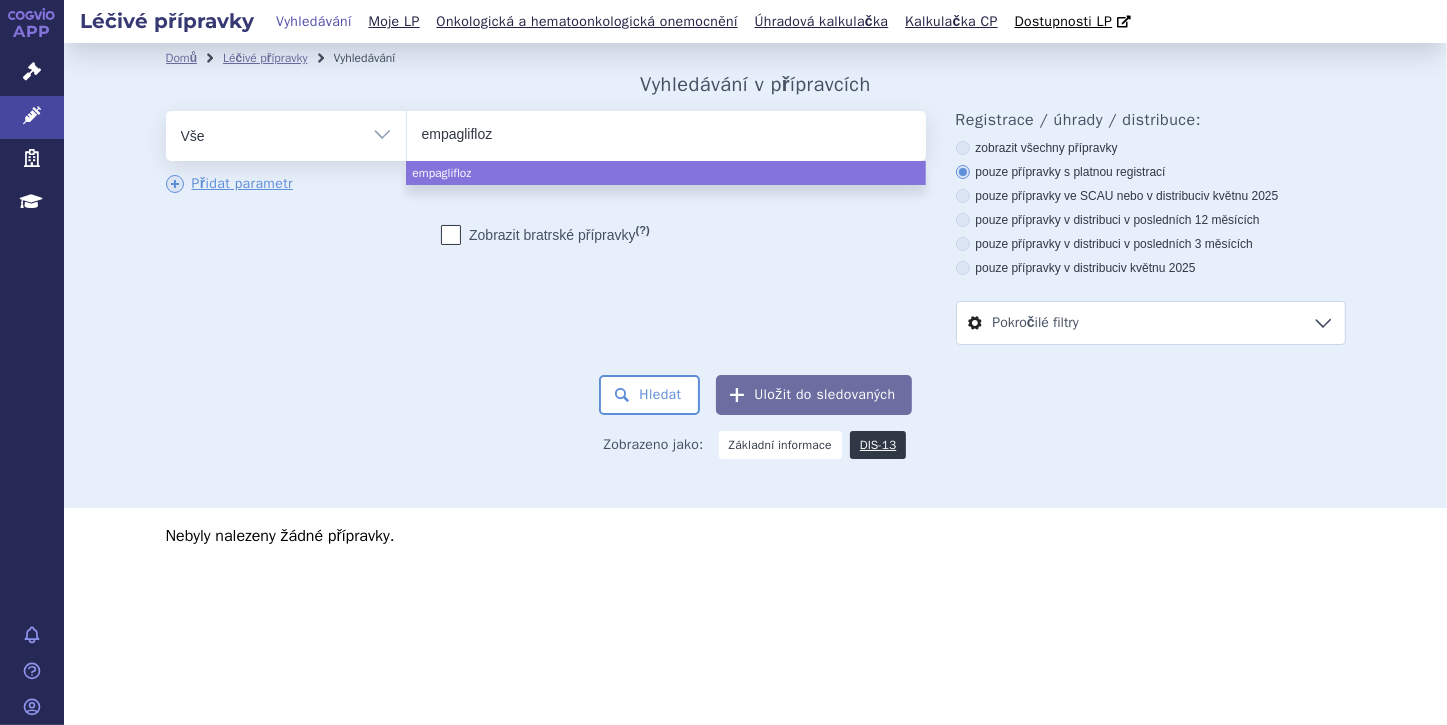 type on "empagliflozi" 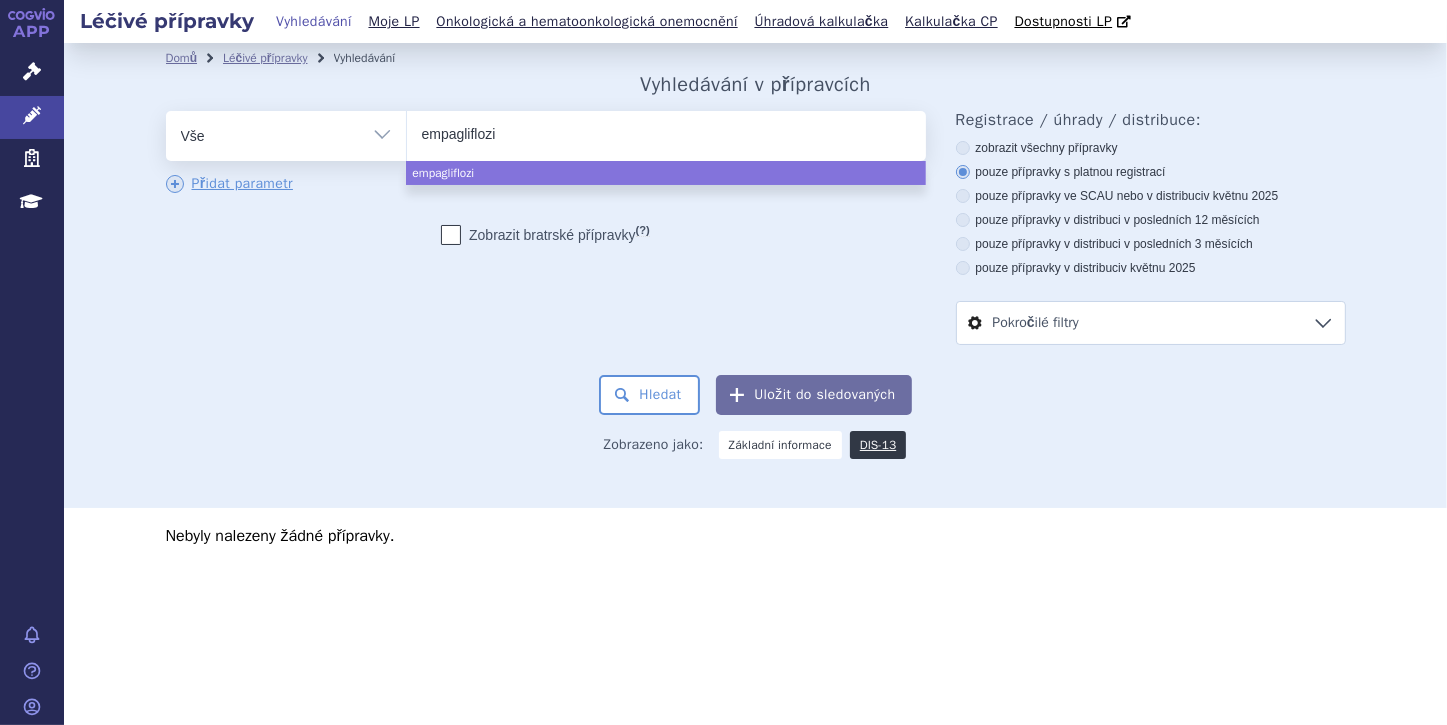 type on "empagliflozim" 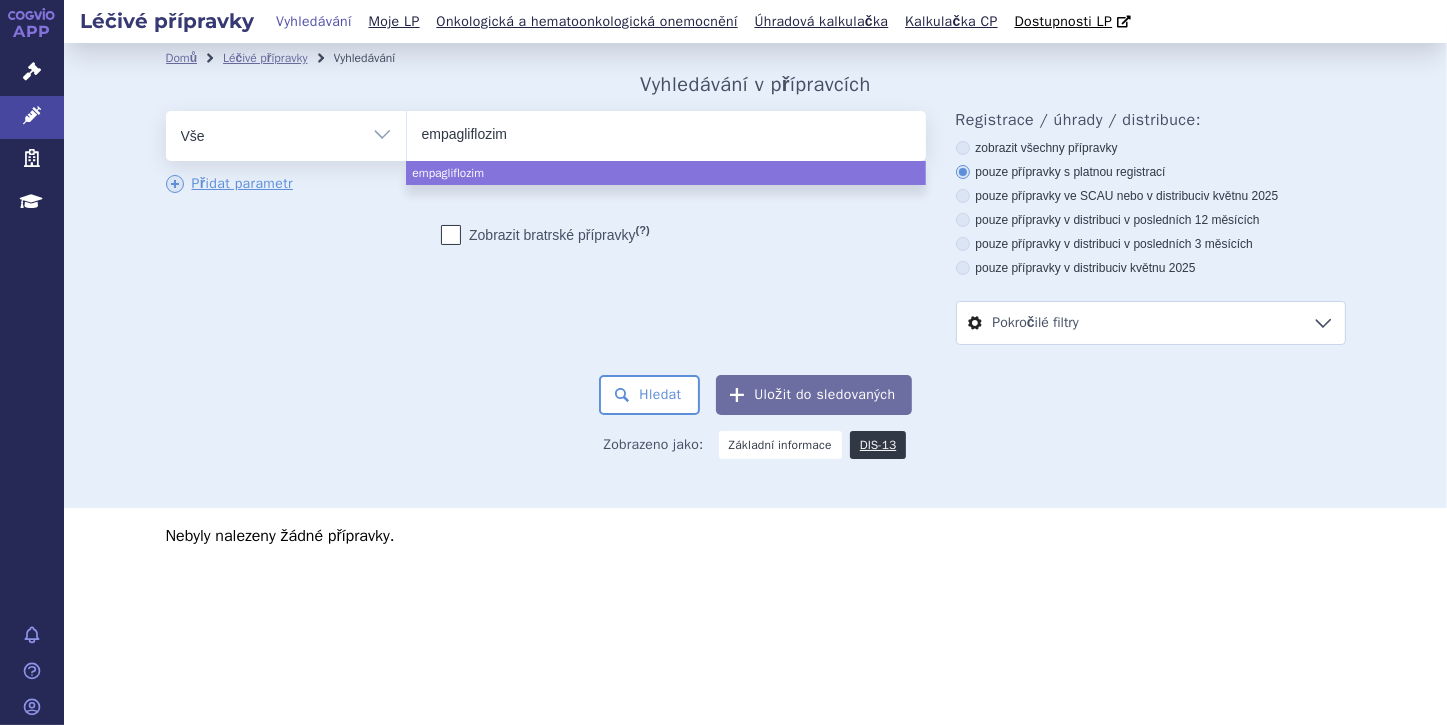 click on "empagliflozim" at bounding box center [495, 133] 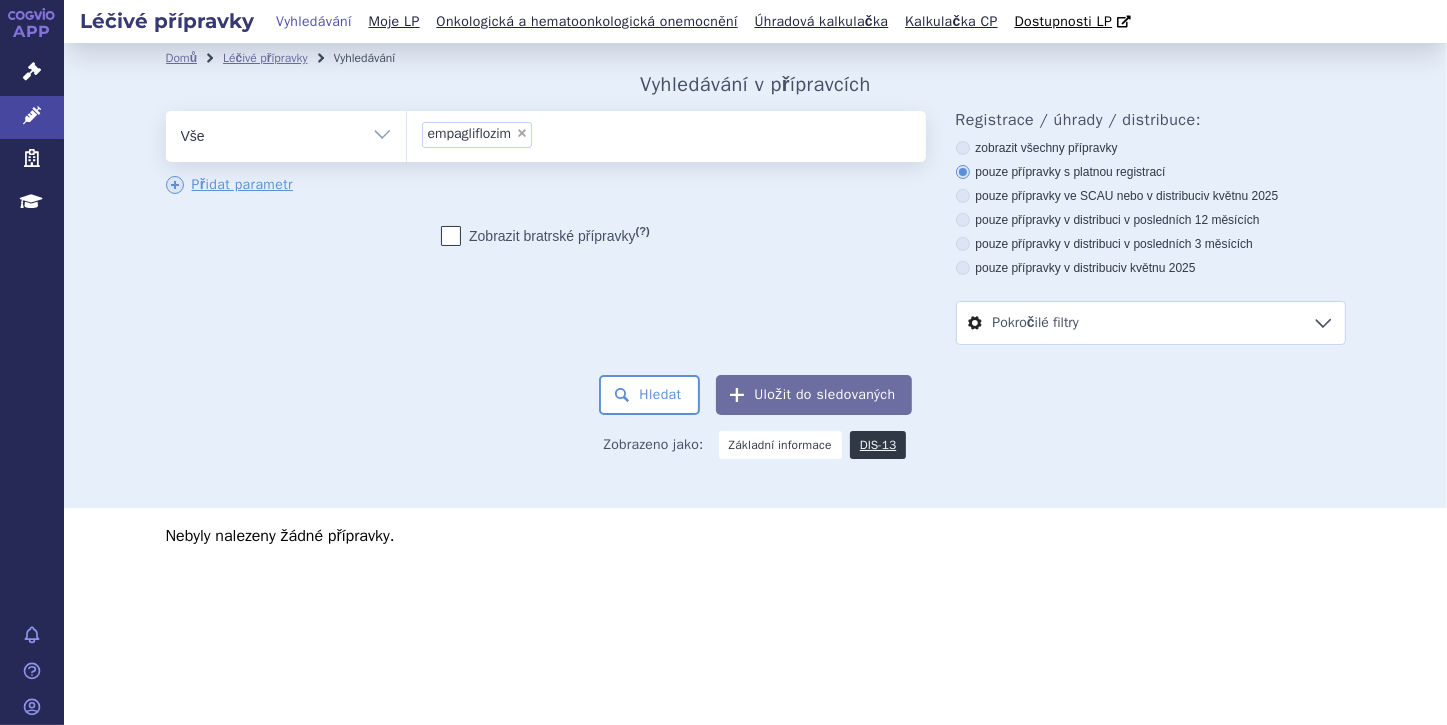 type on "empagliflozim" 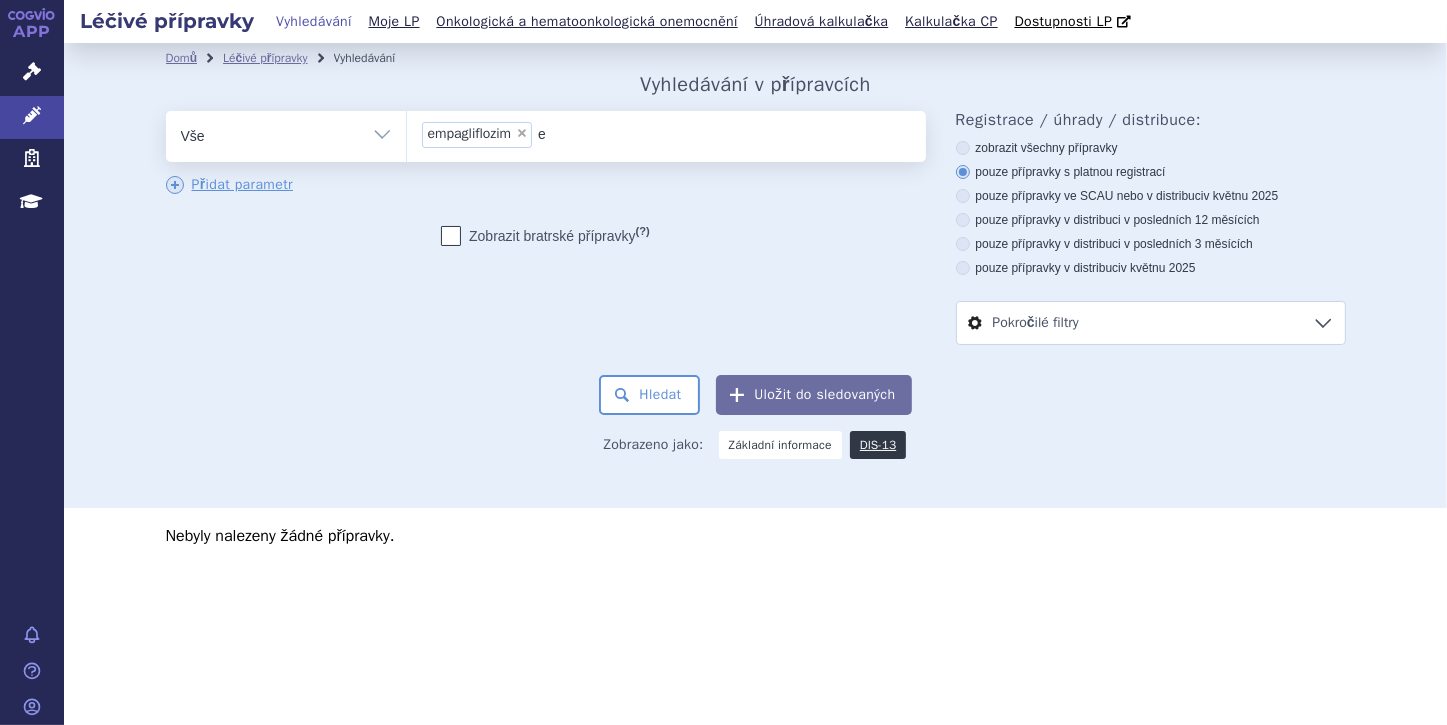 select 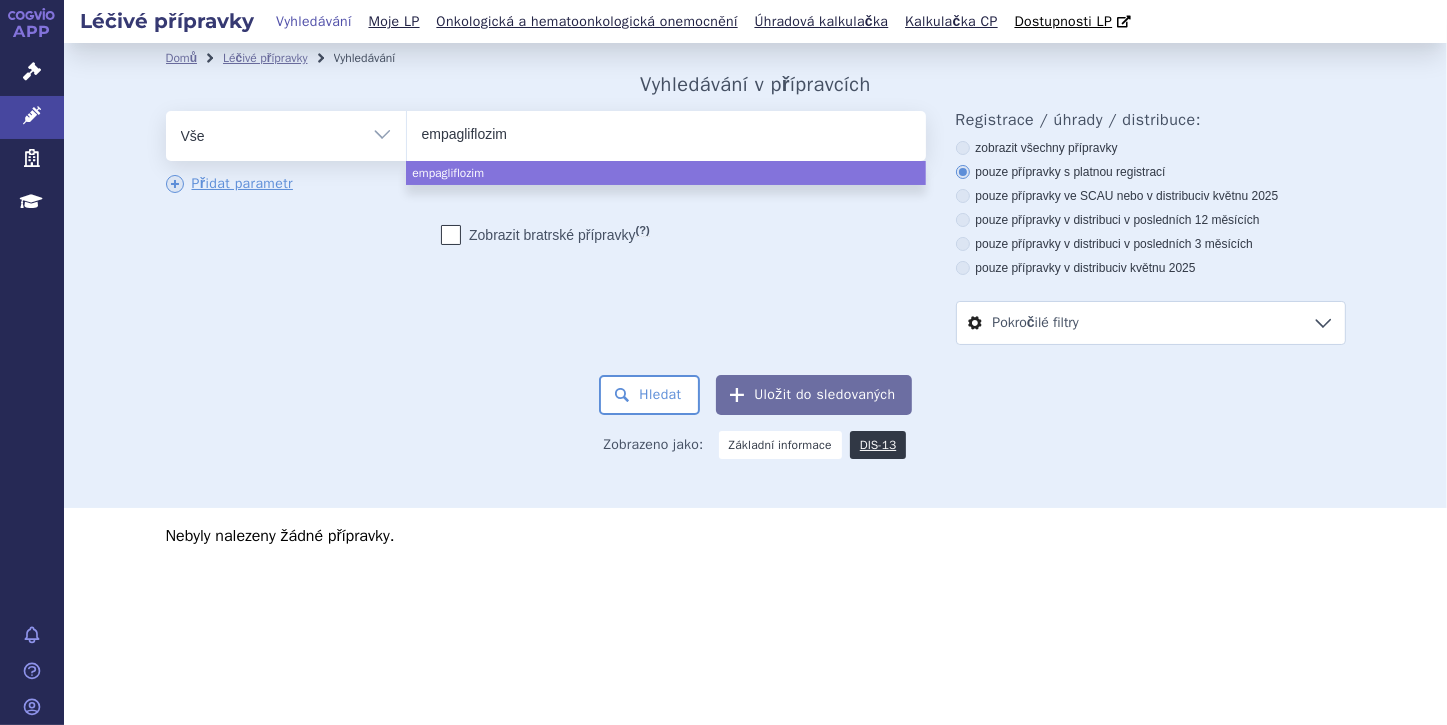 type on "empagliflozimn" 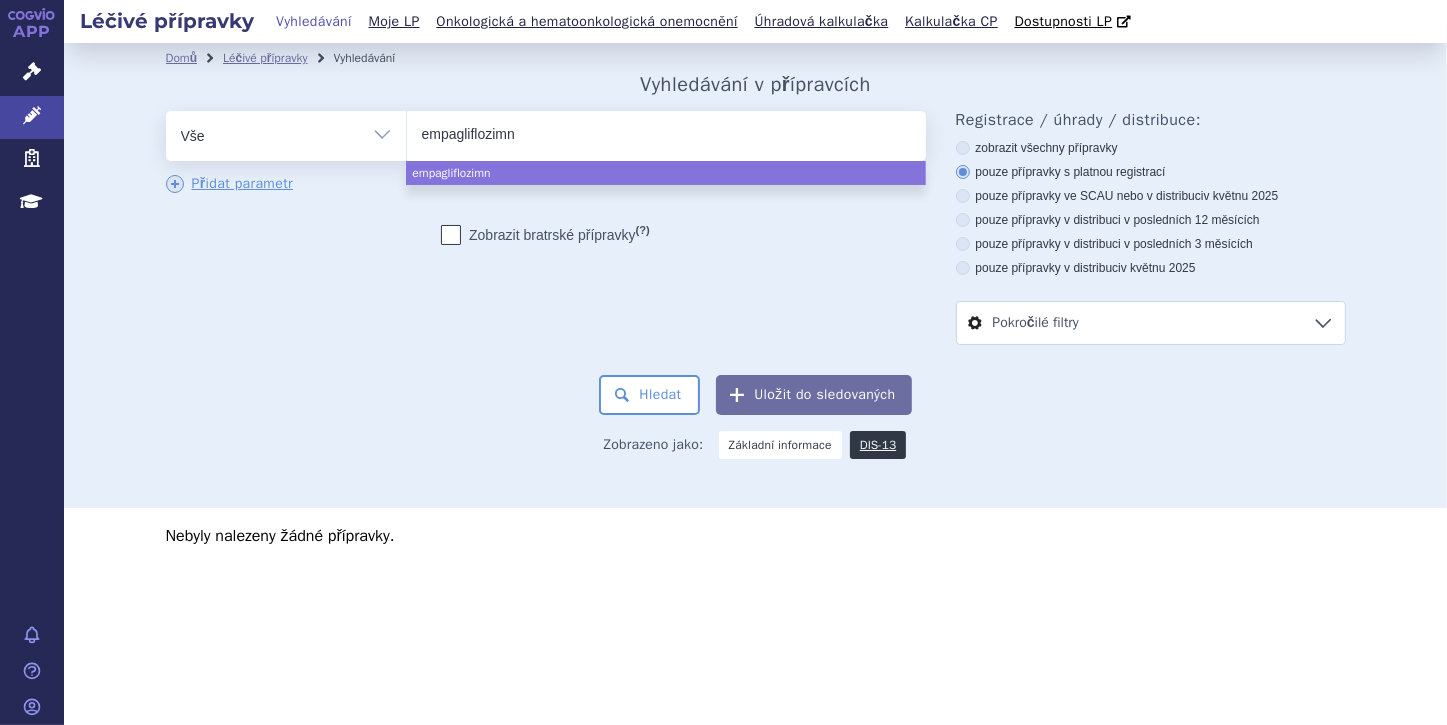 type on "empagliflozim" 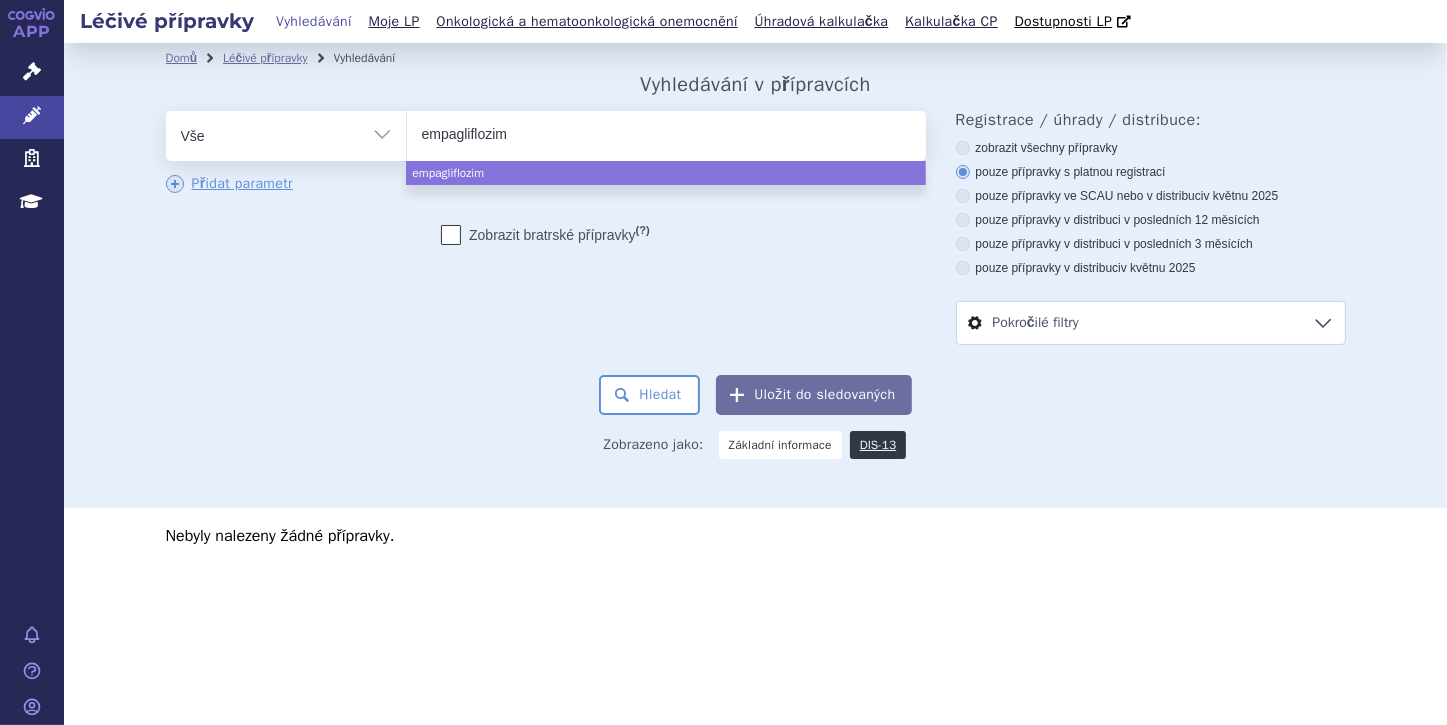 type on "empagliflozi" 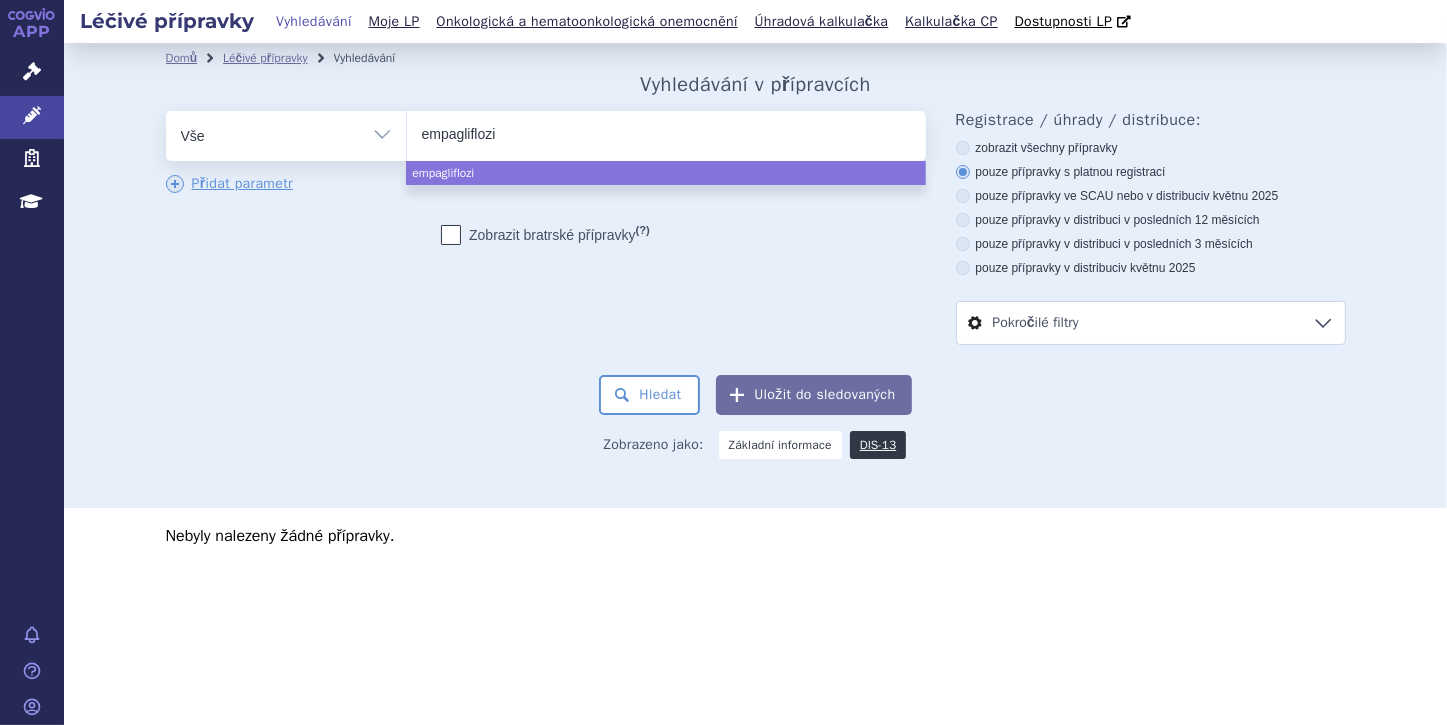 type on "[MEDICAL_DATA]" 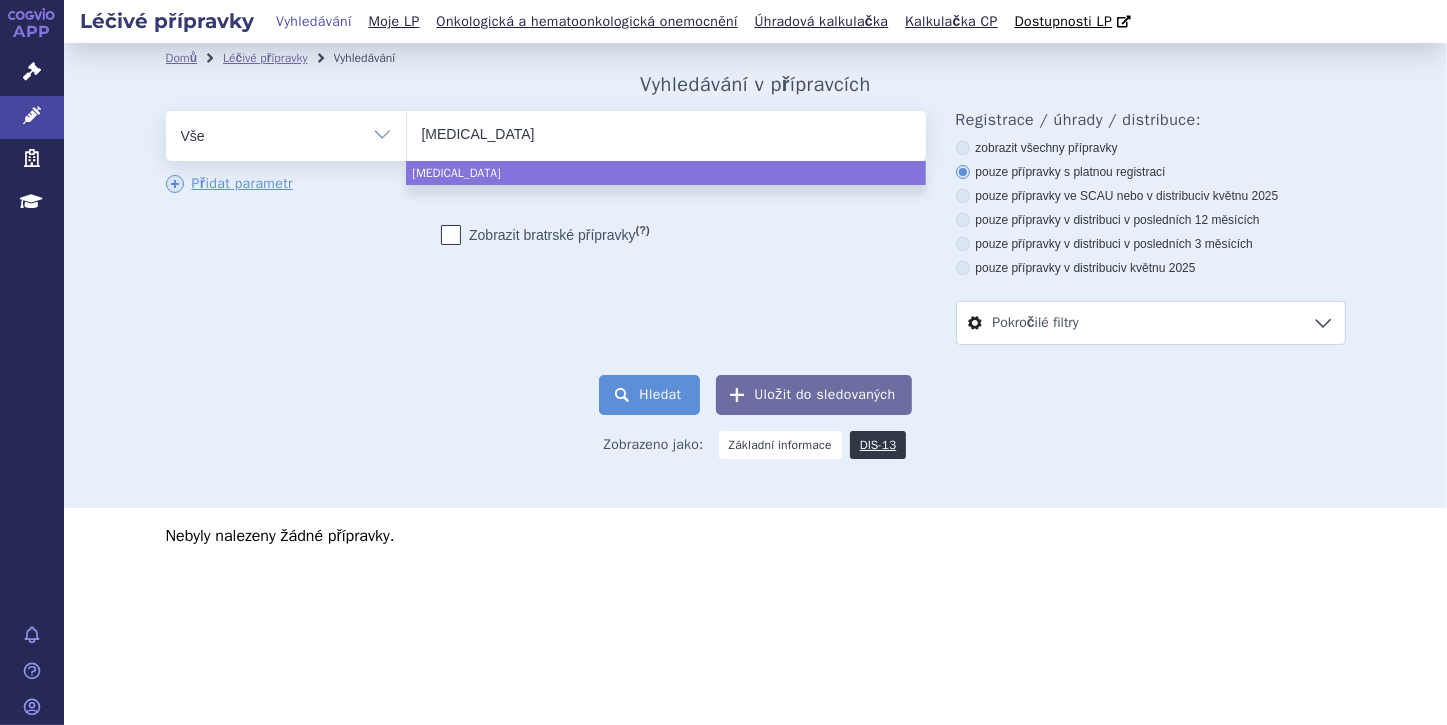 select on "[MEDICAL_DATA]" 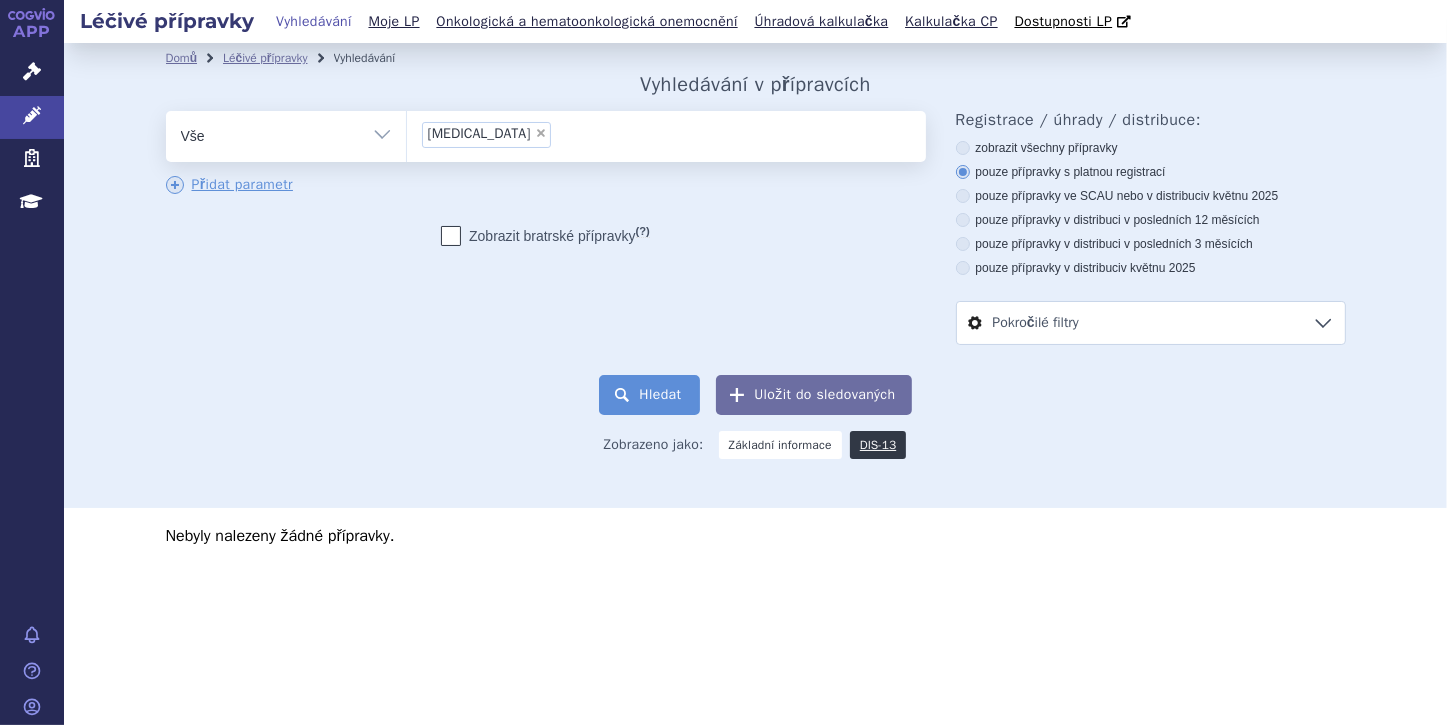 click on "Hledat" at bounding box center (649, 395) 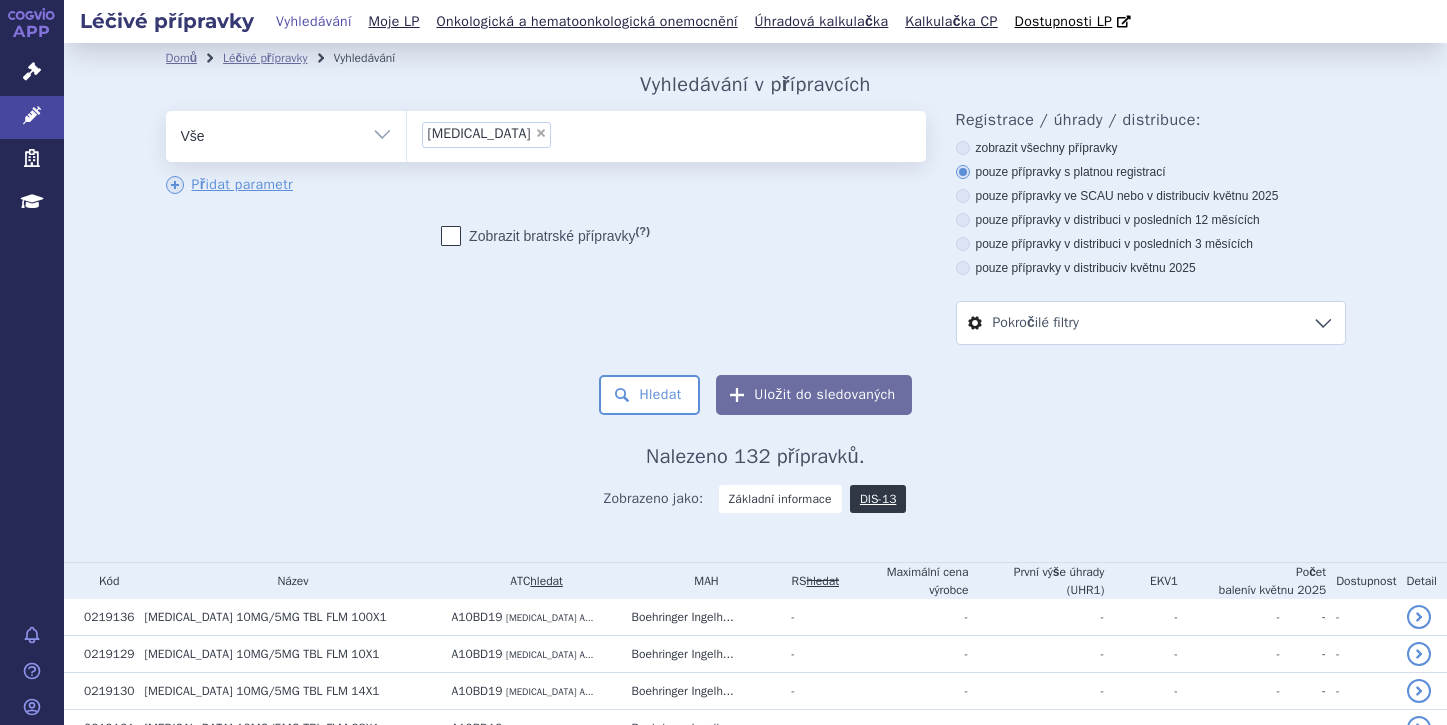 scroll, scrollTop: 0, scrollLeft: 0, axis: both 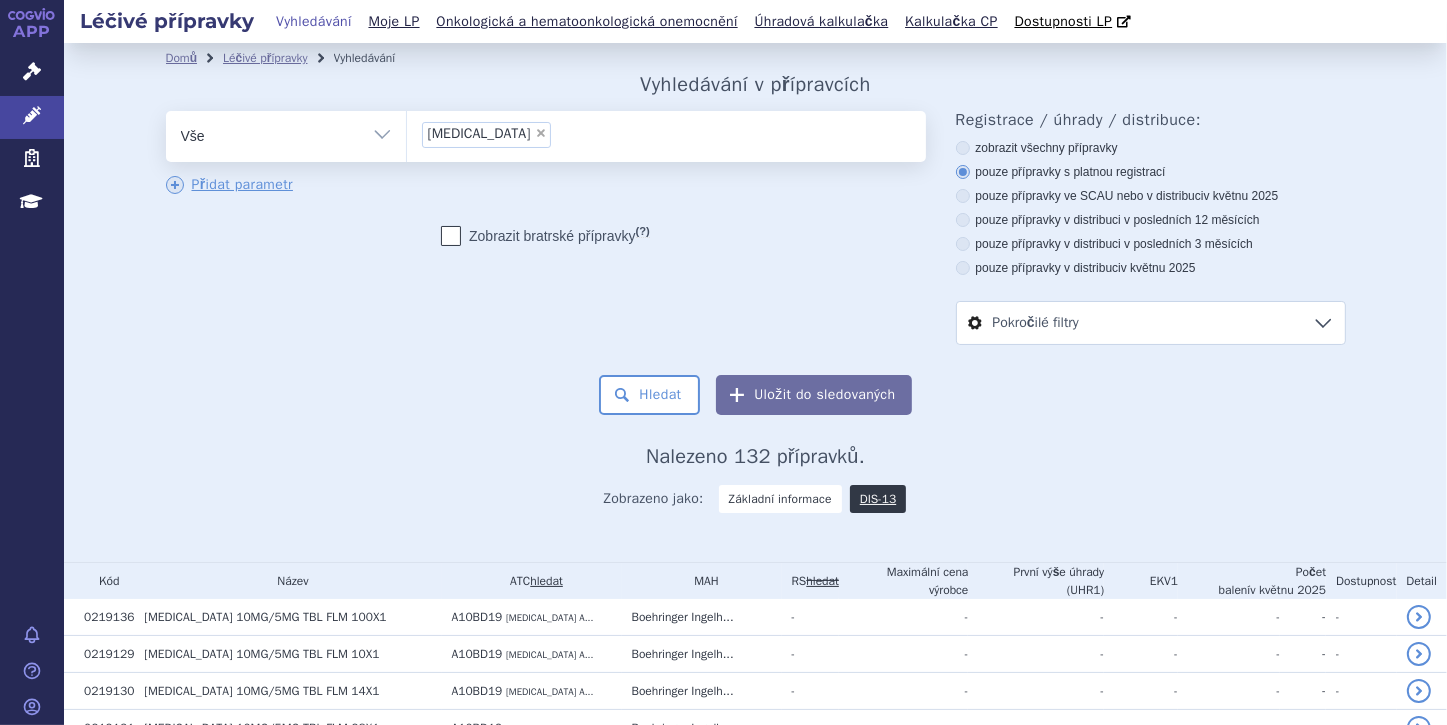 click on "×" at bounding box center [541, 133] 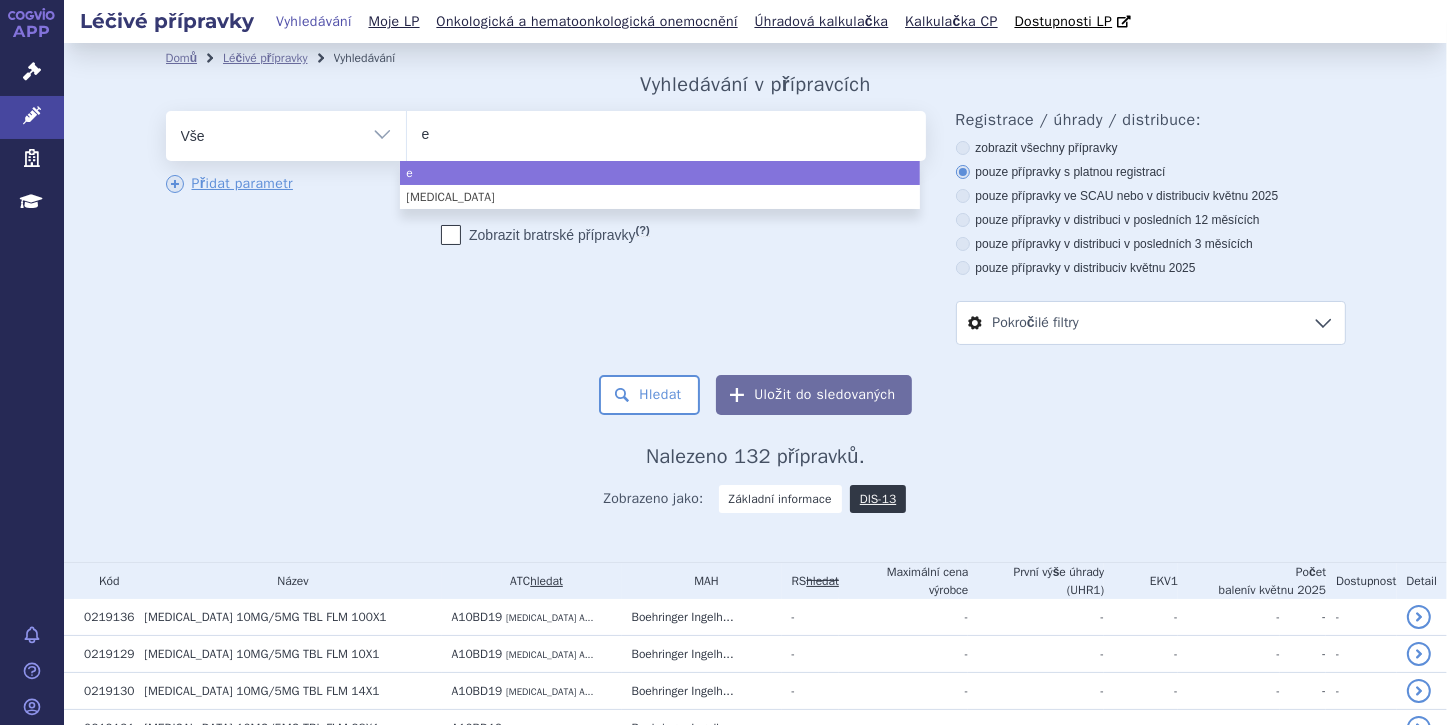 type on "em" 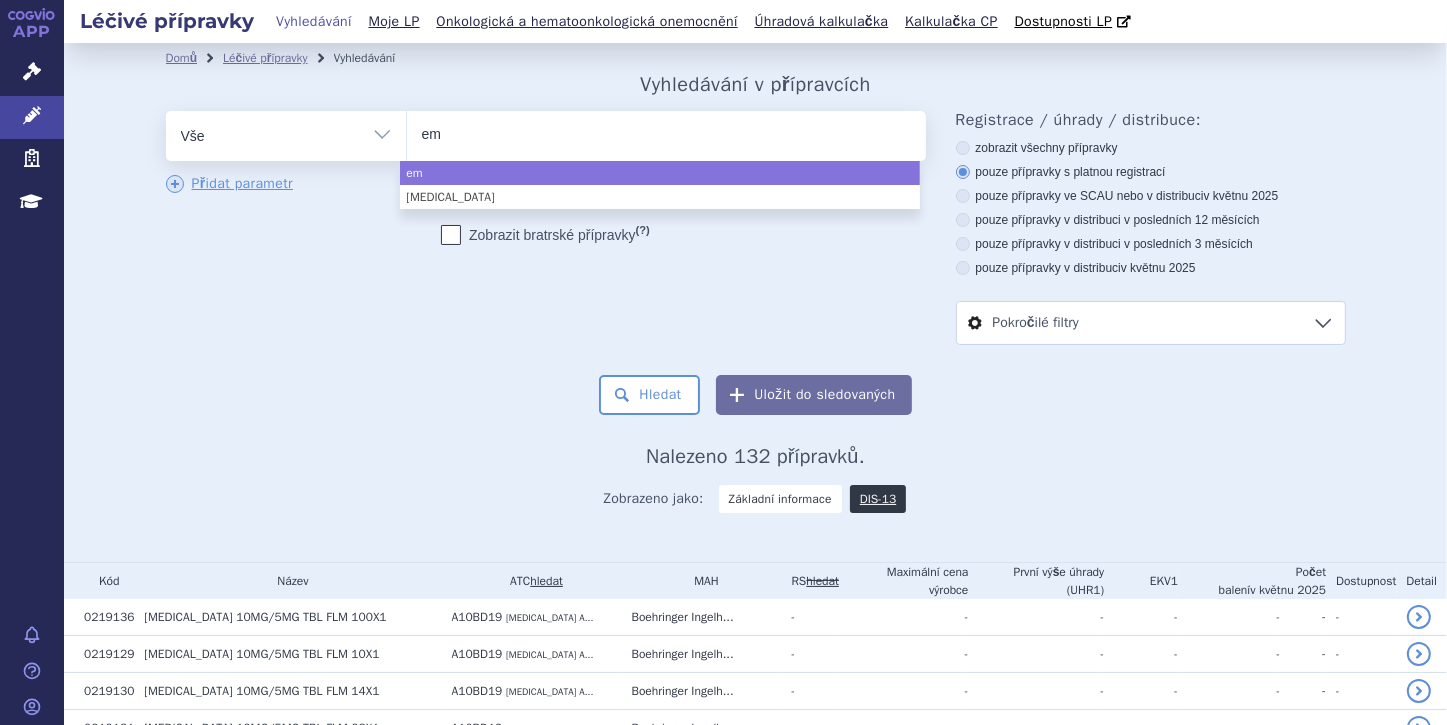 type on "emp" 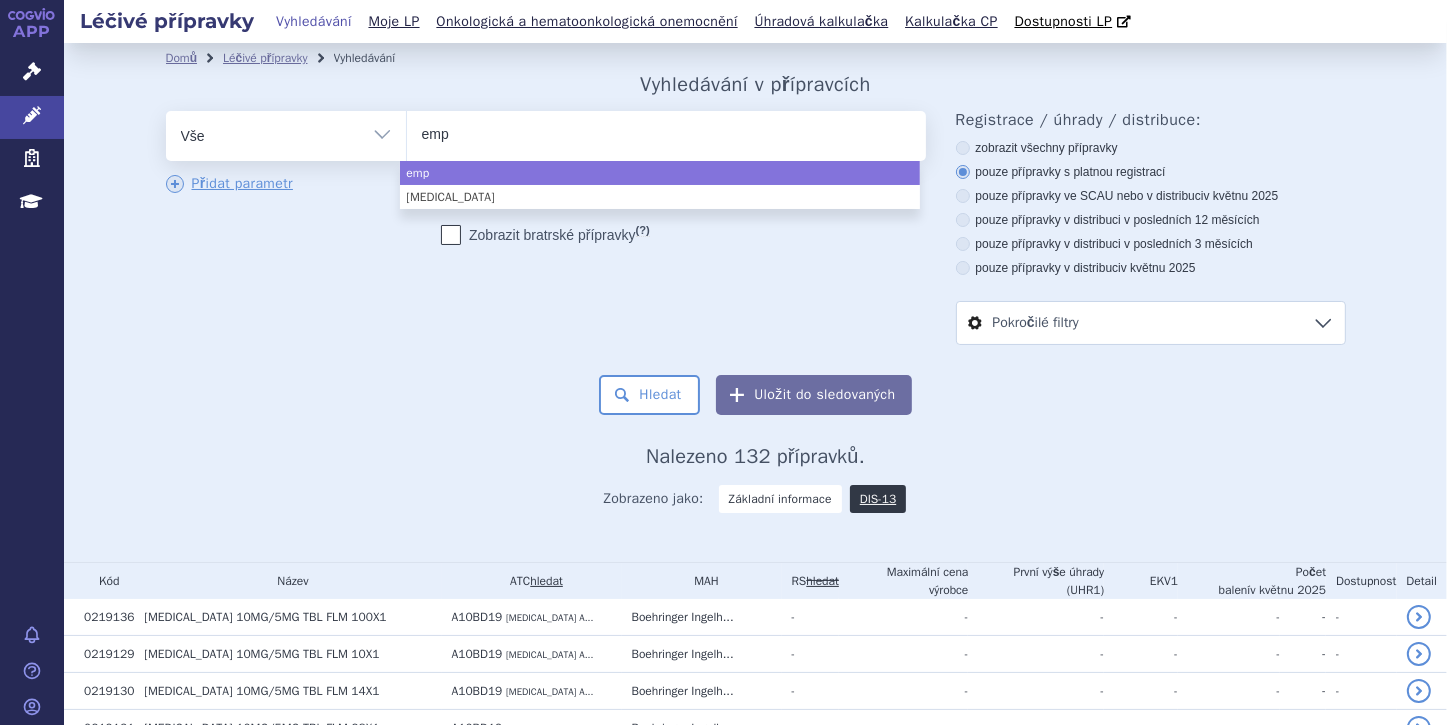 type on "empa" 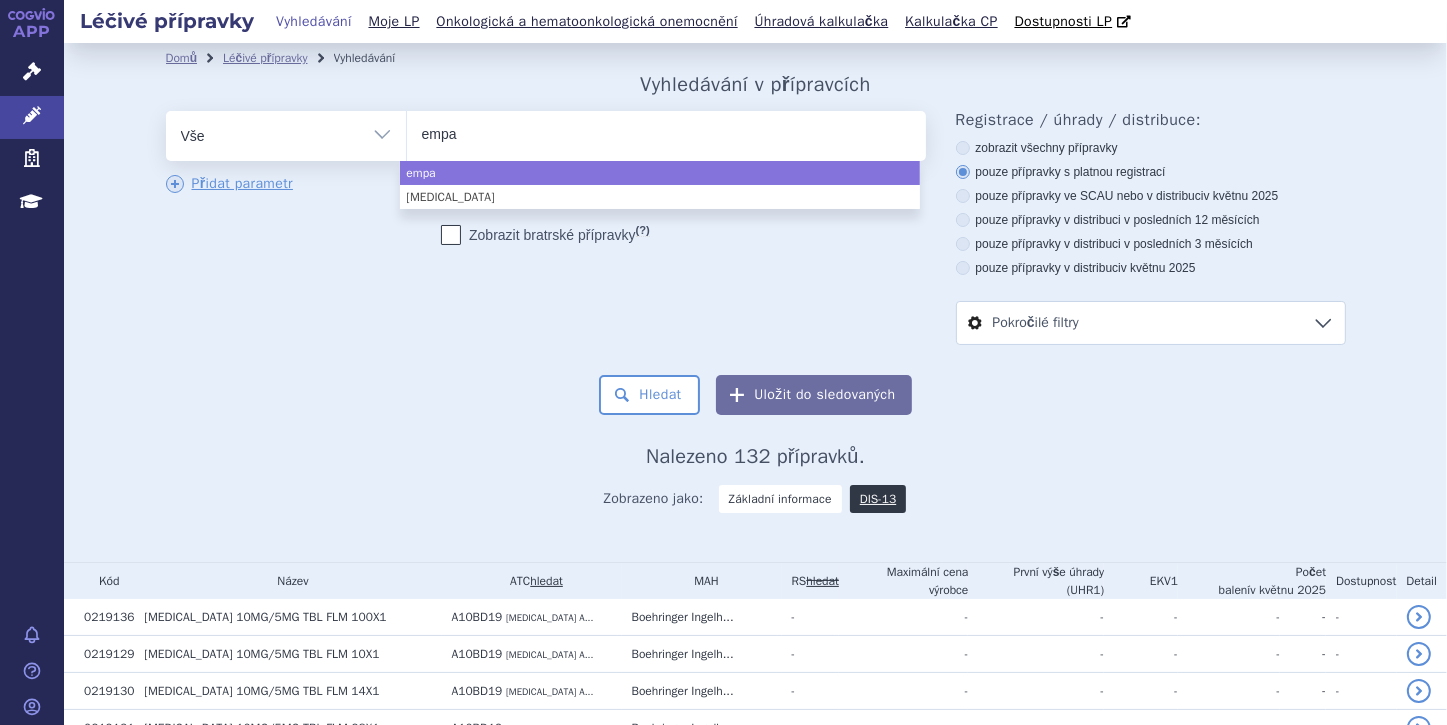 type on "empag" 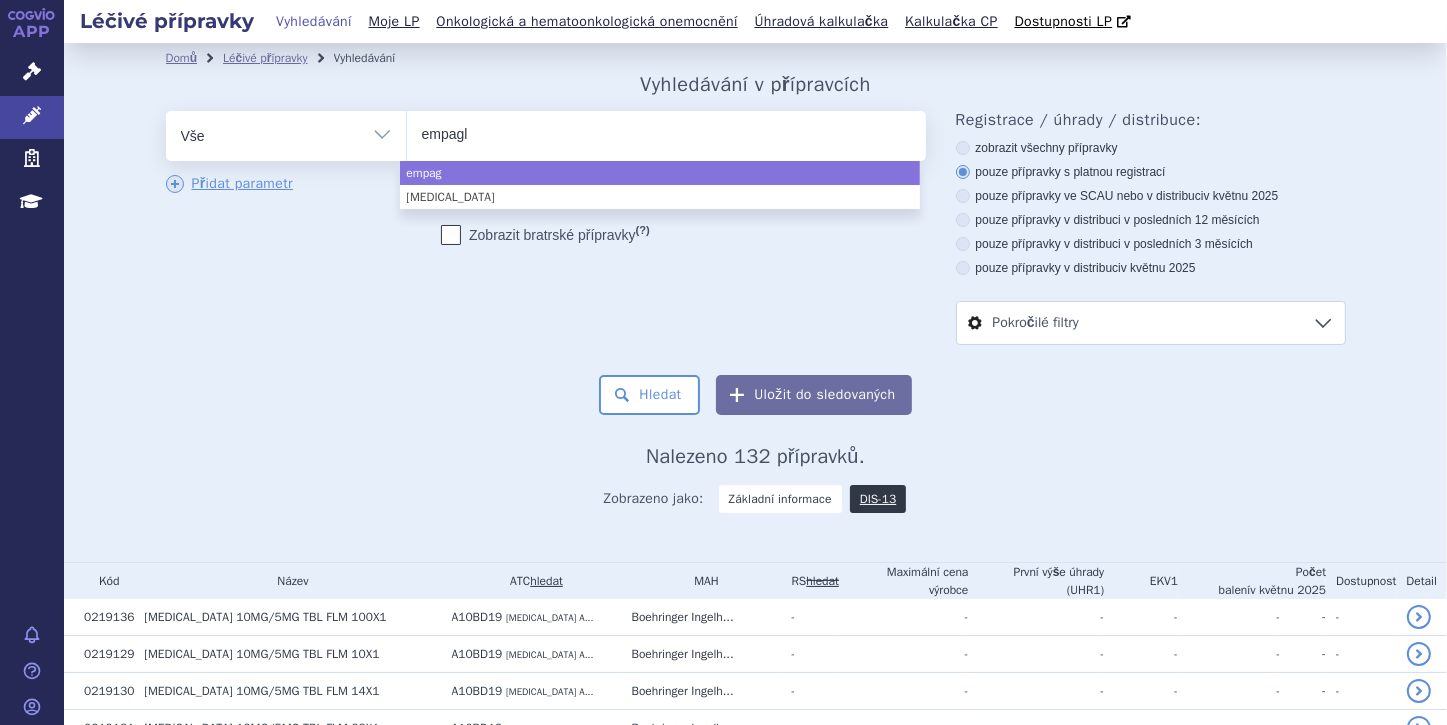 type on "empagli" 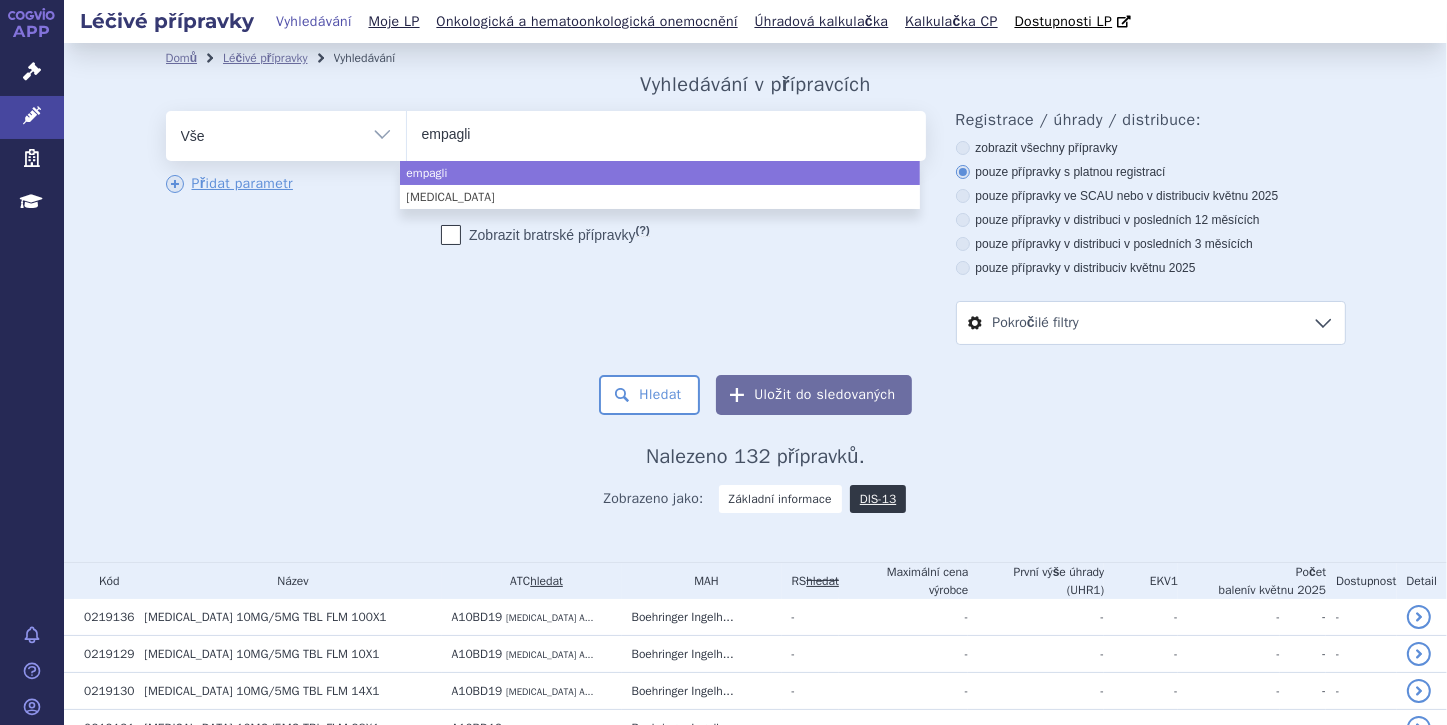 type on "empaglif" 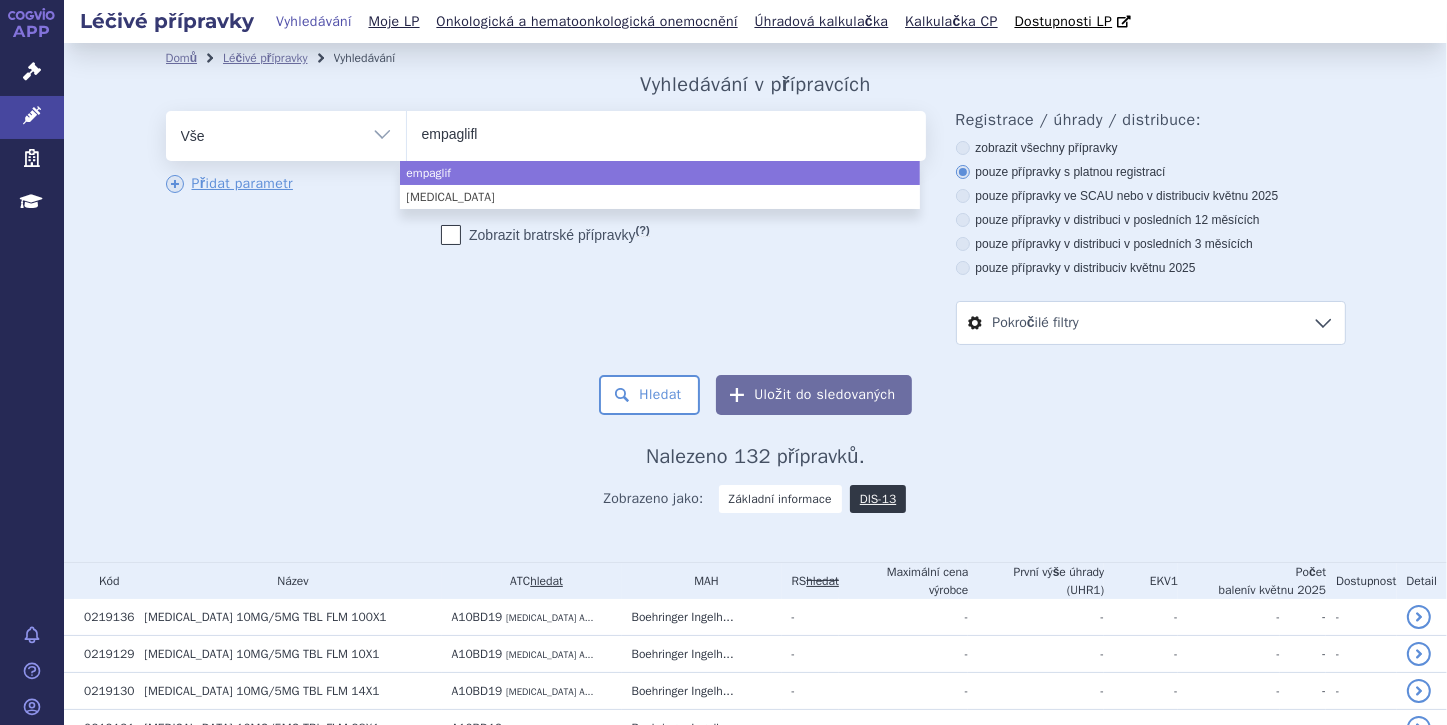 type on "empagliflo" 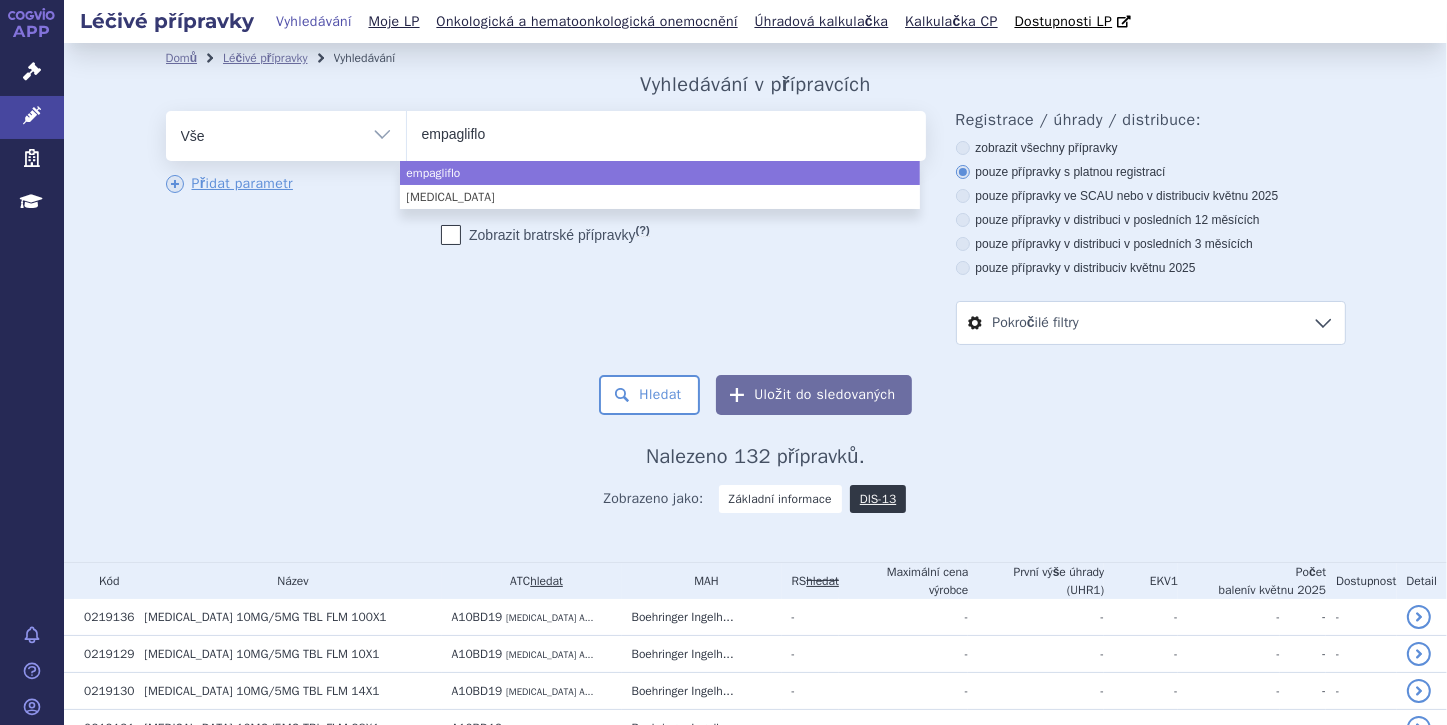 type on "empaglifloz" 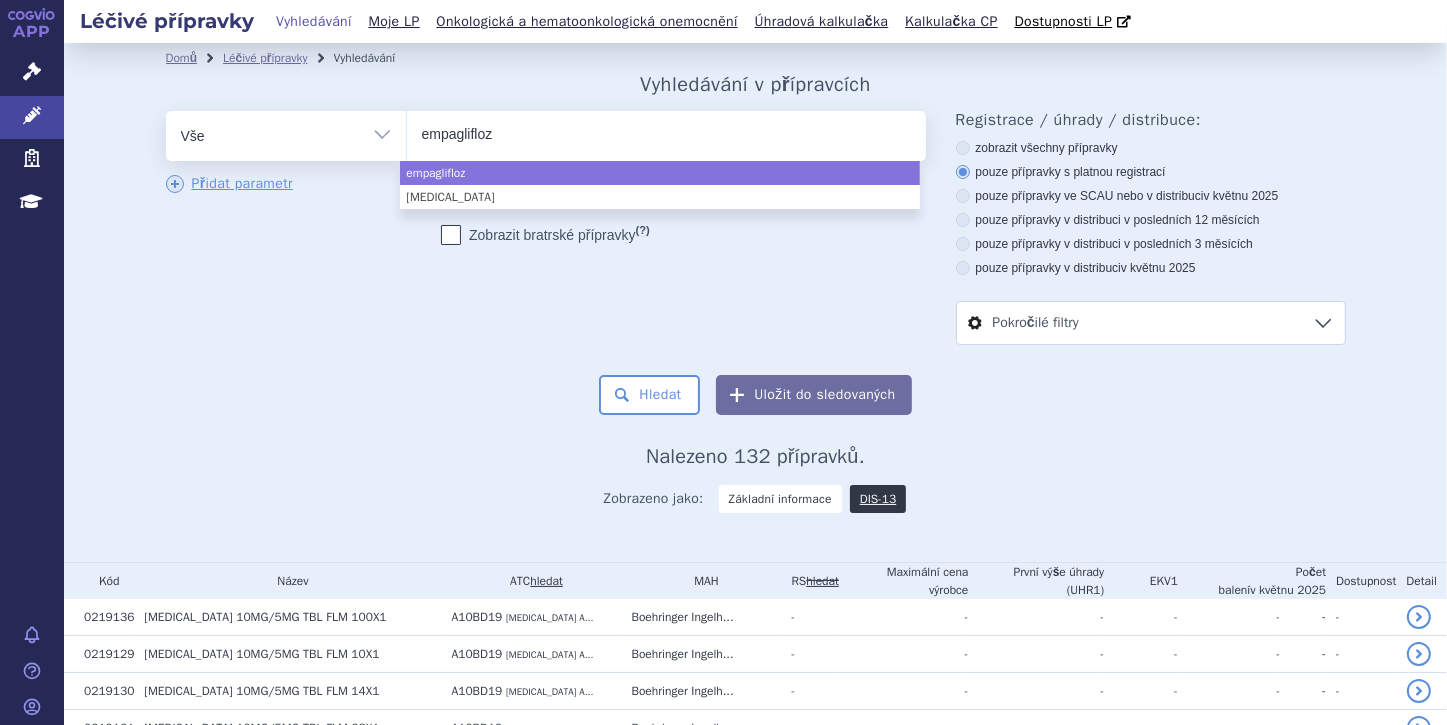 type on "empagliflozi" 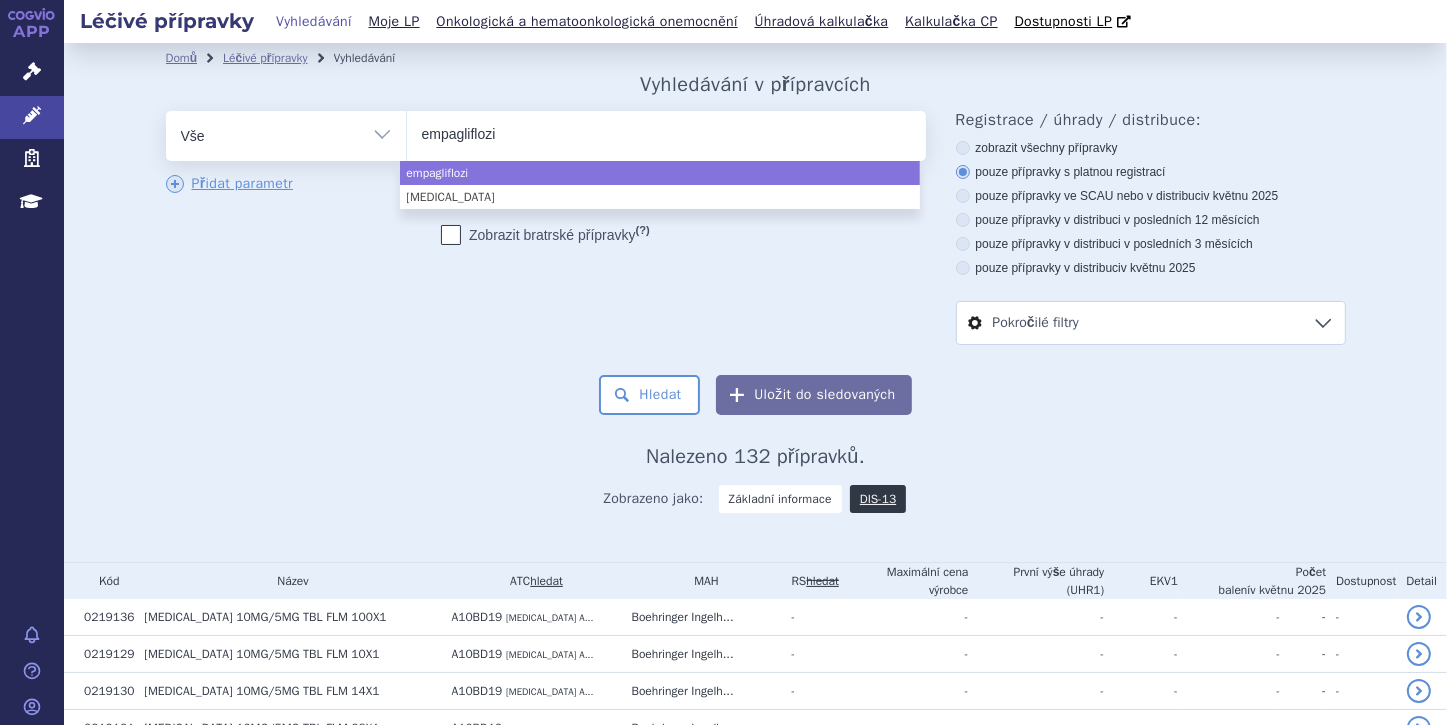 type on "empagliflozin" 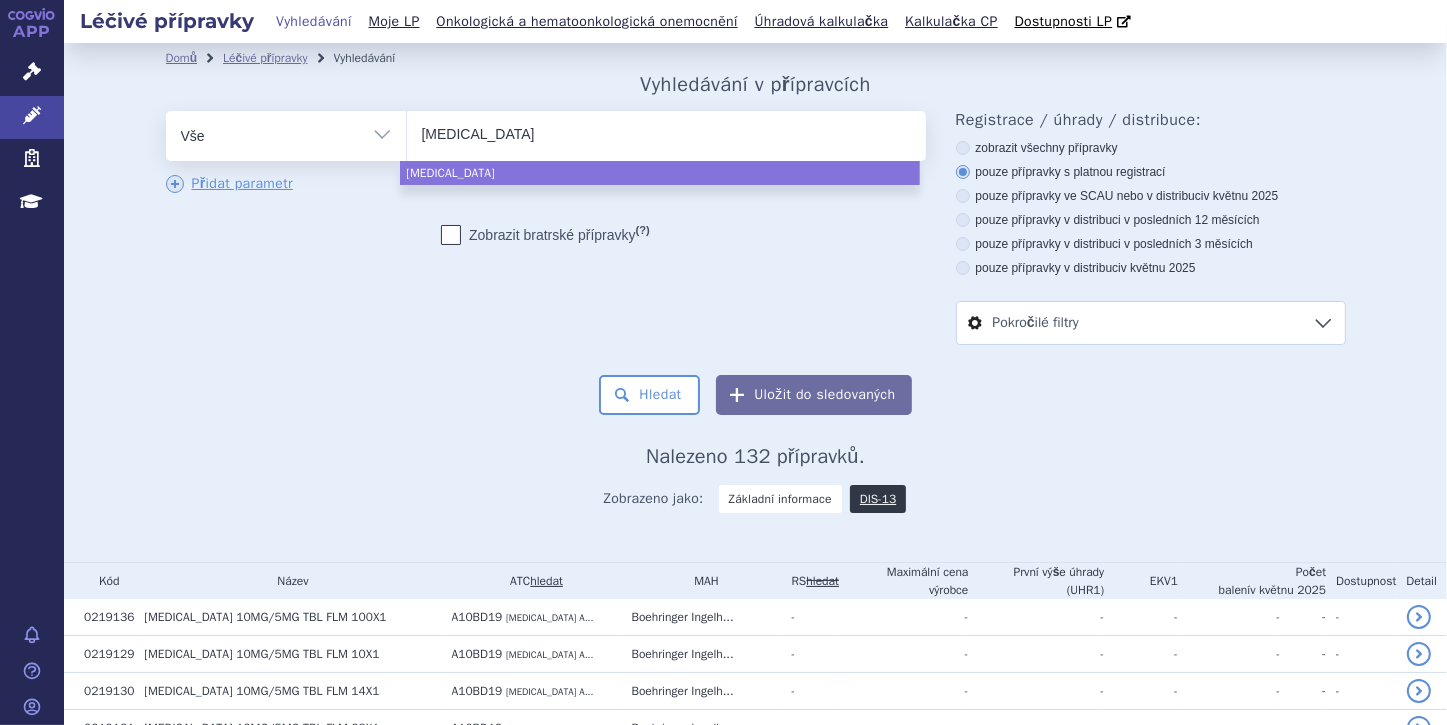 select on "empagliflozin" 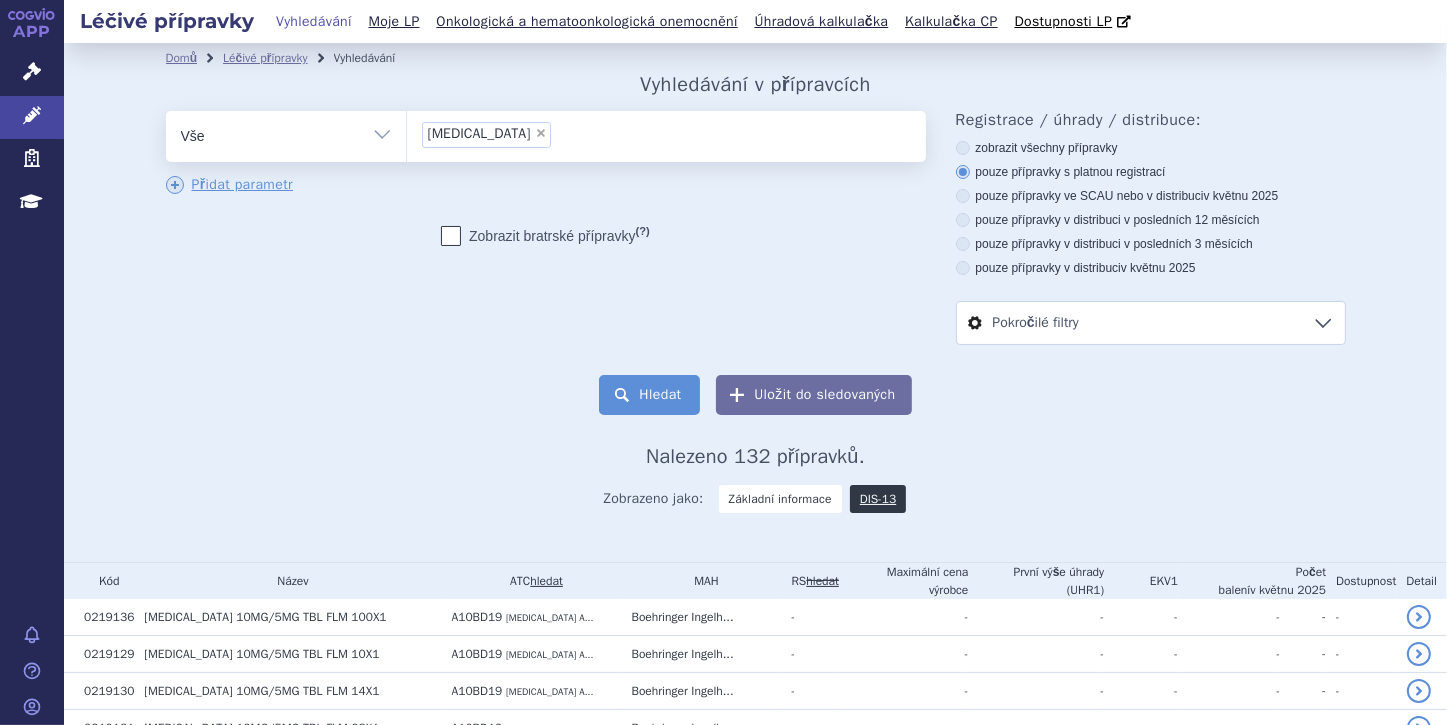 click on "Hledat" at bounding box center (649, 395) 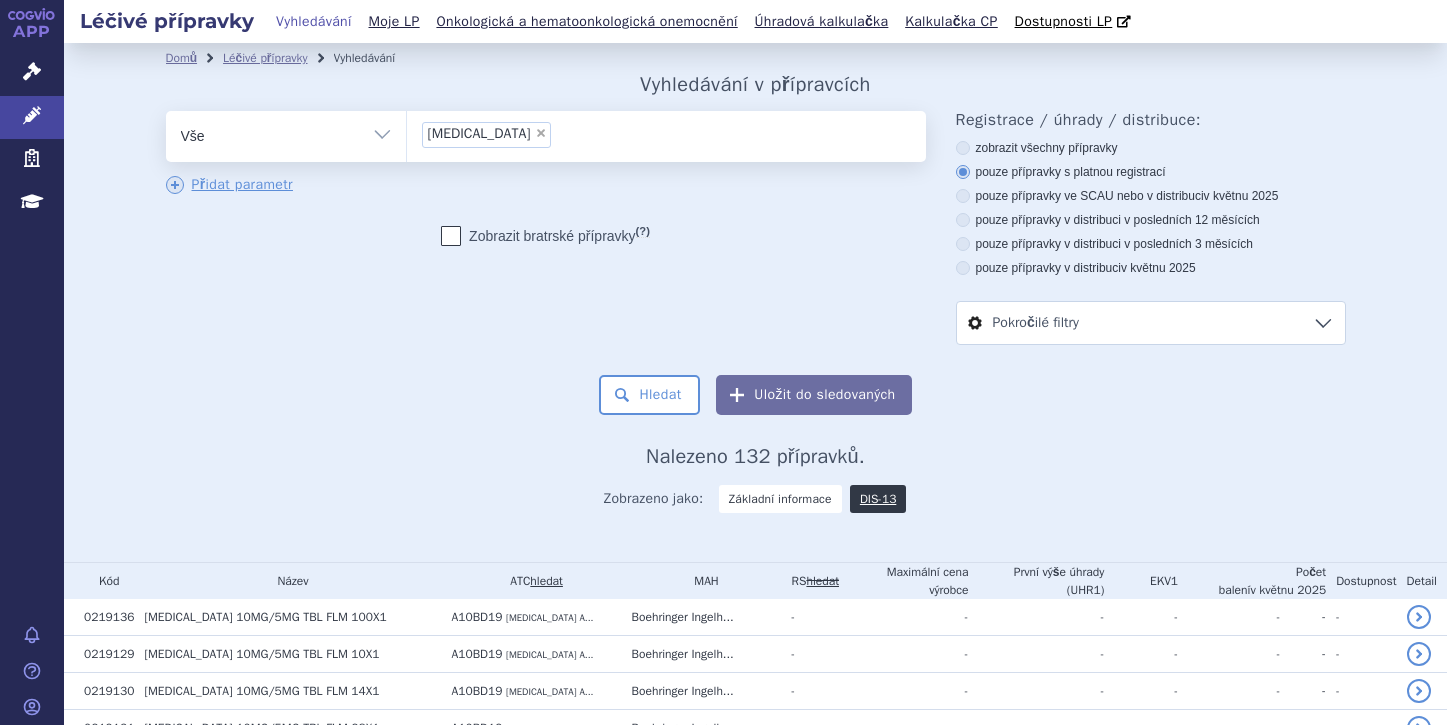 scroll, scrollTop: 0, scrollLeft: 0, axis: both 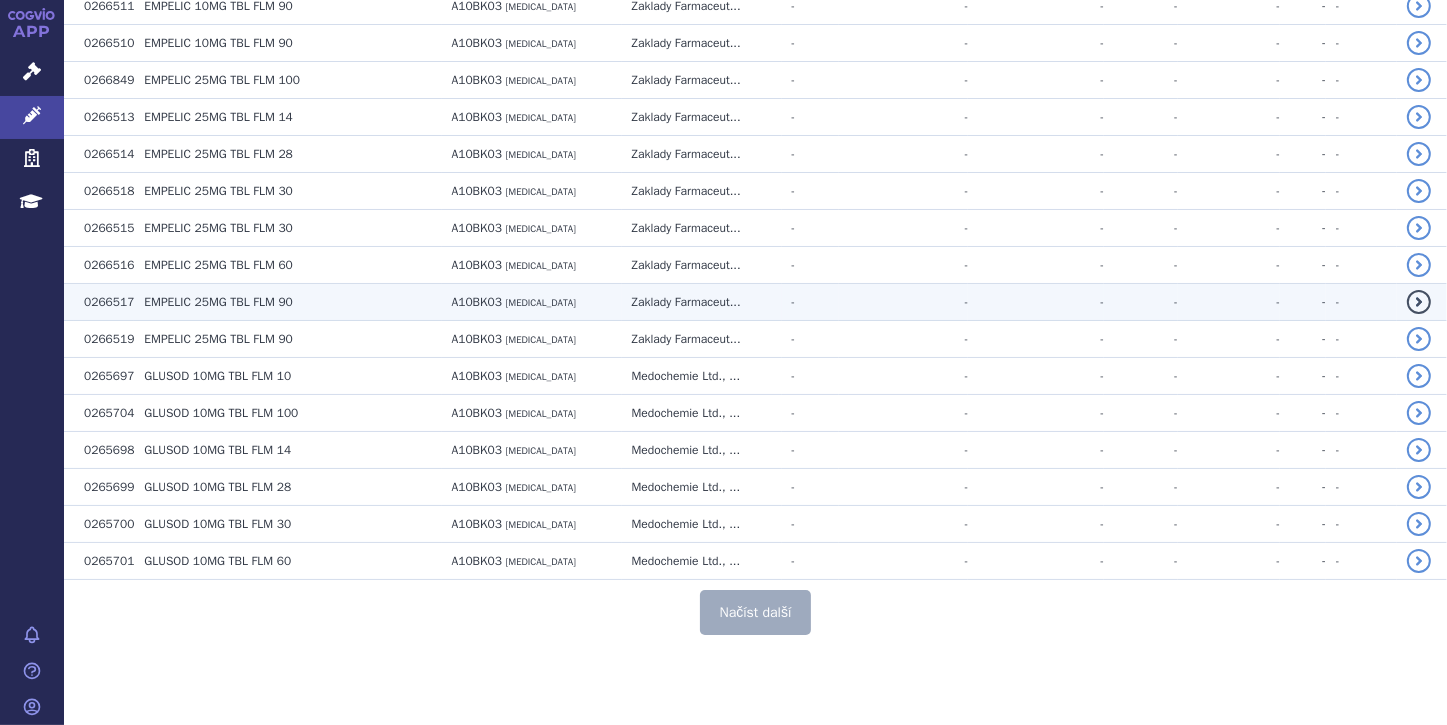 click on "EMPELIC
25MG TBL FLM 90" at bounding box center [287, 302] 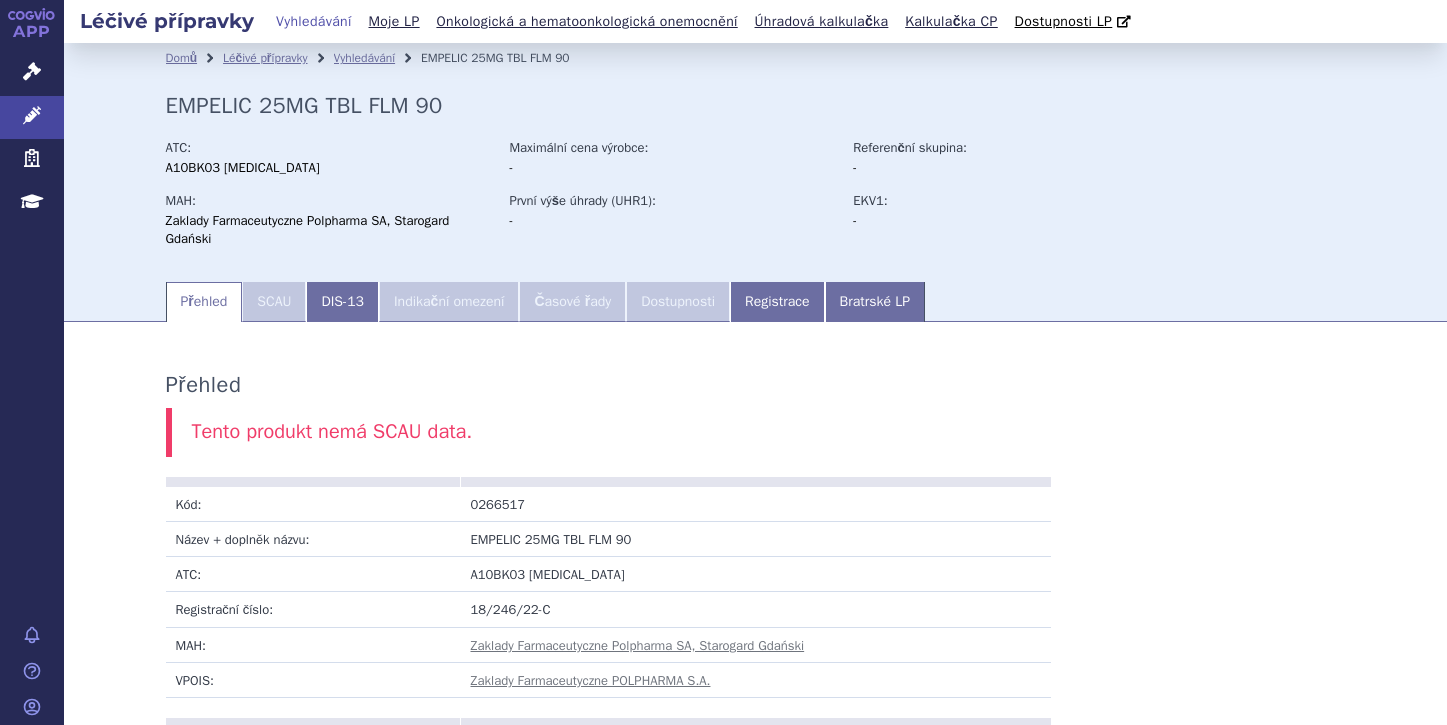 scroll, scrollTop: 0, scrollLeft: 0, axis: both 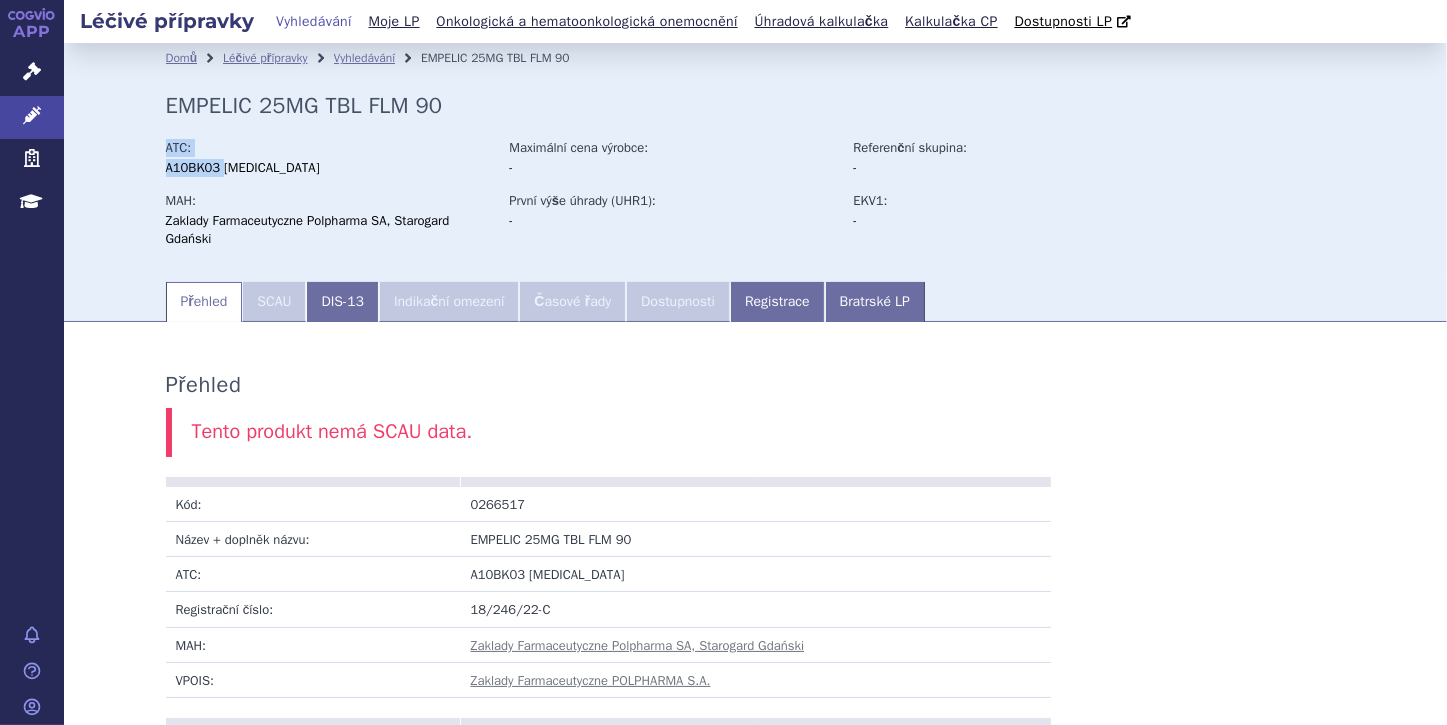 drag, startPoint x: 156, startPoint y: 171, endPoint x: 220, endPoint y: 170, distance: 64.00781 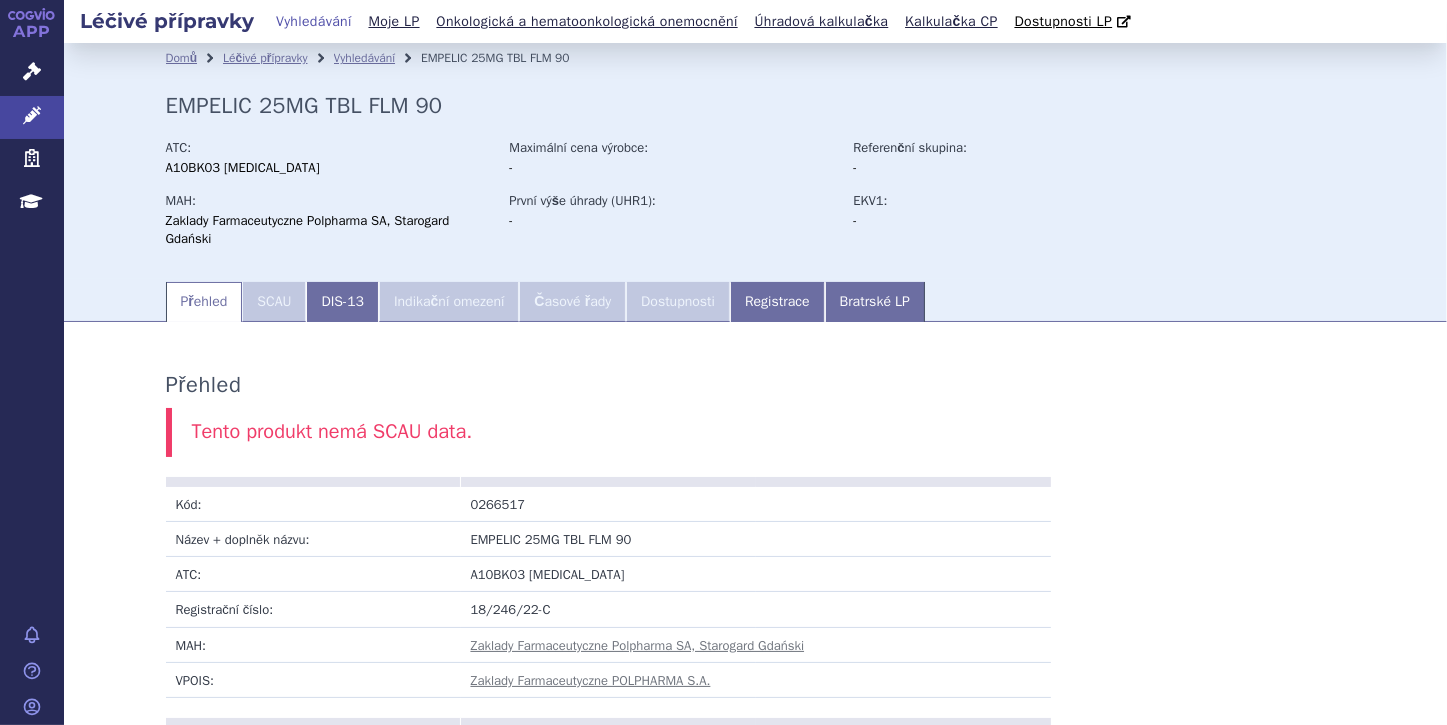 drag, startPoint x: 220, startPoint y: 170, endPoint x: 220, endPoint y: 200, distance: 30 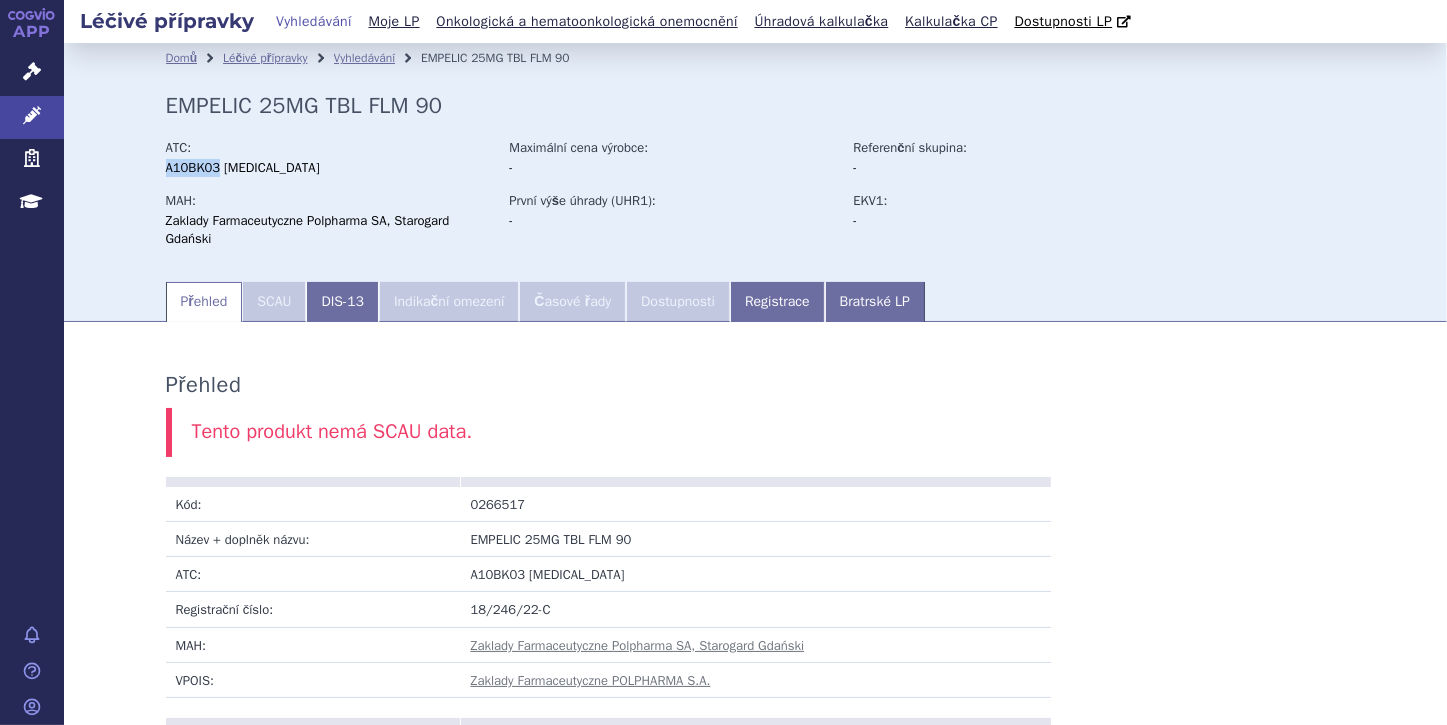 drag, startPoint x: 212, startPoint y: 172, endPoint x: 160, endPoint y: 176, distance: 52.153618 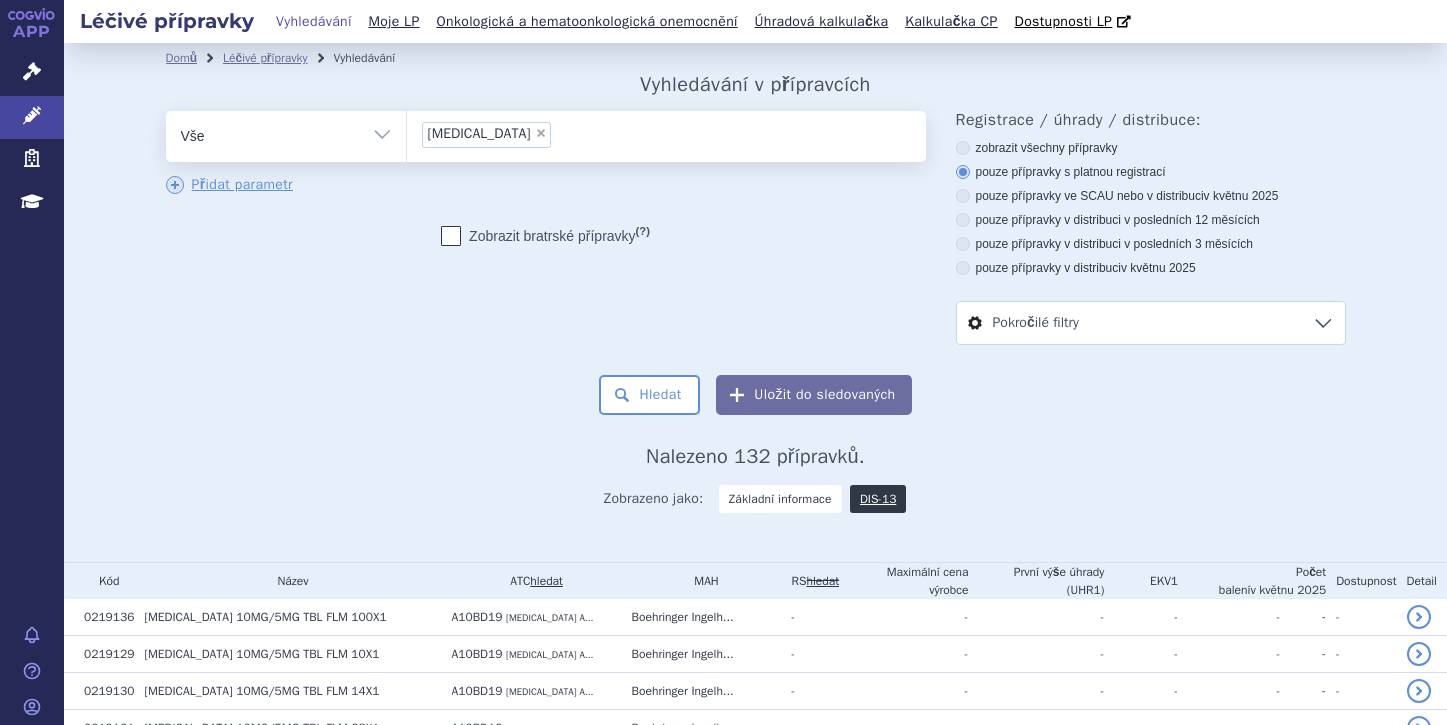 scroll, scrollTop: 0, scrollLeft: 0, axis: both 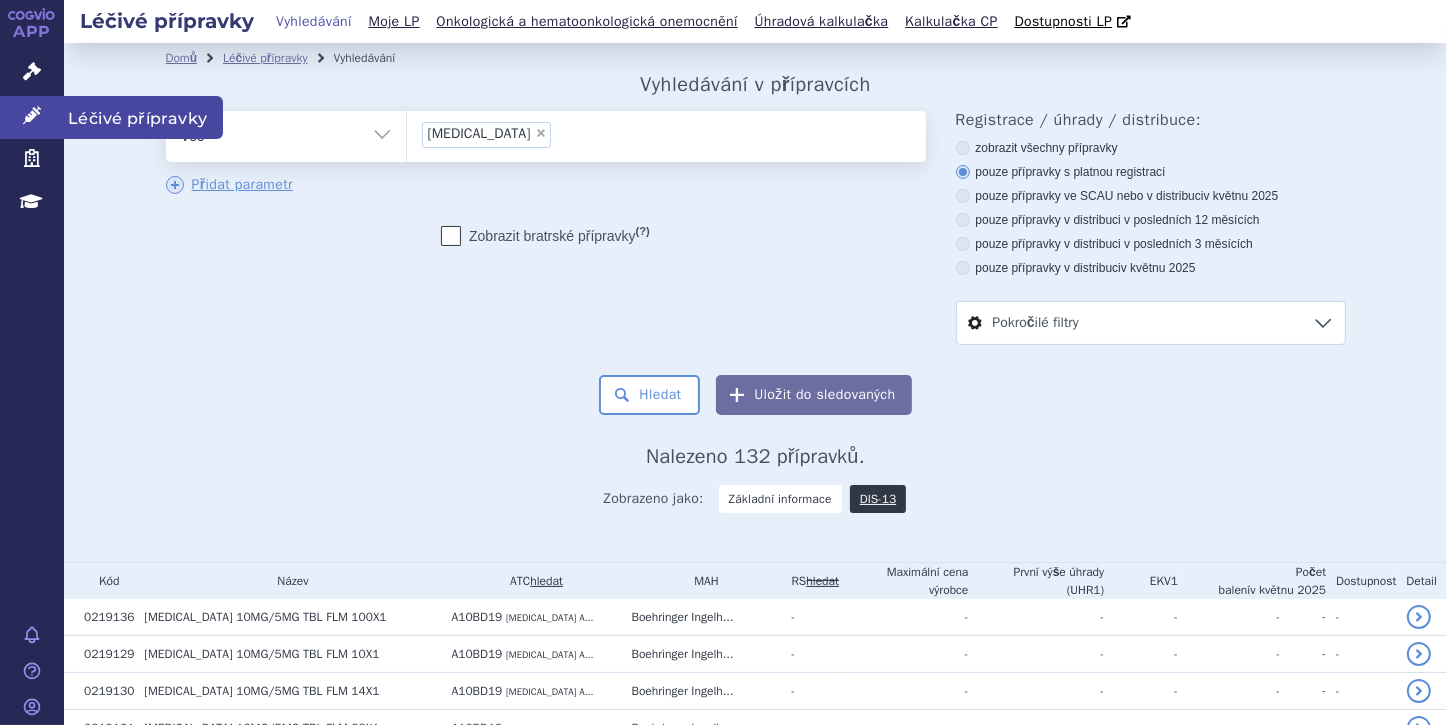 click at bounding box center (32, 116) 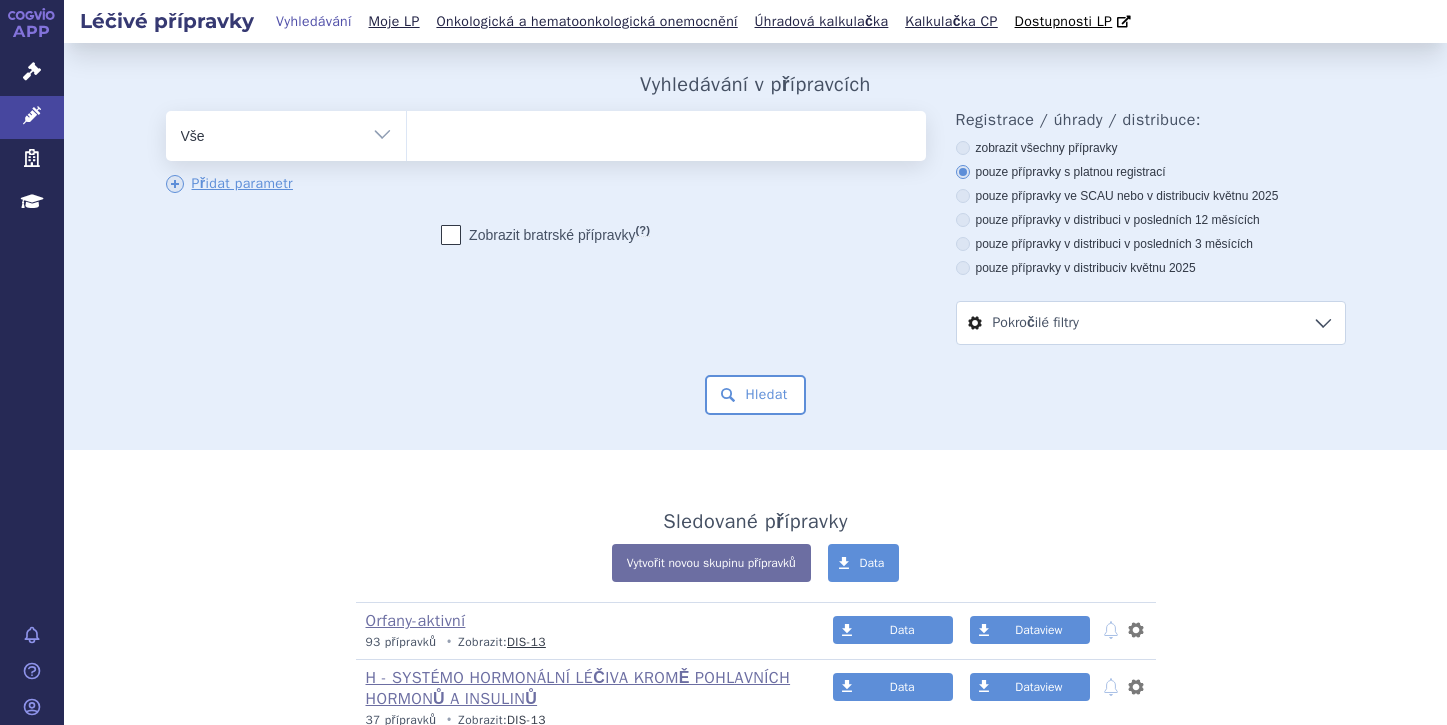 scroll, scrollTop: 0, scrollLeft: 0, axis: both 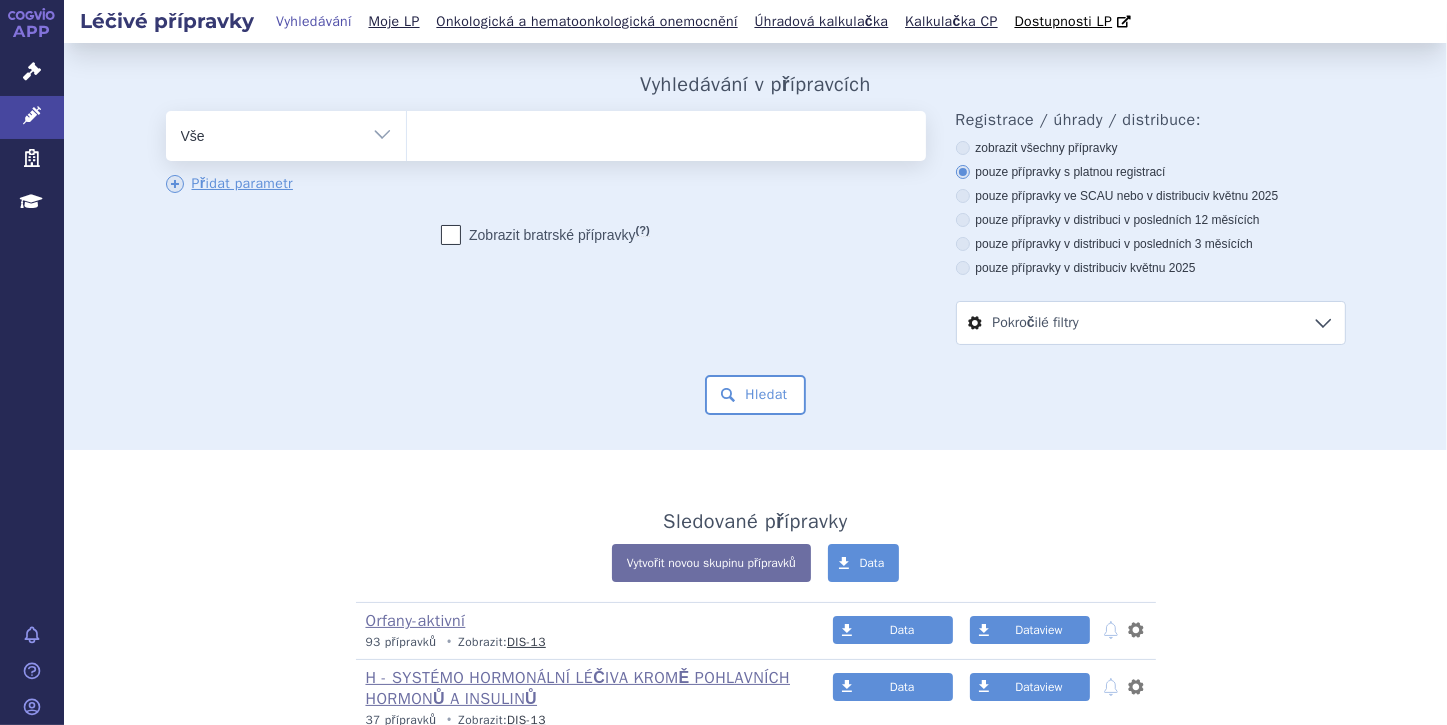 click on "Vše
Přípravek/SUKL kód
MAH
VPOIS
ATC/Aktivní látka
Léková forma
Síla" at bounding box center (286, 133) 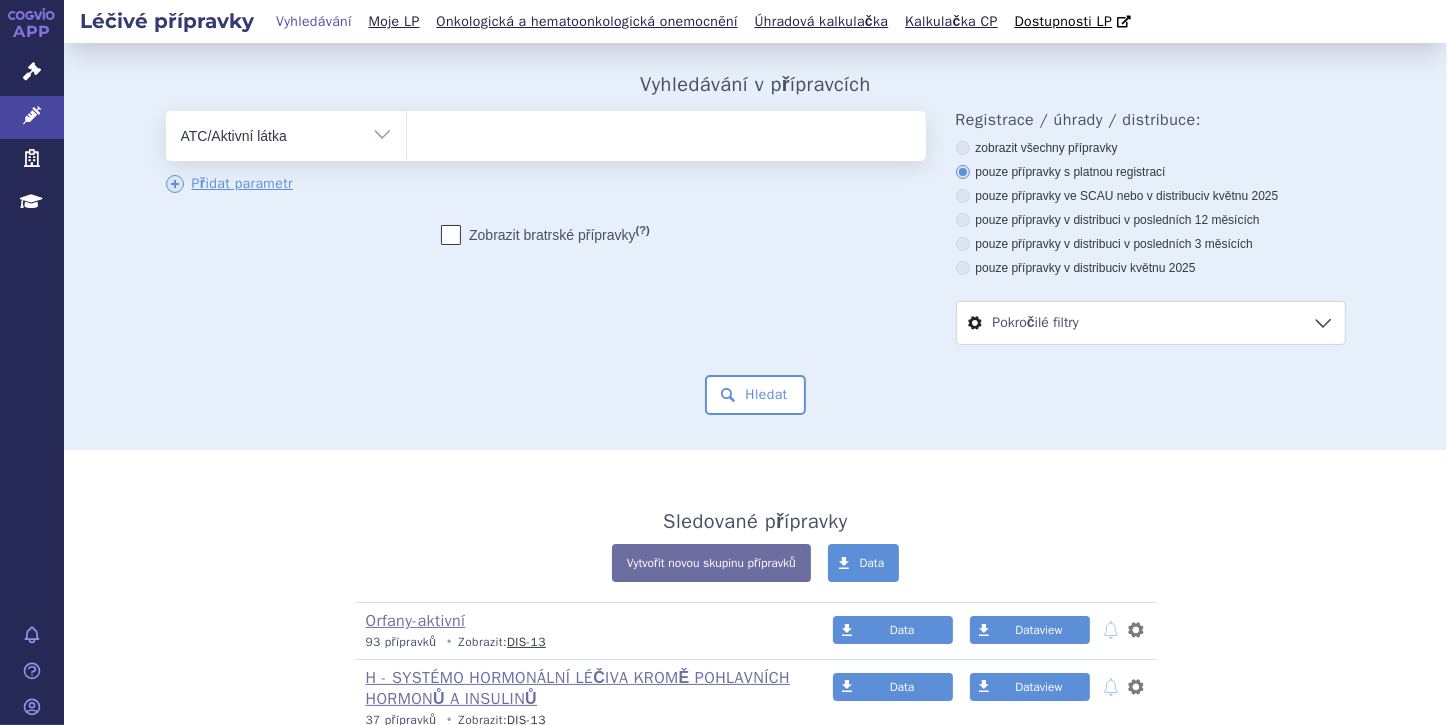 click on "Vše
Přípravek/SUKL kód
MAH
VPOIS
ATC/Aktivní látka
Léková forma
Síla" at bounding box center [286, 133] 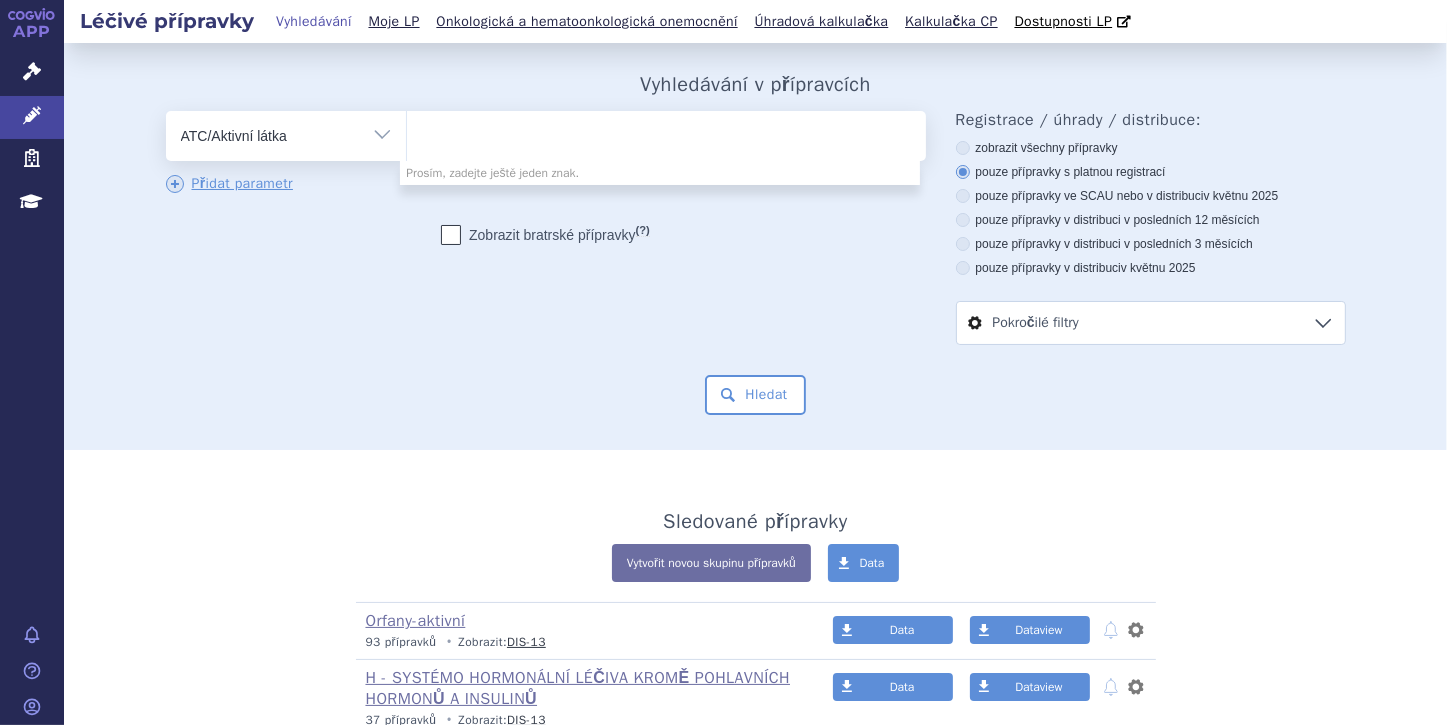 paste on "Dapagliflozin" 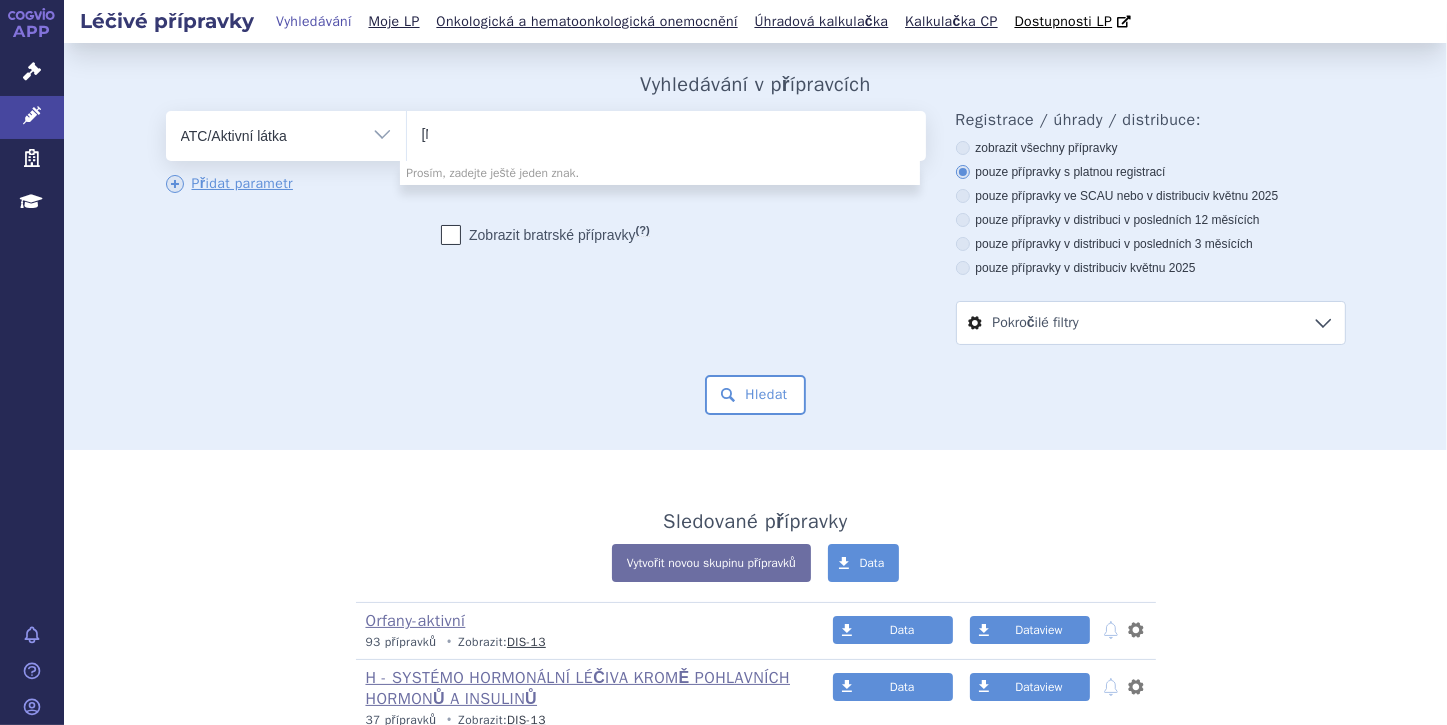 type 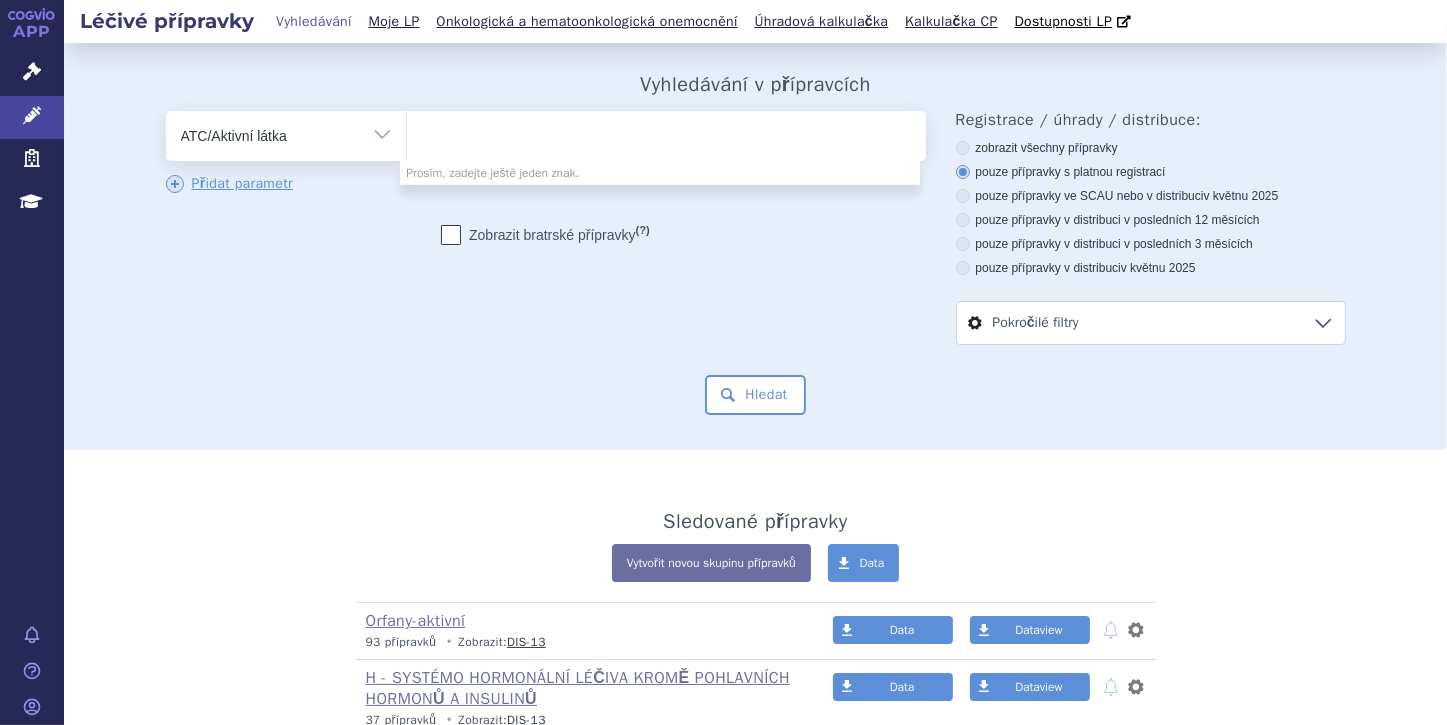 select on "Dapagliflozin" 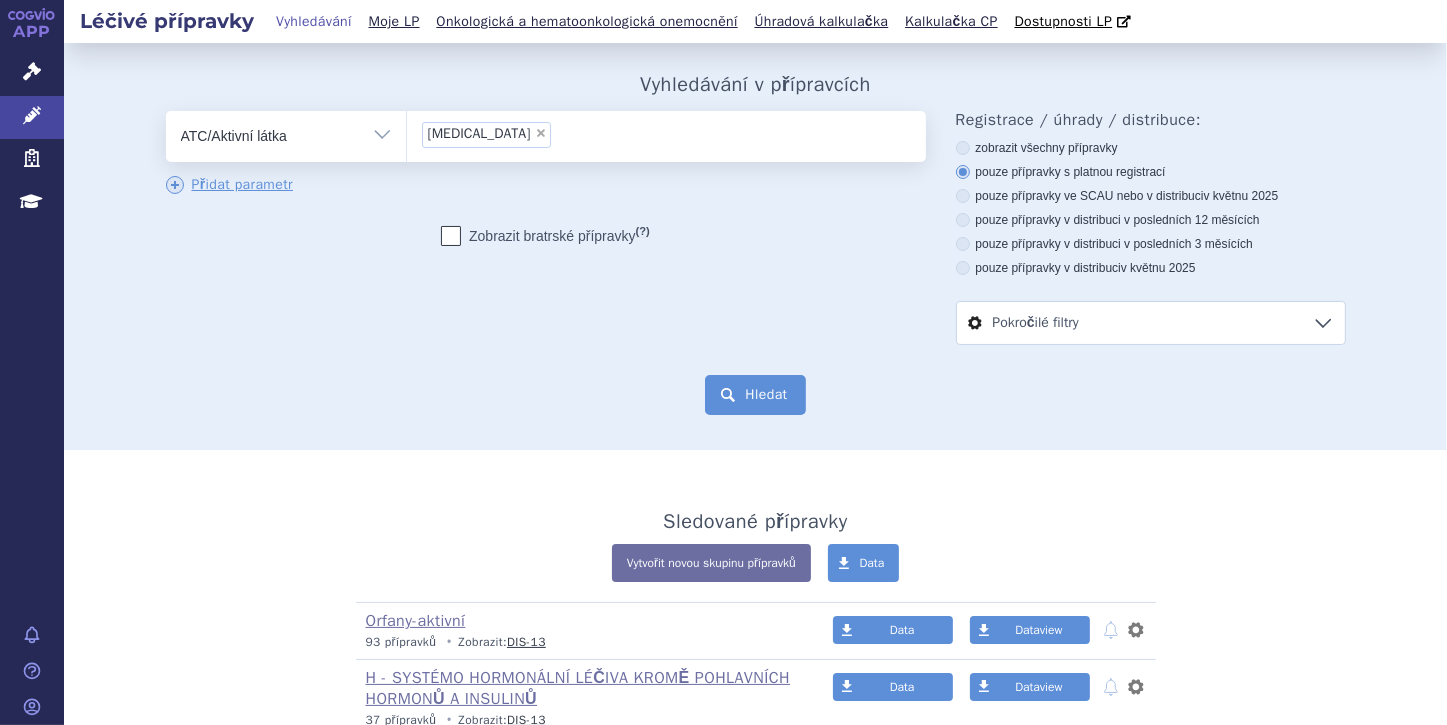click on "Hledat" at bounding box center (755, 395) 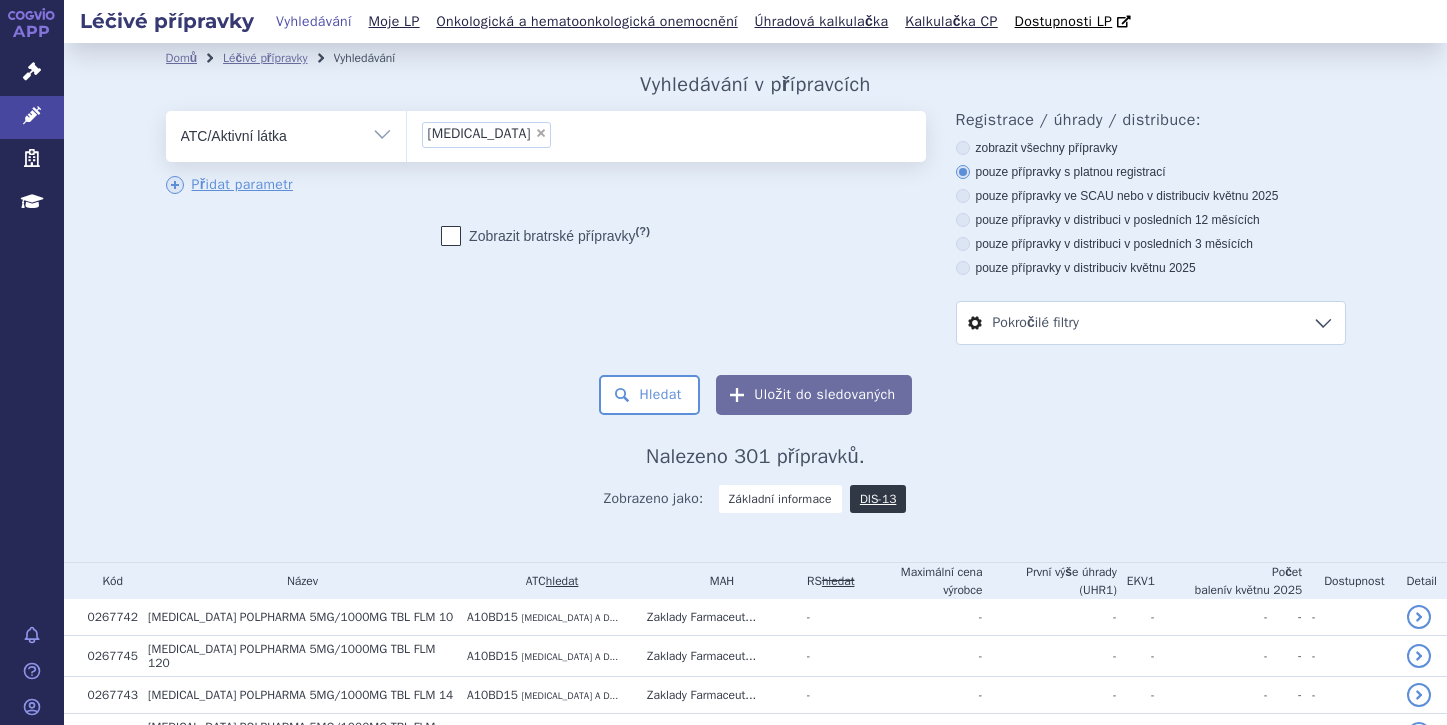 scroll, scrollTop: 0, scrollLeft: 0, axis: both 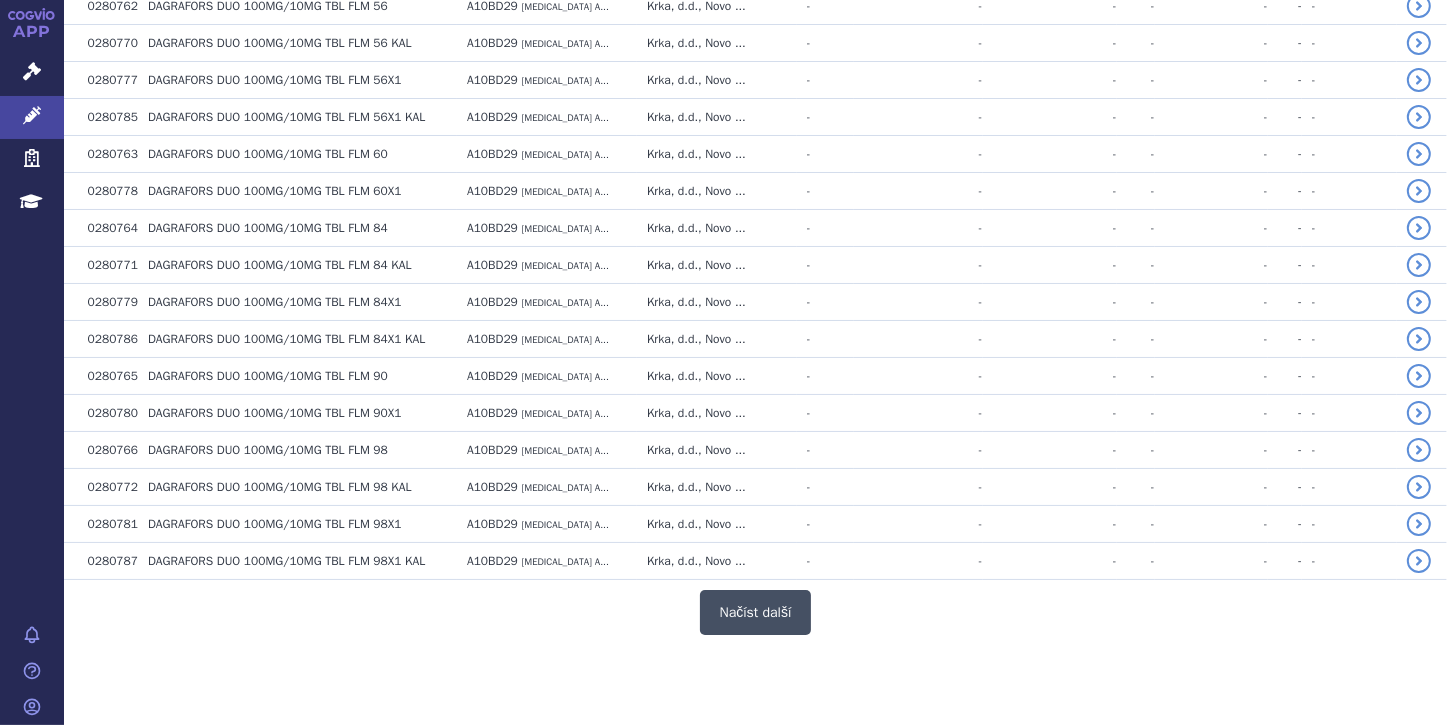 click on "Načíst další" at bounding box center [756, 612] 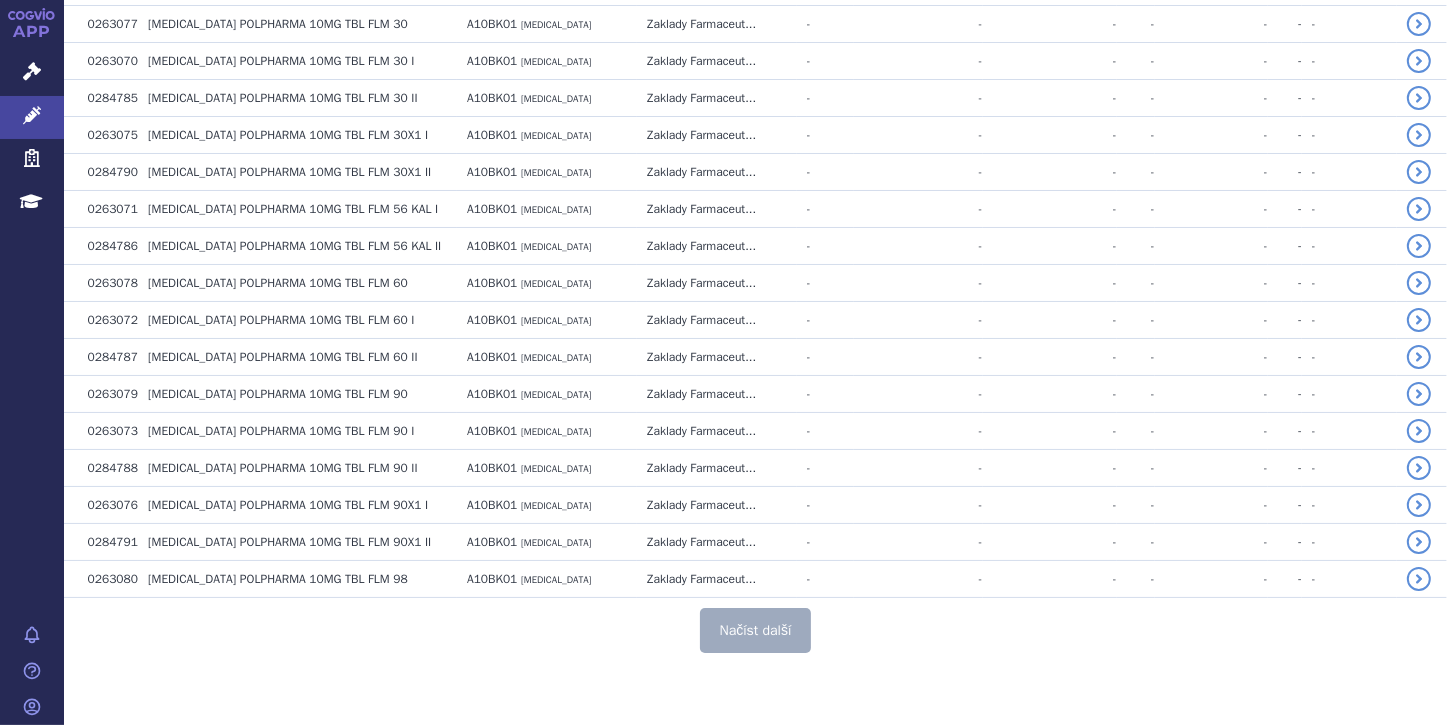scroll, scrollTop: 7479, scrollLeft: 0, axis: vertical 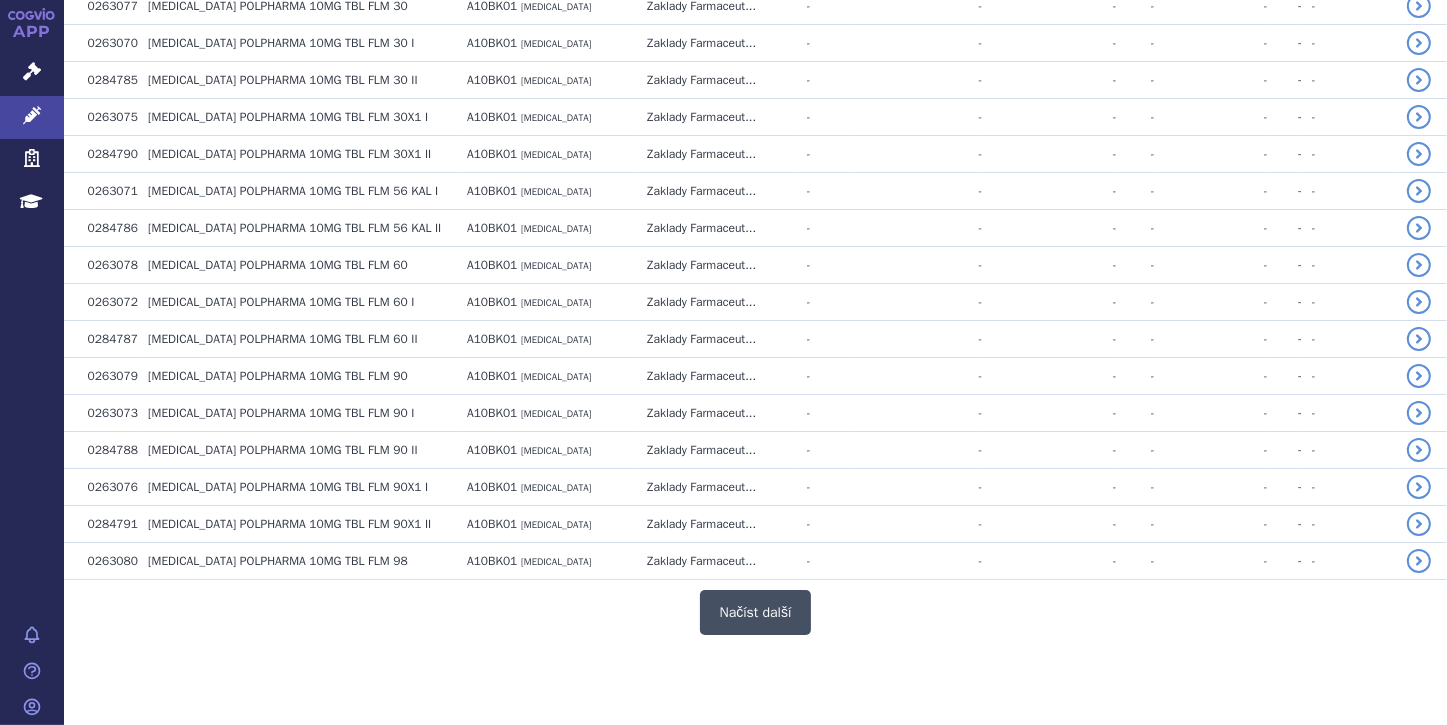 click on "Načíst další" at bounding box center (756, 612) 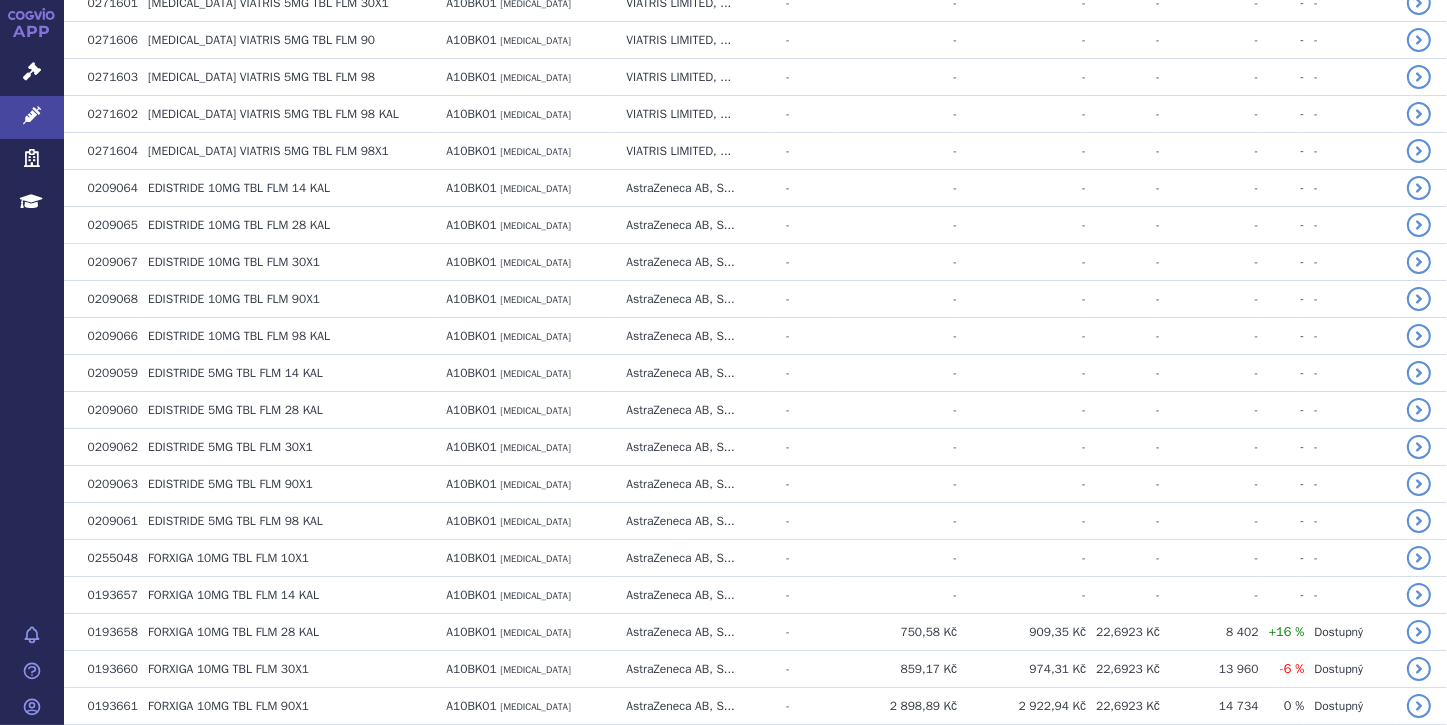 scroll, scrollTop: 9719, scrollLeft: 0, axis: vertical 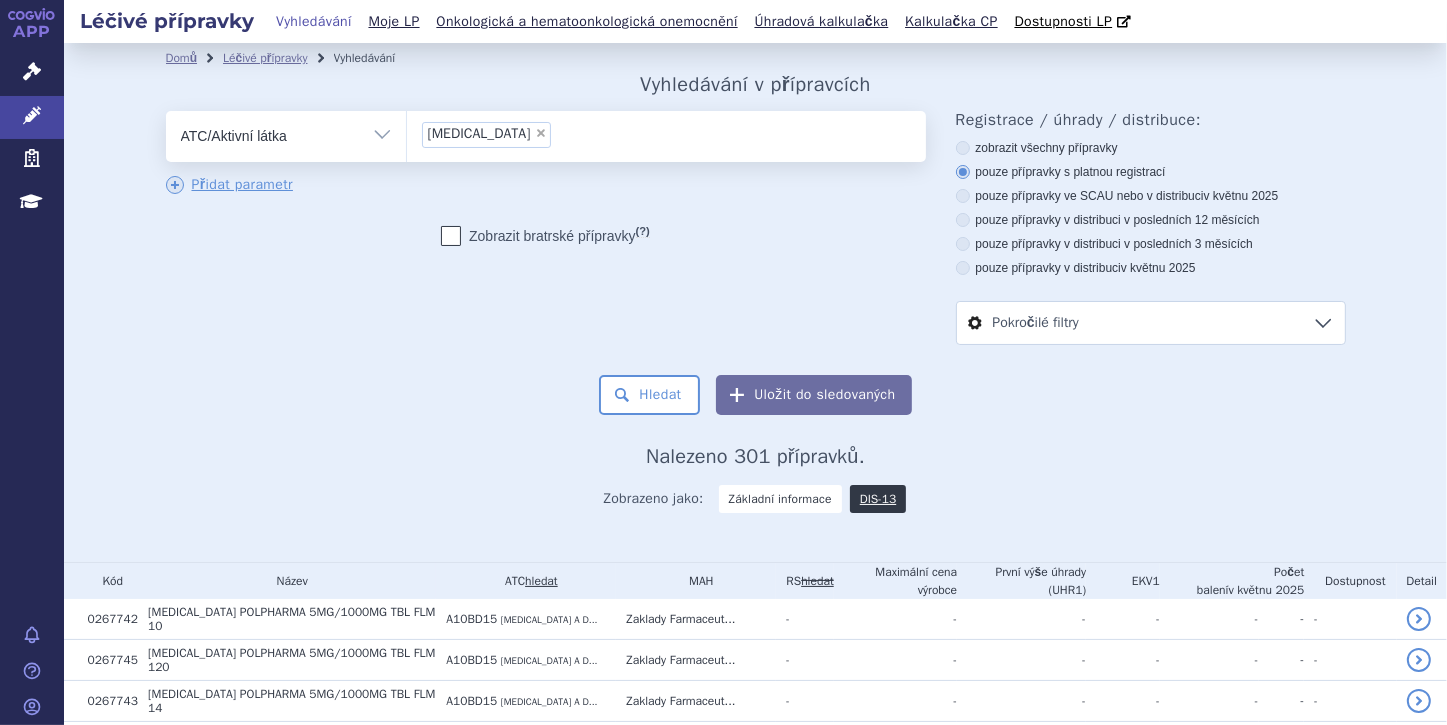 click on "×" at bounding box center (541, 133) 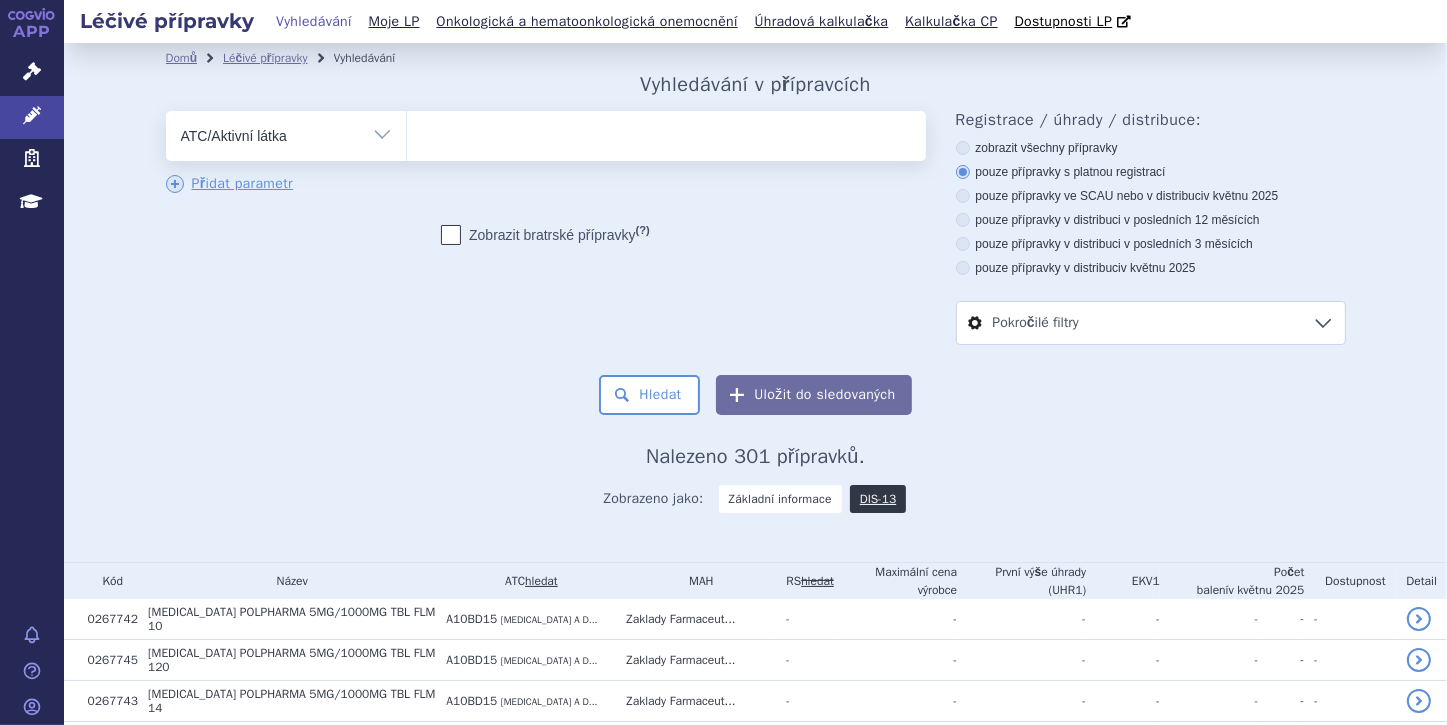 click at bounding box center (666, 132) 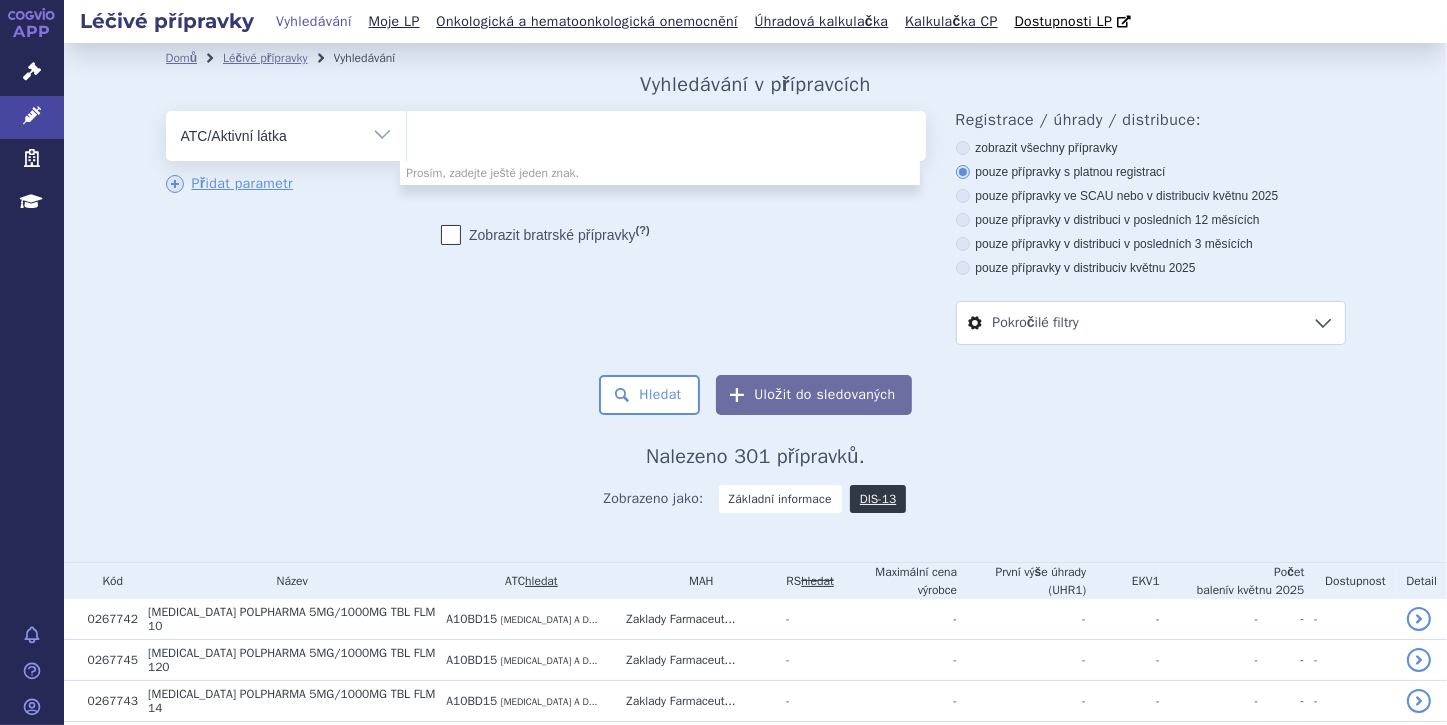 paste on "methylprednisolon" 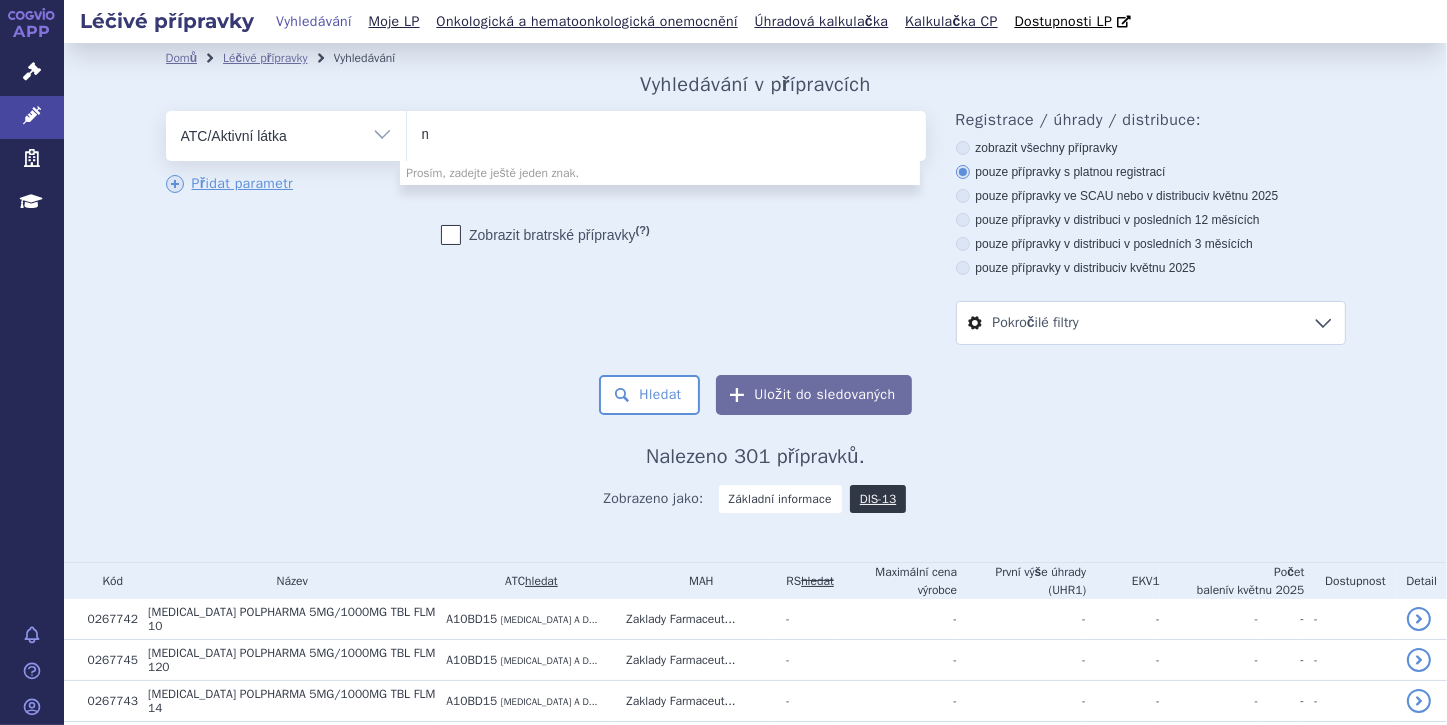 type 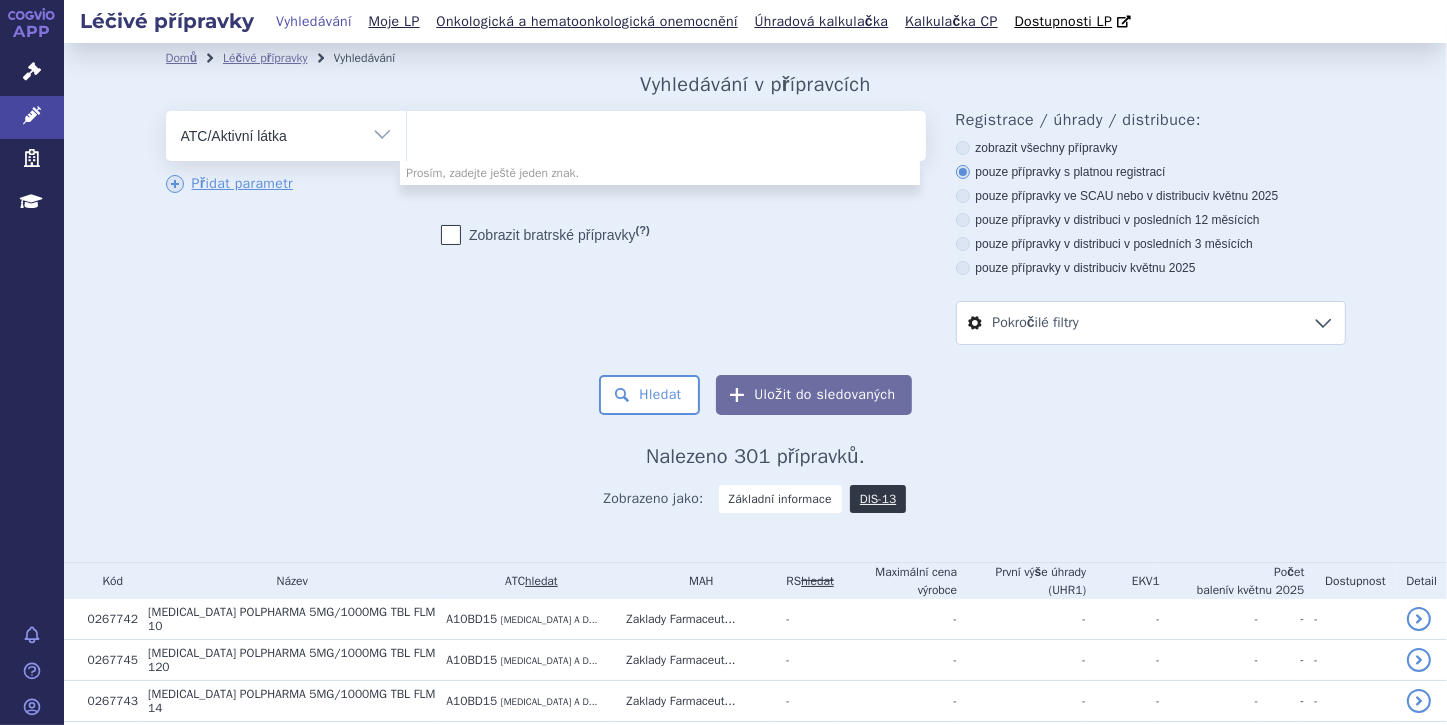 select on "methylprednisolon" 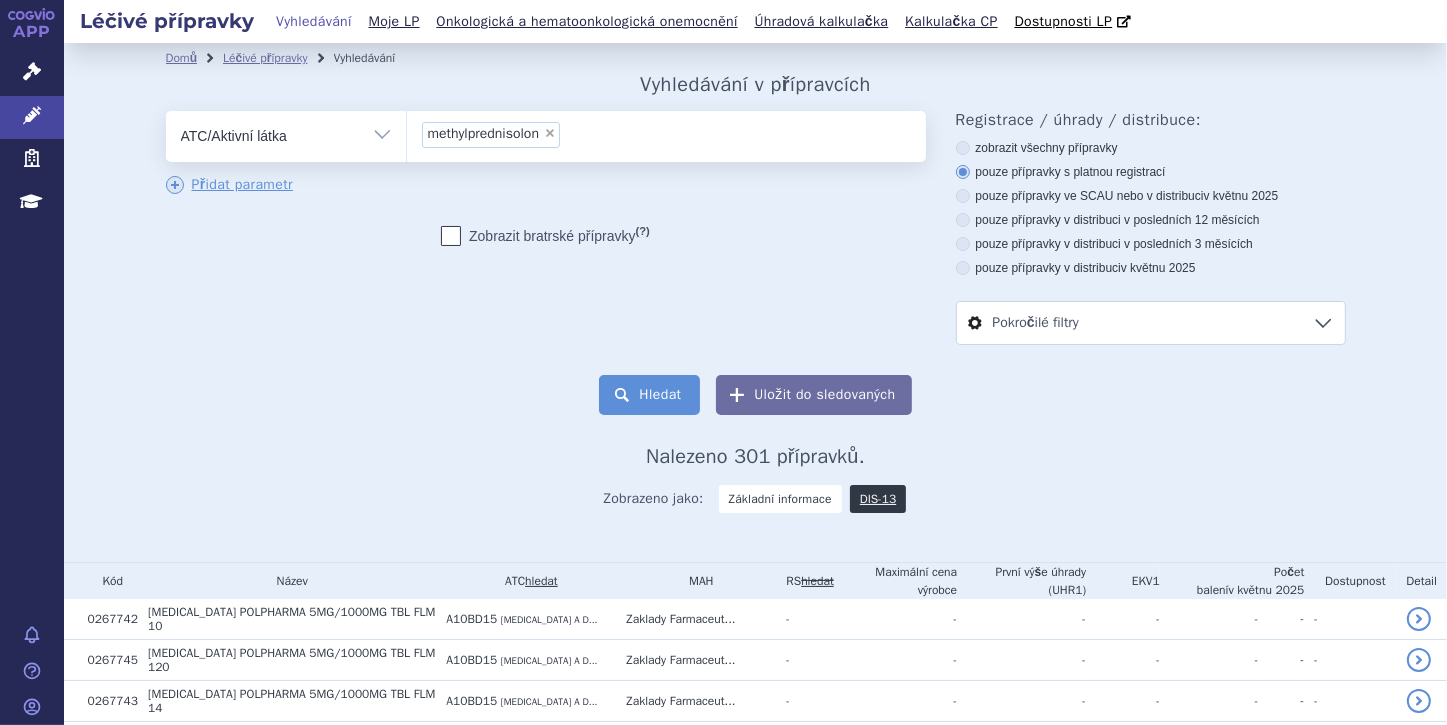 click on "Hledat" at bounding box center (649, 395) 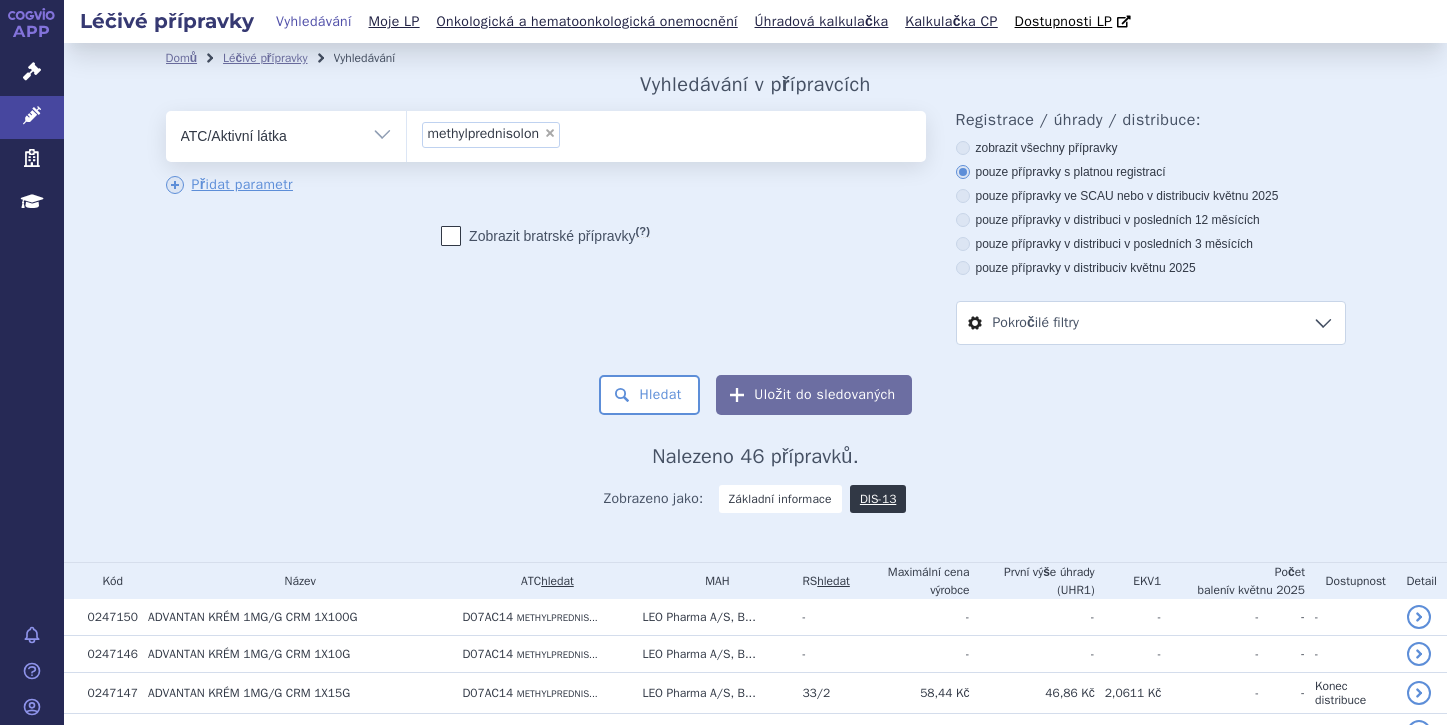 scroll, scrollTop: 0, scrollLeft: 0, axis: both 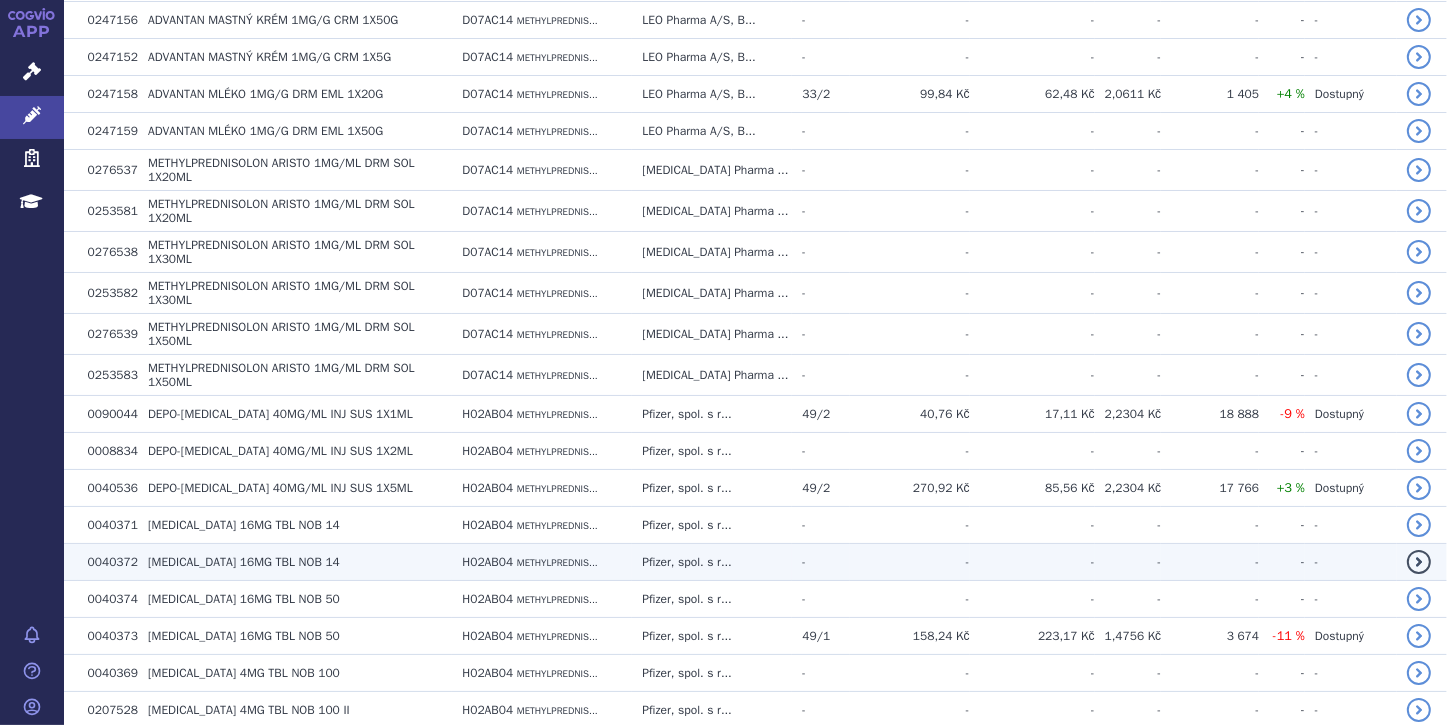 click on "16MG TBL NOB 14" at bounding box center [290, 562] 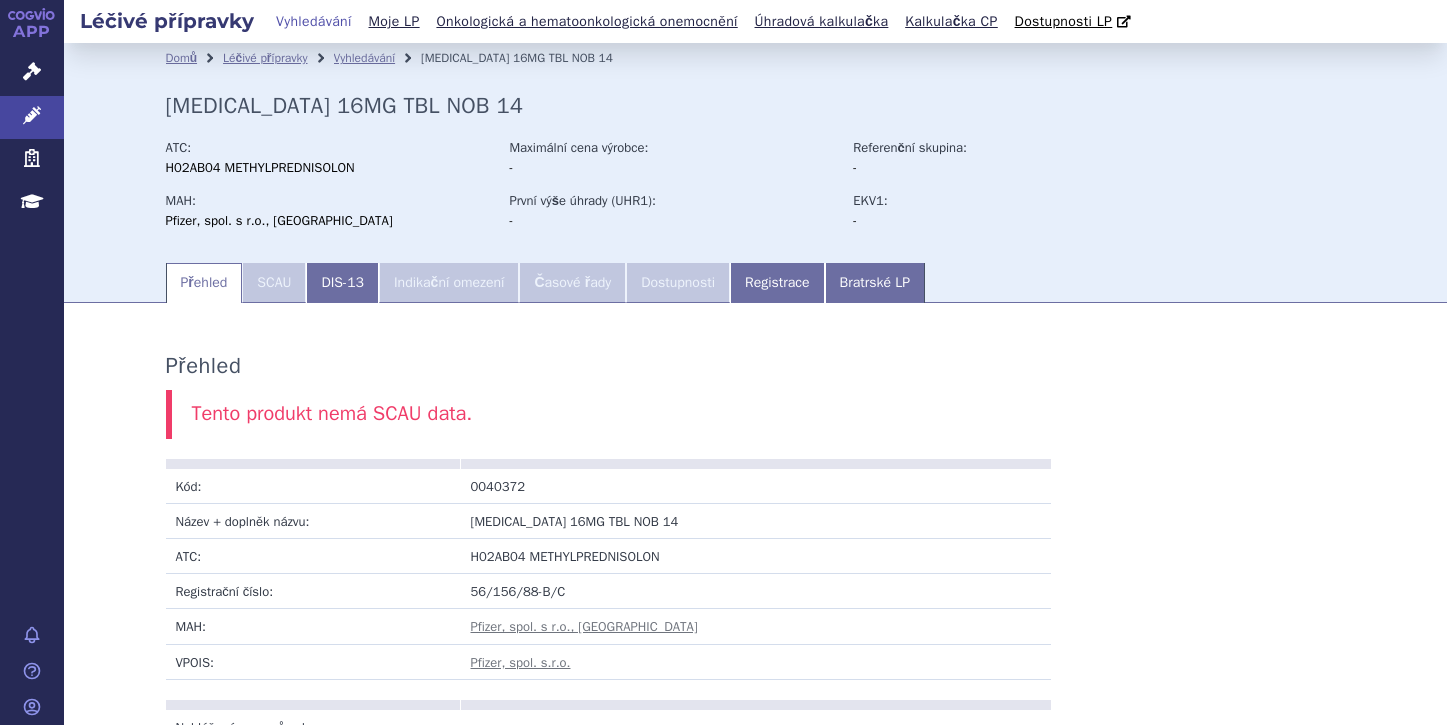 scroll, scrollTop: 0, scrollLeft: 0, axis: both 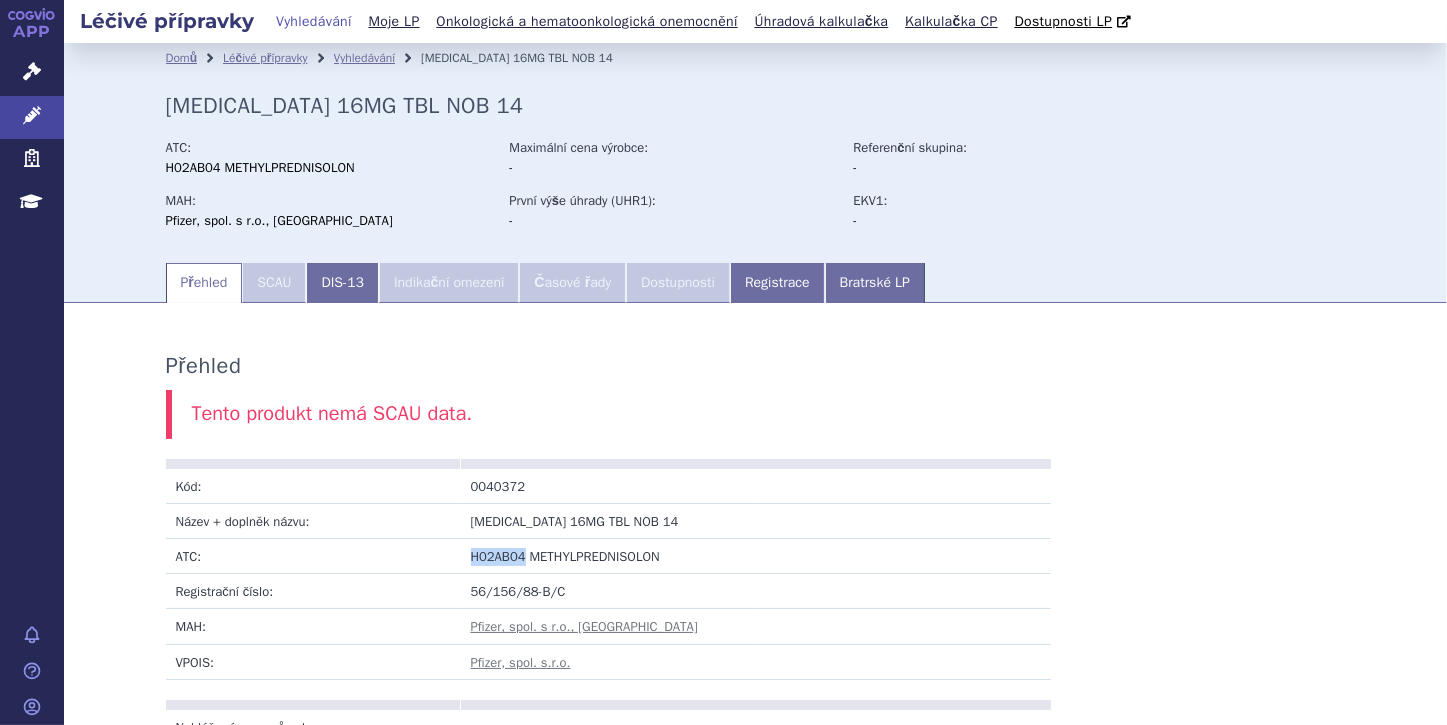 drag, startPoint x: 461, startPoint y: 556, endPoint x: 514, endPoint y: 556, distance: 53 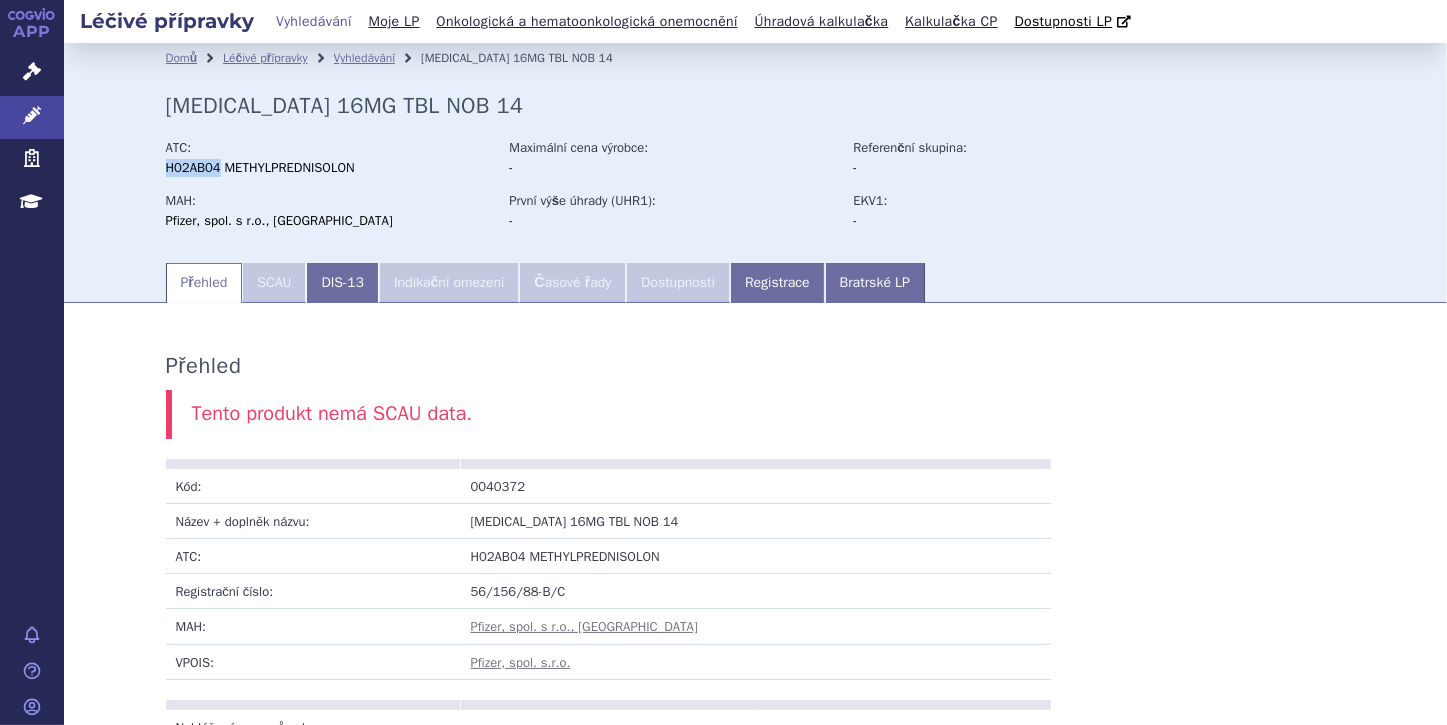 drag, startPoint x: 160, startPoint y: 167, endPoint x: 215, endPoint y: 170, distance: 55.081757 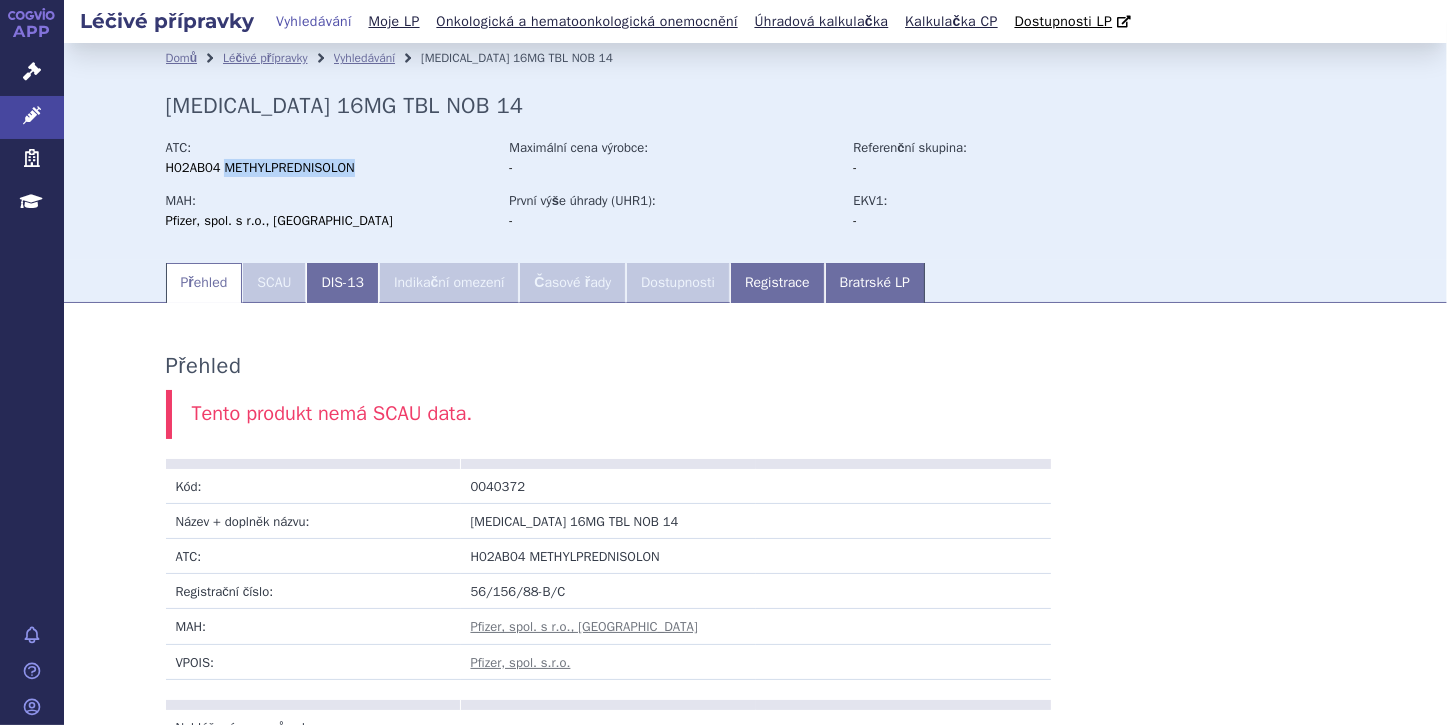 drag, startPoint x: 352, startPoint y: 168, endPoint x: 222, endPoint y: 172, distance: 130.06152 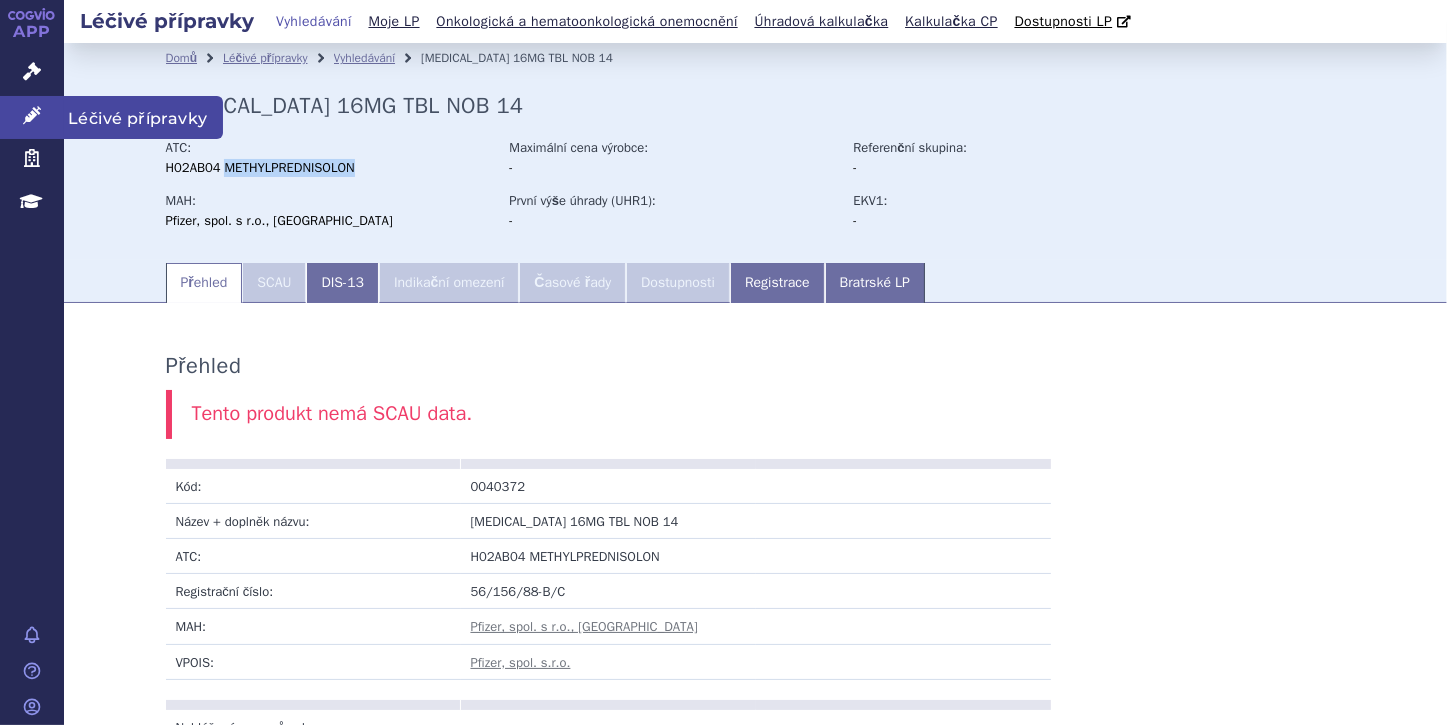 click at bounding box center [32, 115] 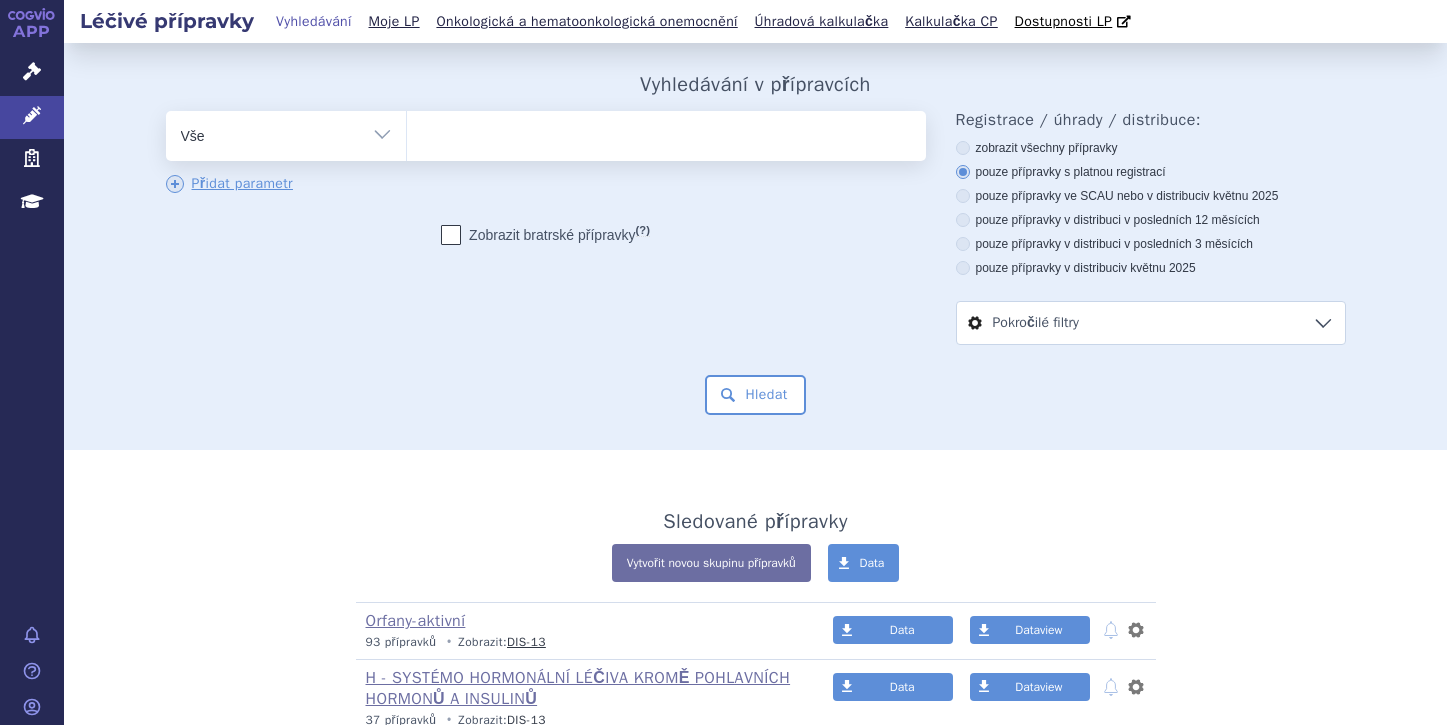 scroll, scrollTop: 0, scrollLeft: 0, axis: both 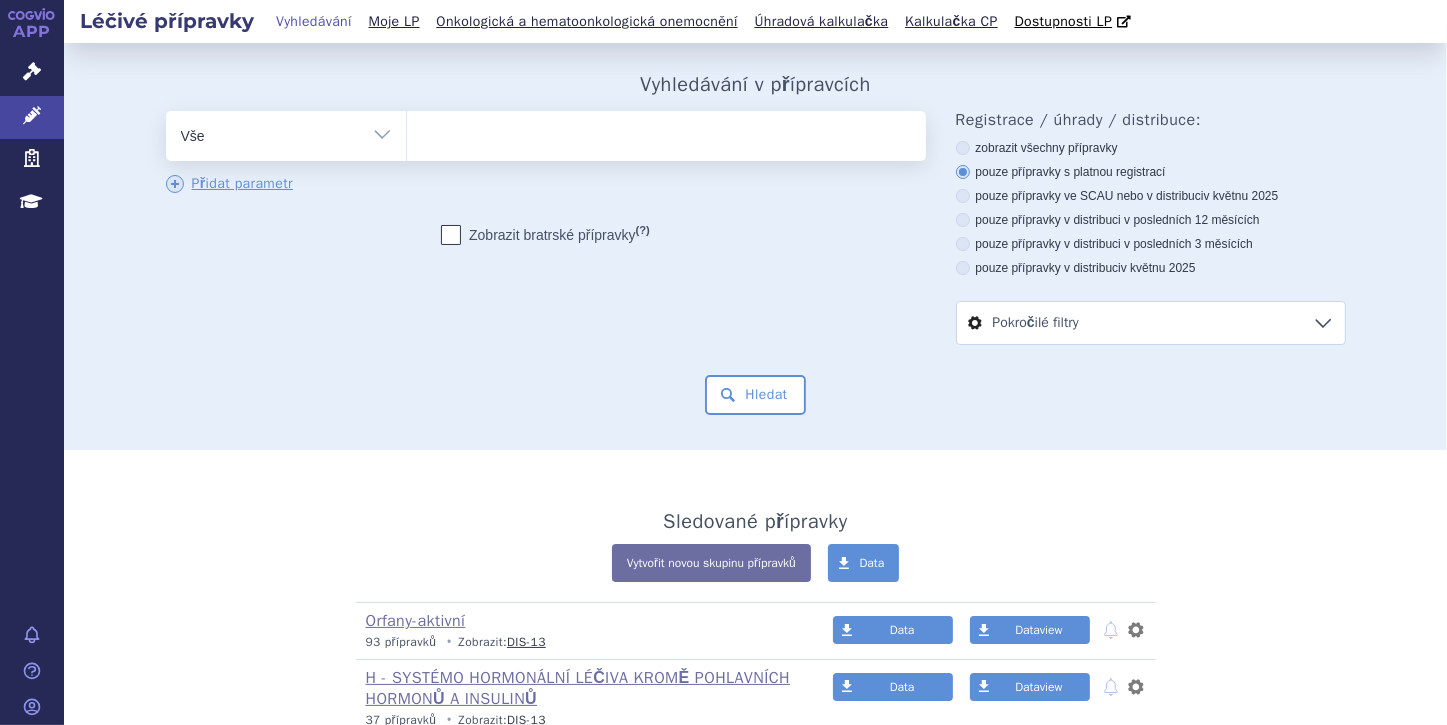 click at bounding box center (427, 133) 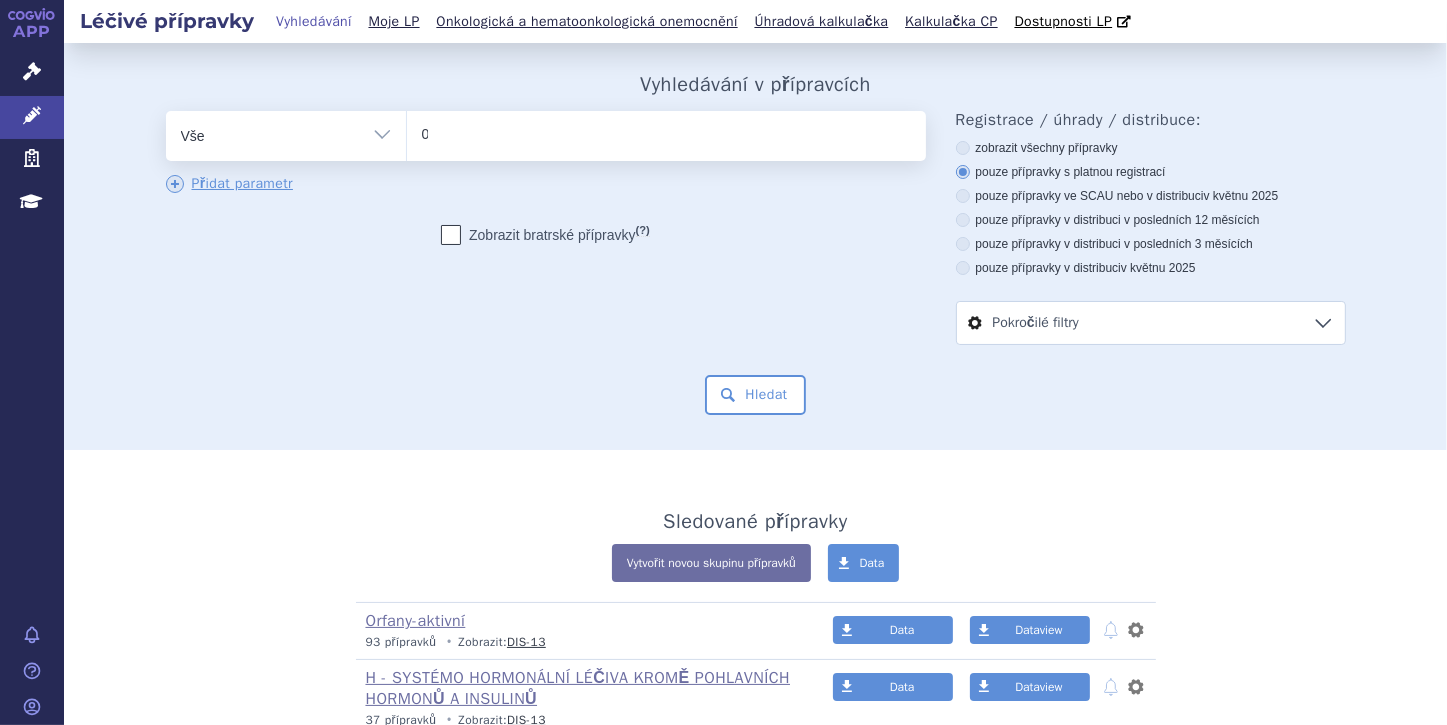 type 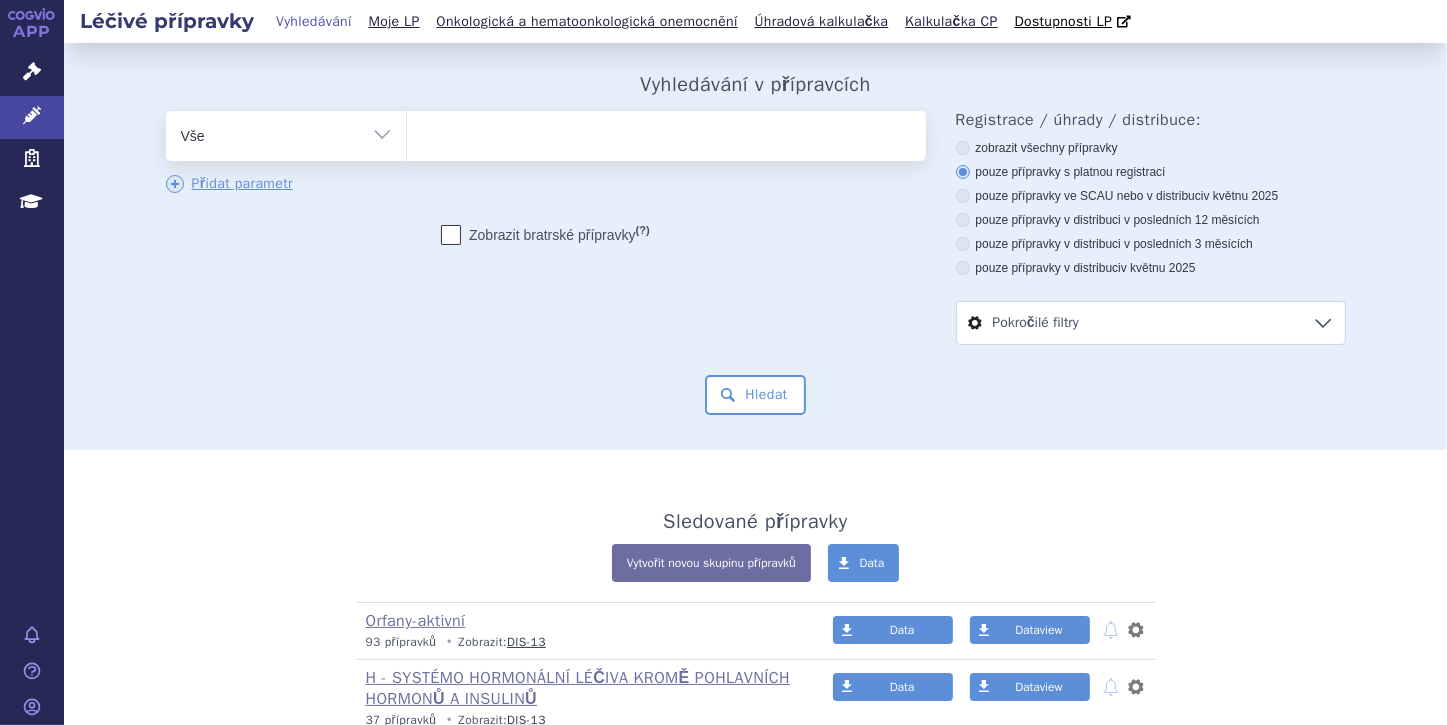 select on "00274  37" 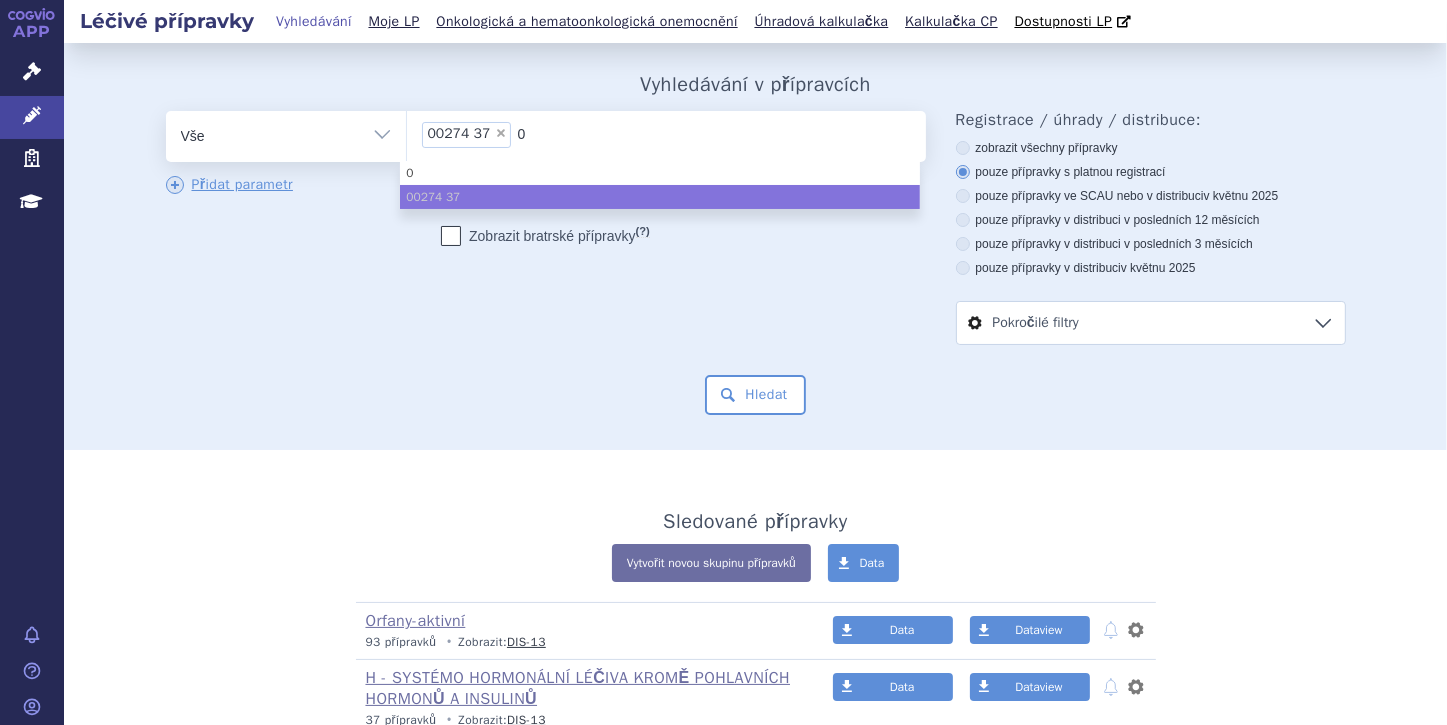 type on "00" 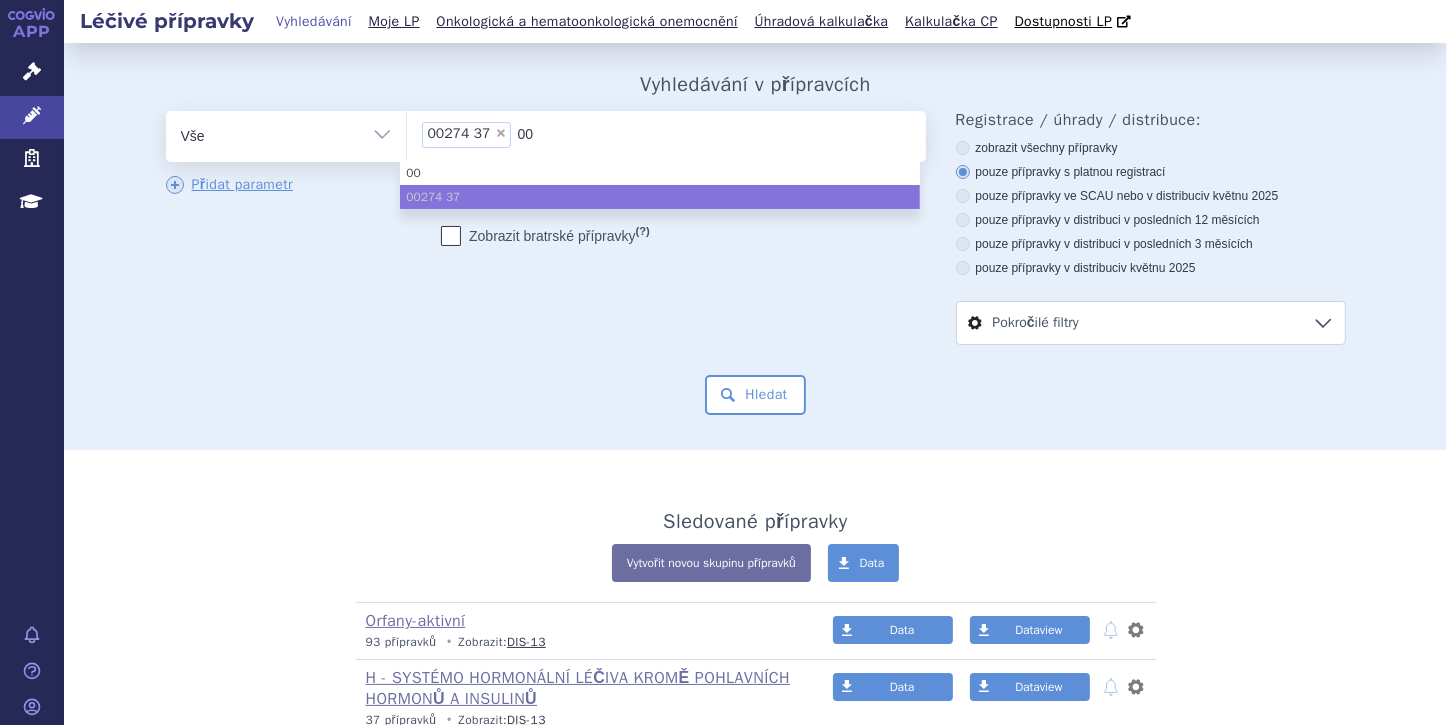 type on "002" 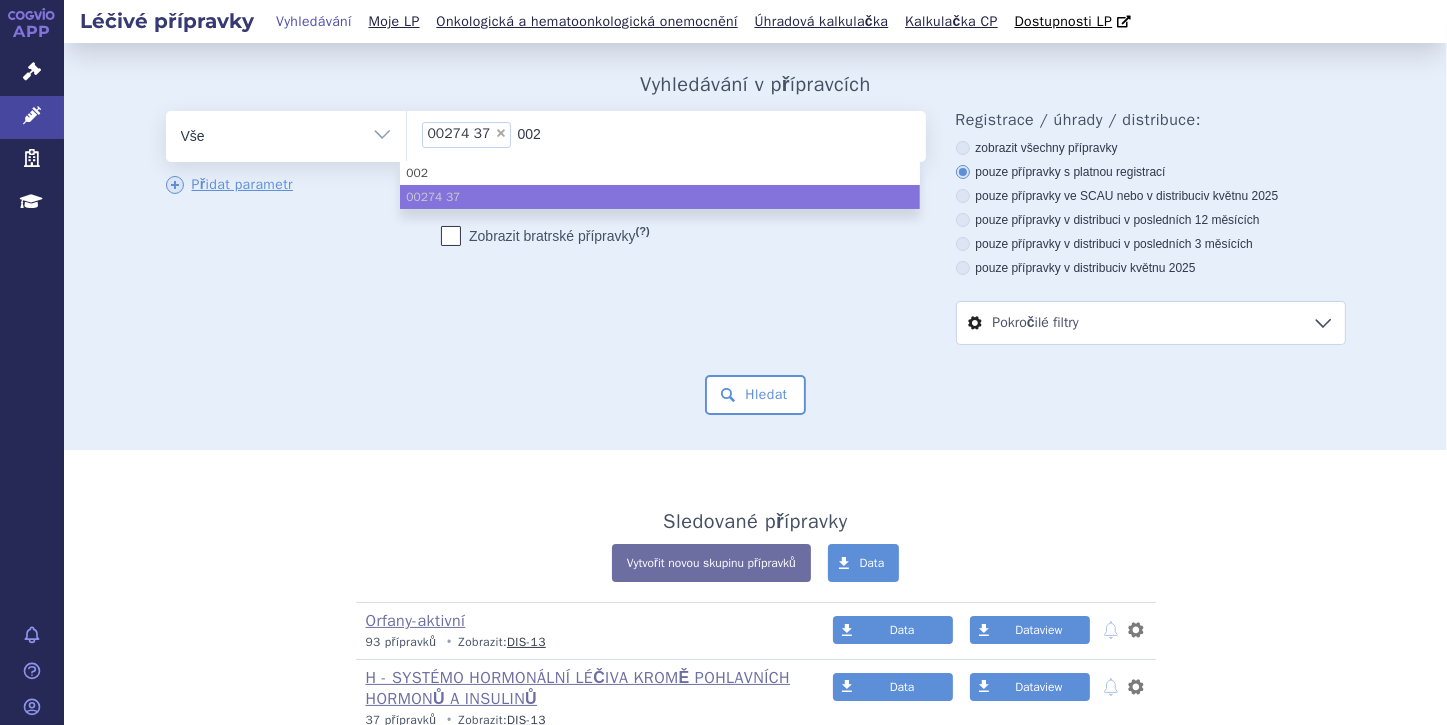 type on "0027" 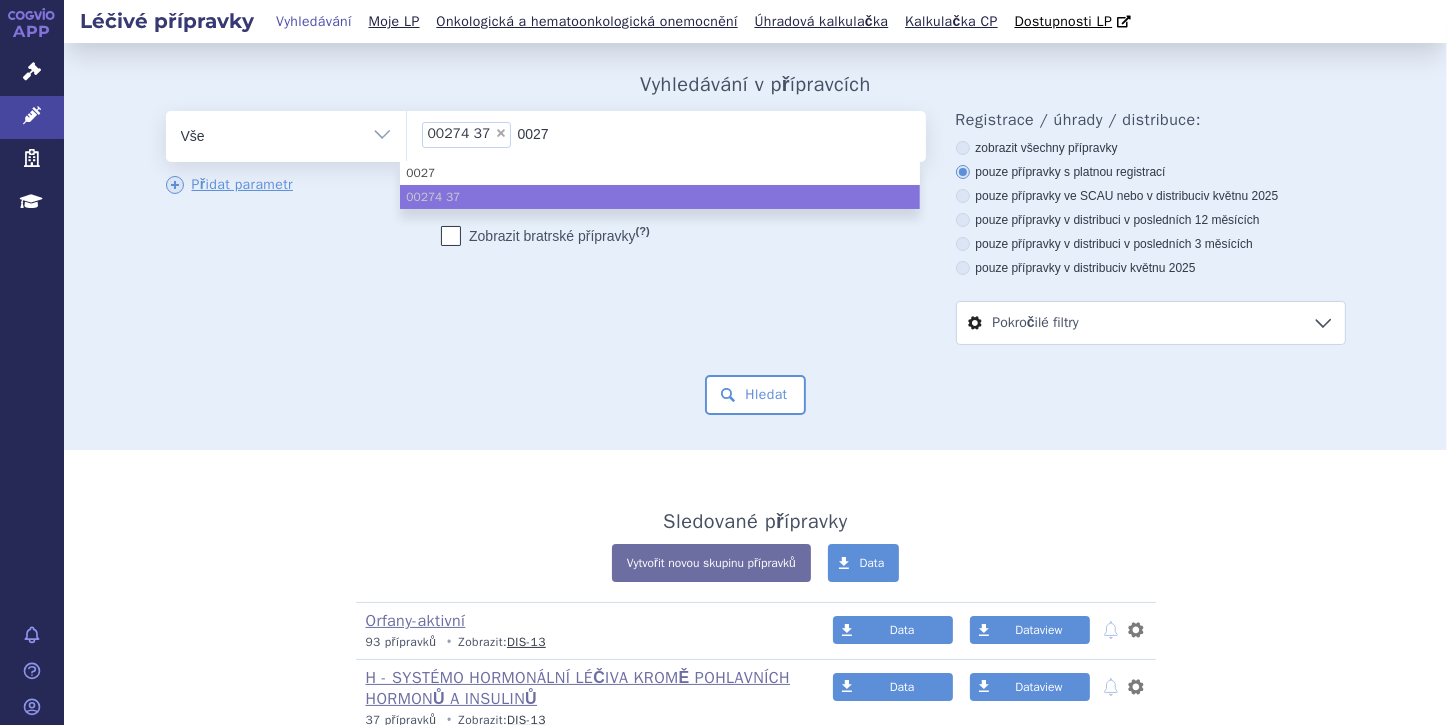 type on "00274" 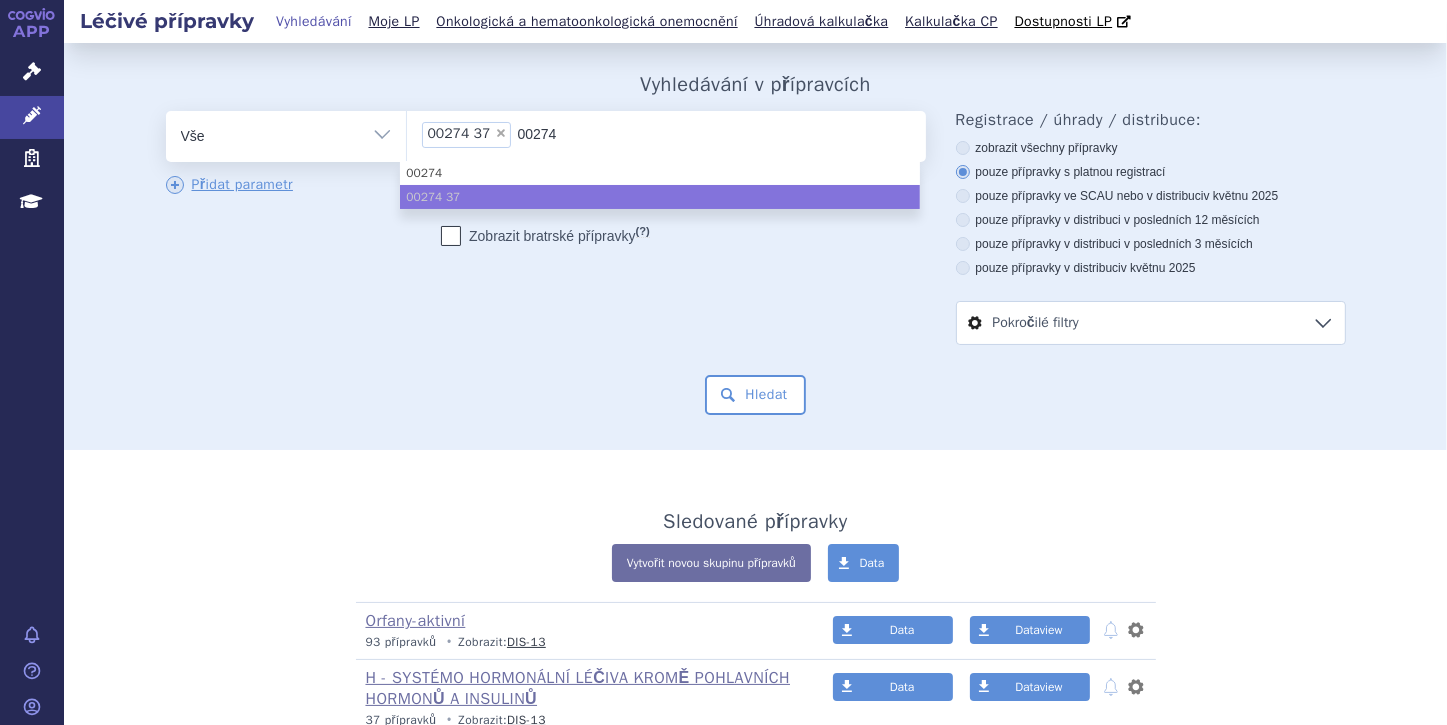 type on "002743" 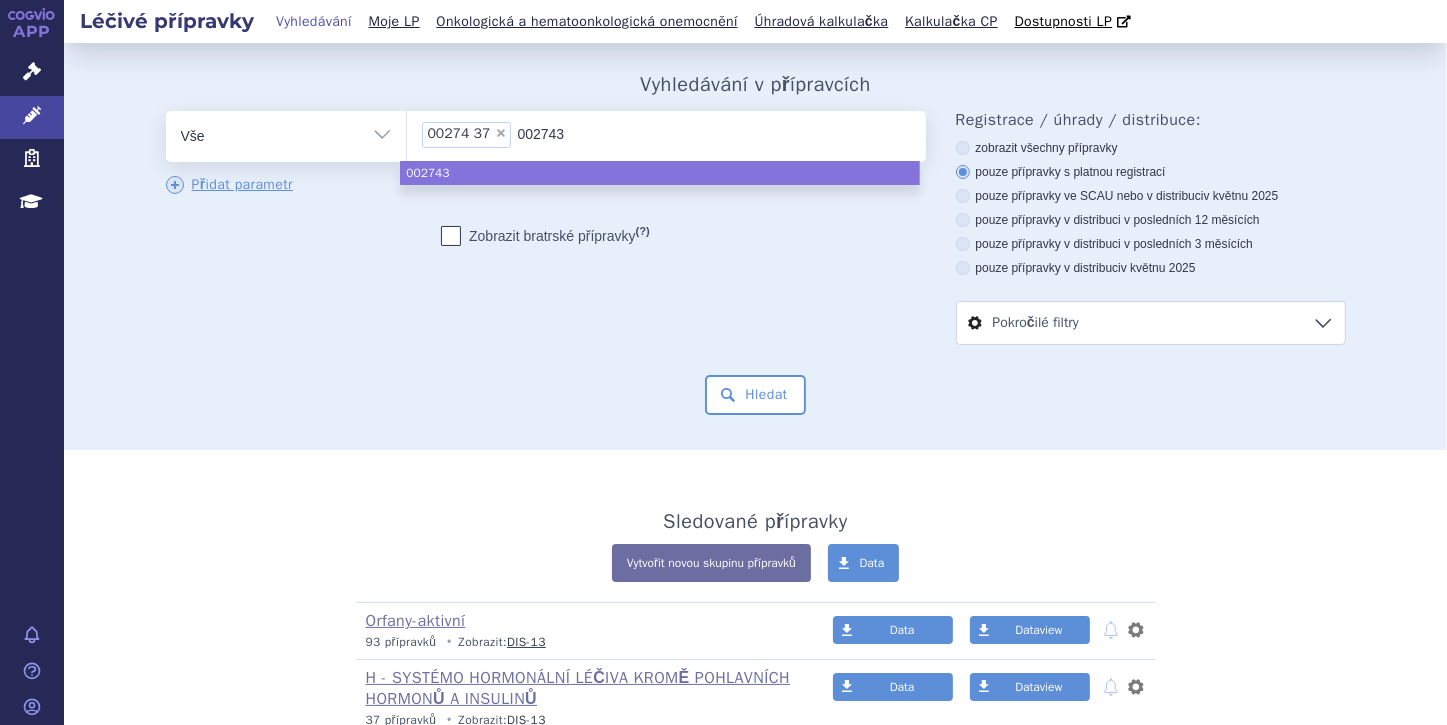 type on "0027437" 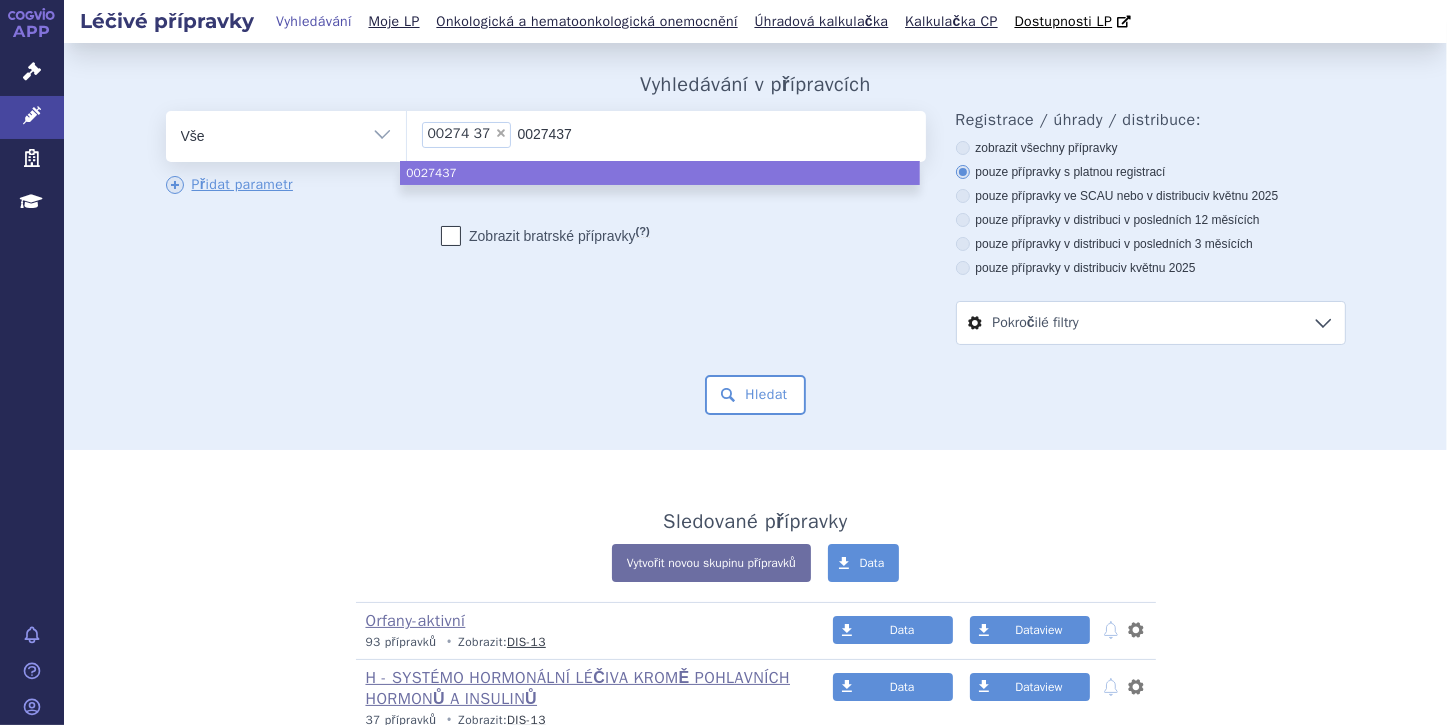 click on "× 00274  37" at bounding box center [467, 135] 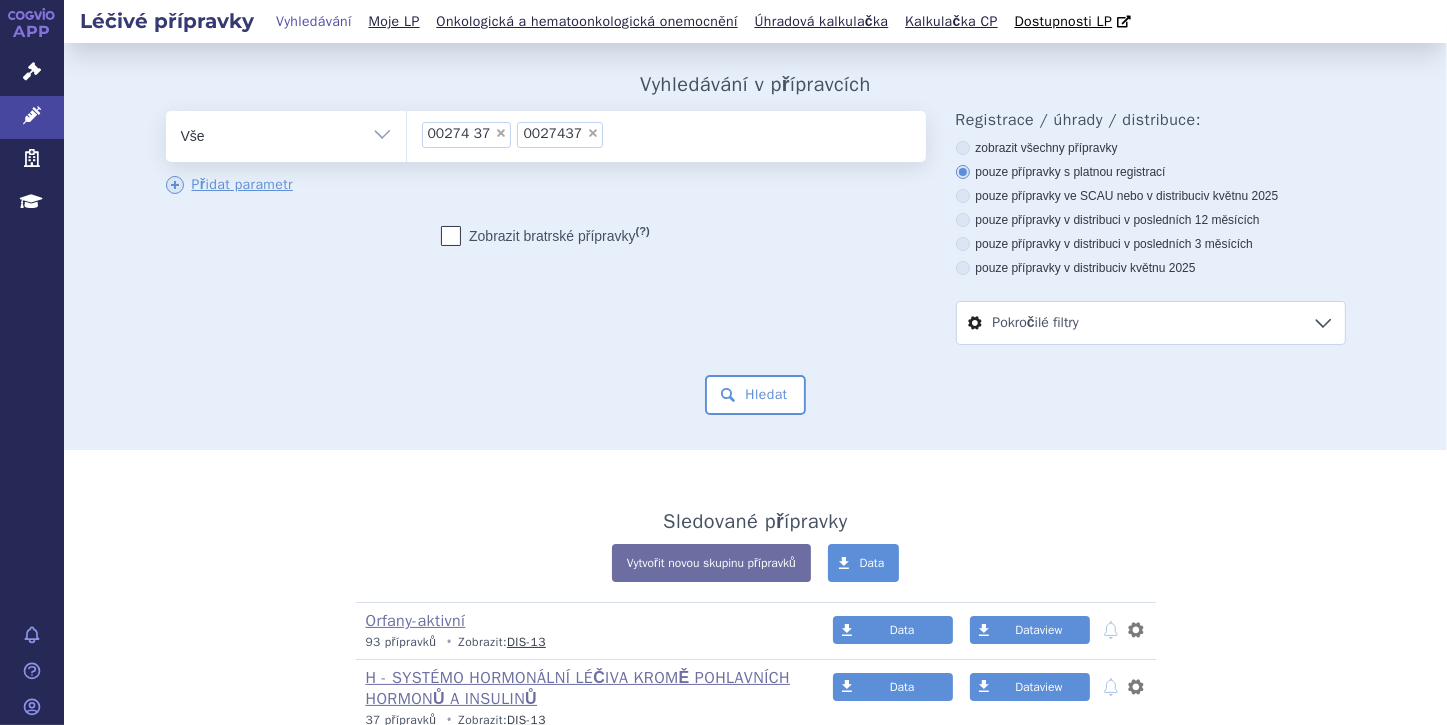 click on "× 00274  37" at bounding box center (467, 135) 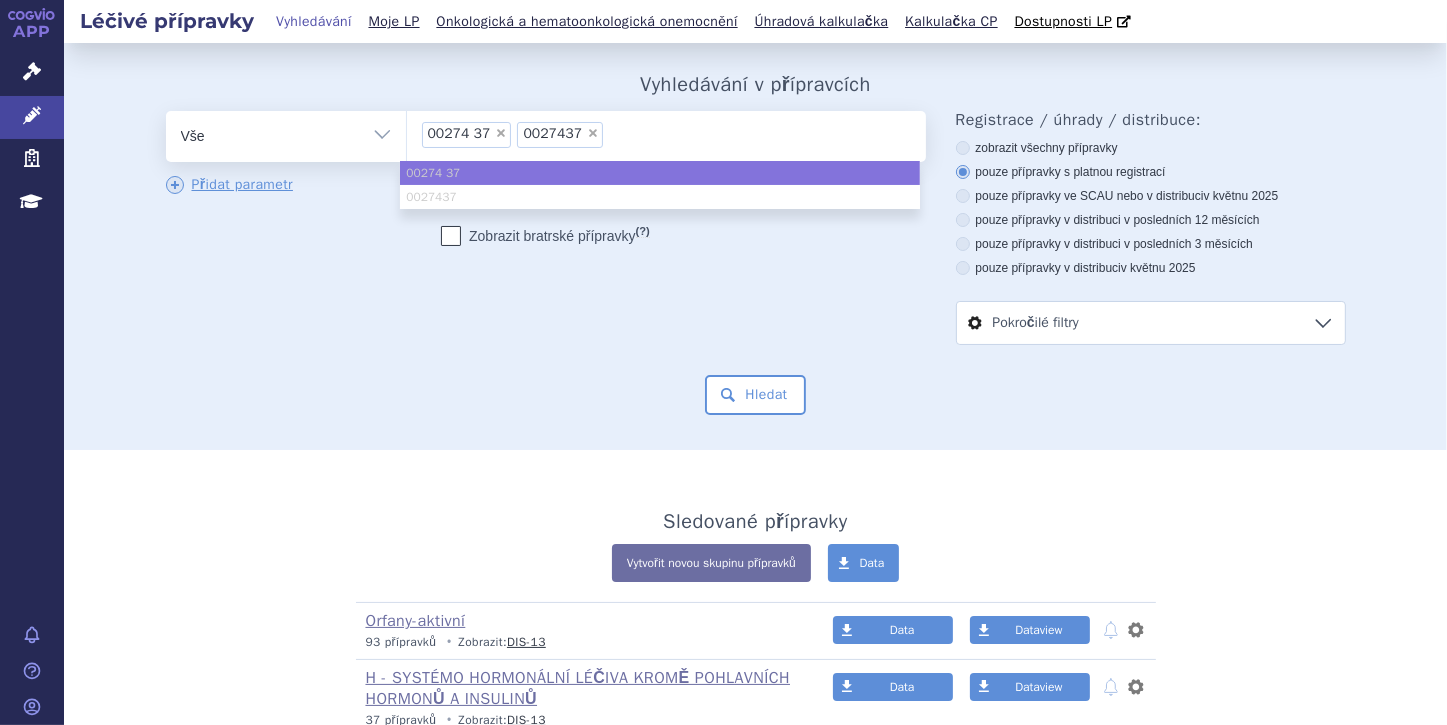 click on "×" at bounding box center (501, 133) 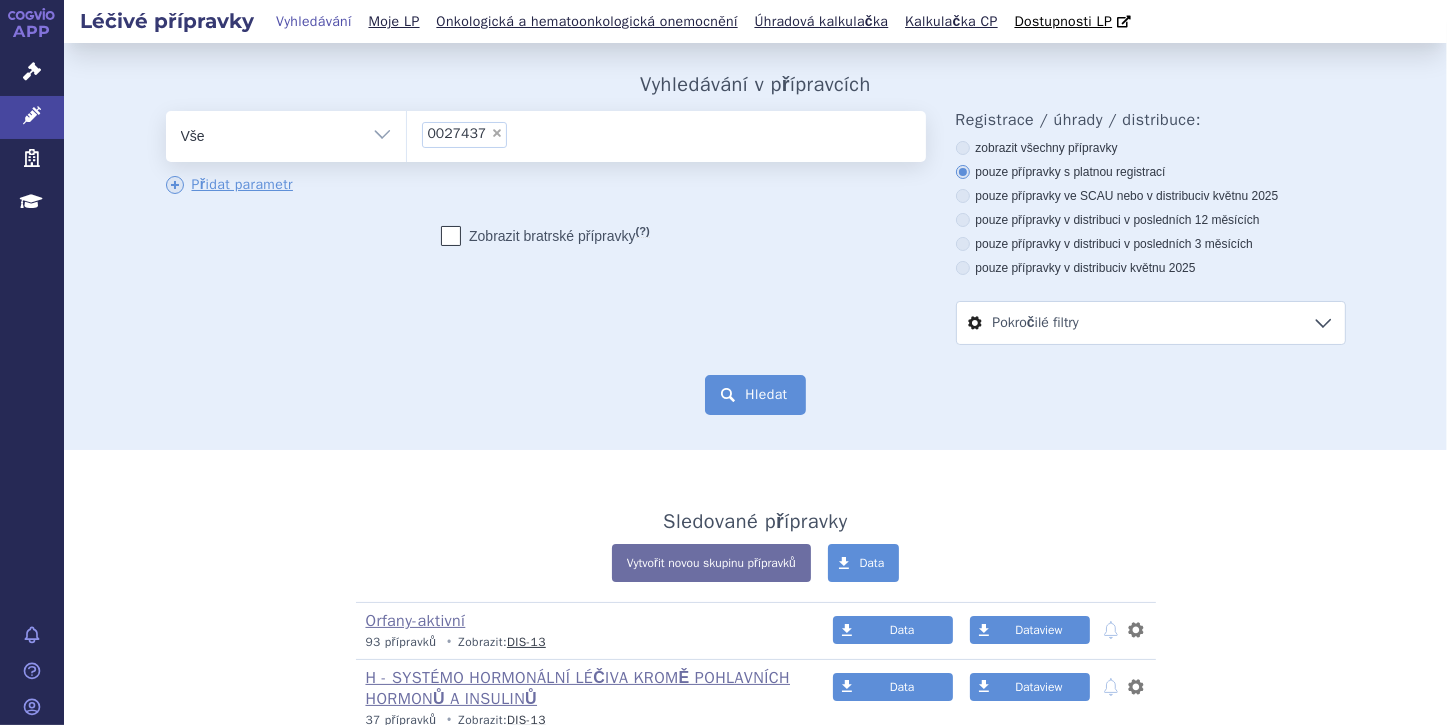 click on "Hledat" at bounding box center [755, 395] 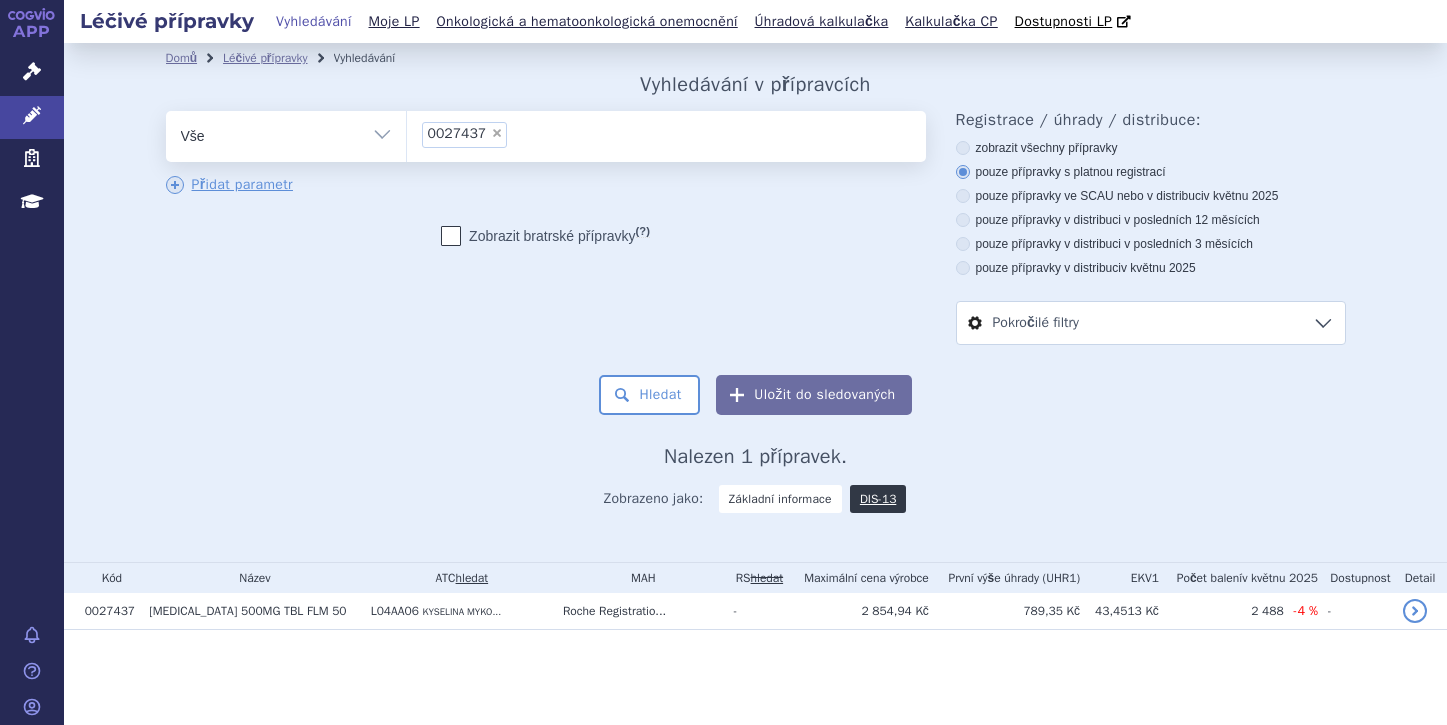 scroll, scrollTop: 0, scrollLeft: 0, axis: both 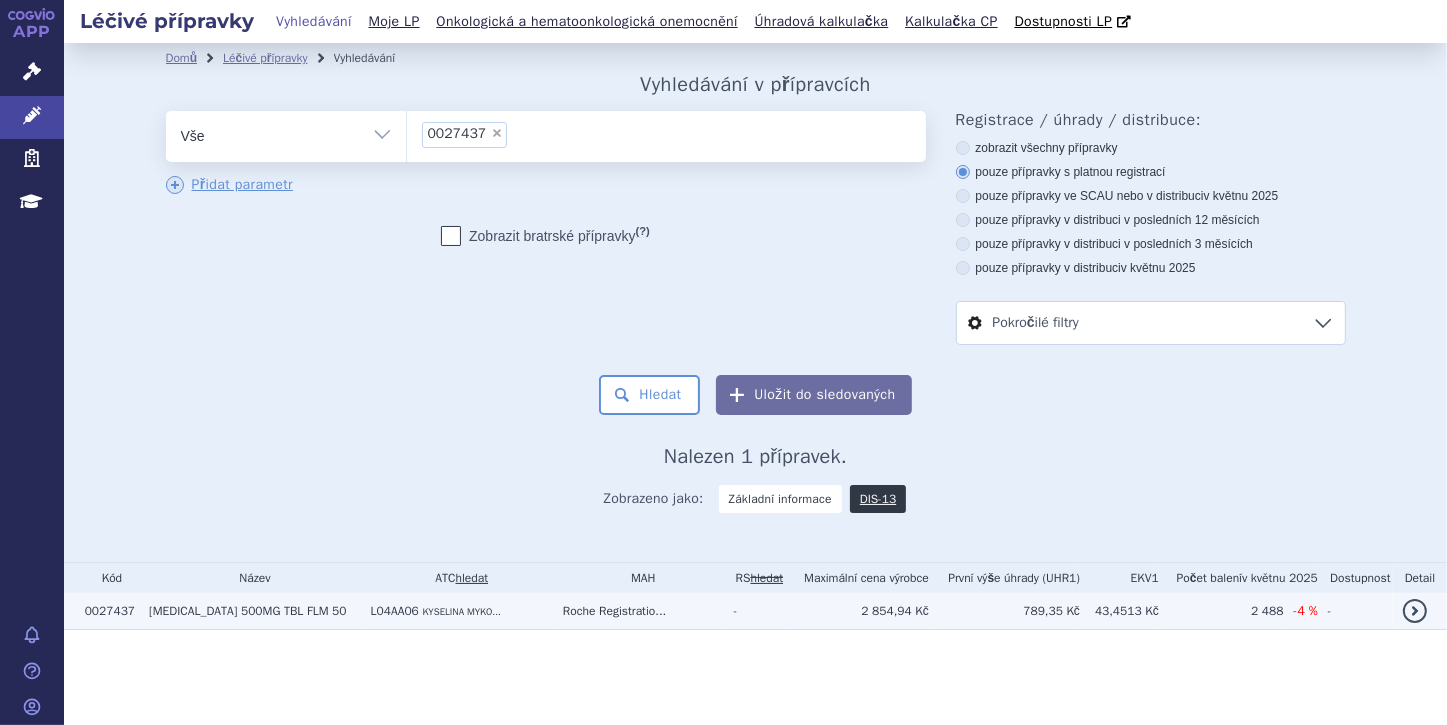click on "0027437" at bounding box center (107, 611) 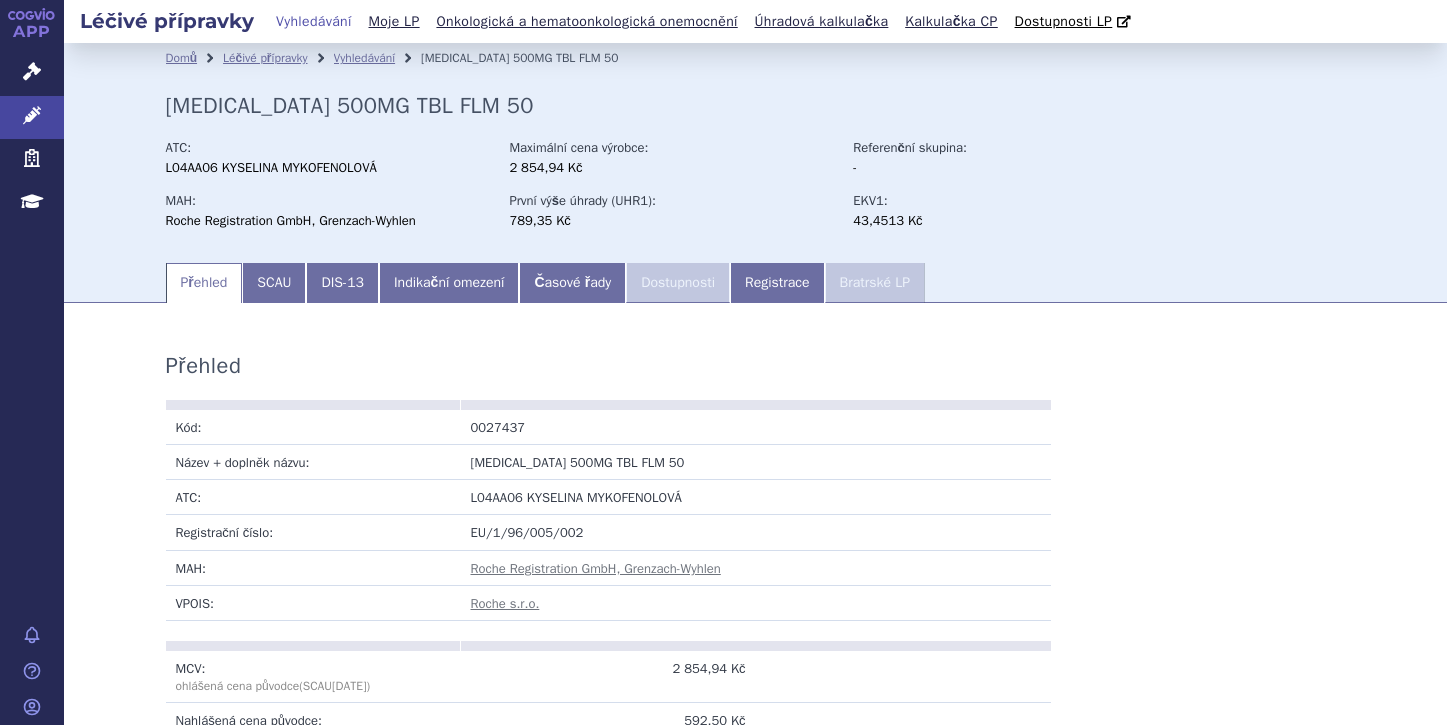 scroll, scrollTop: 0, scrollLeft: 0, axis: both 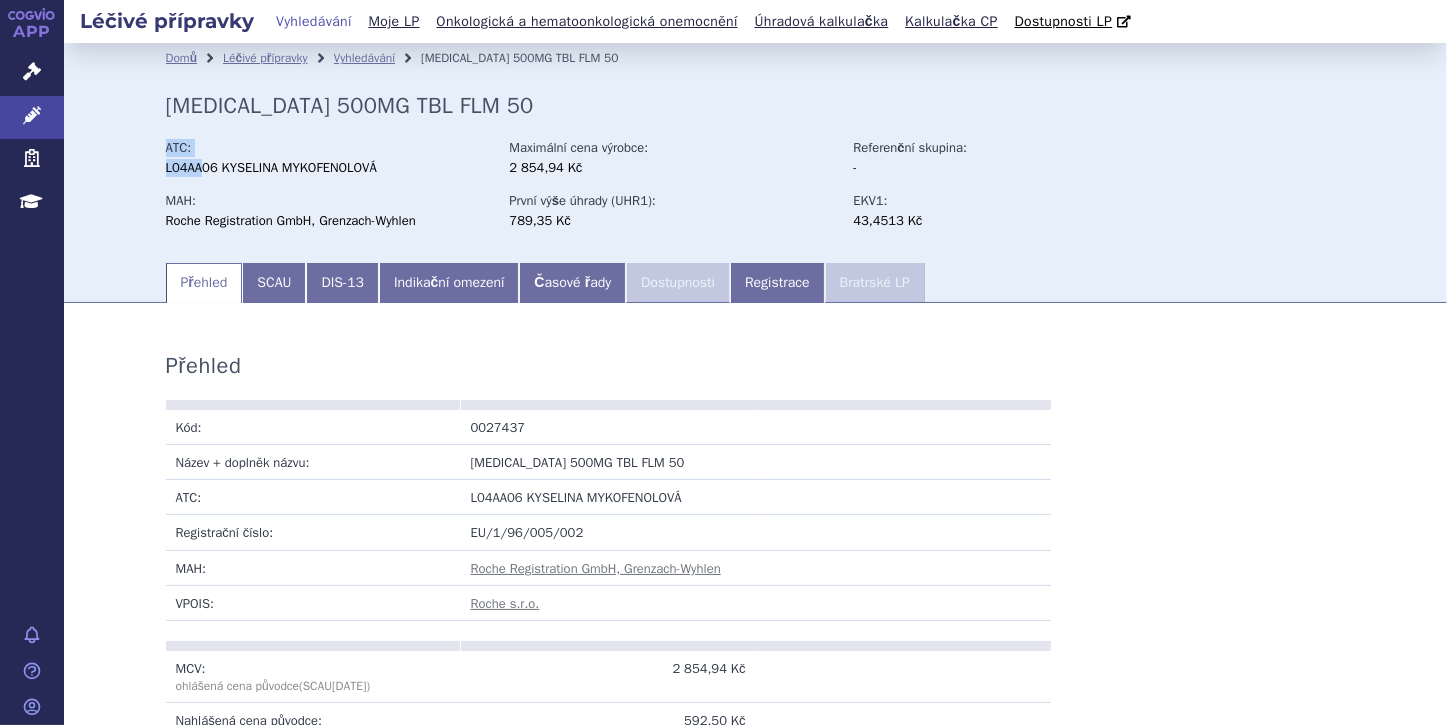 drag, startPoint x: 156, startPoint y: 168, endPoint x: 199, endPoint y: 167, distance: 43.011627 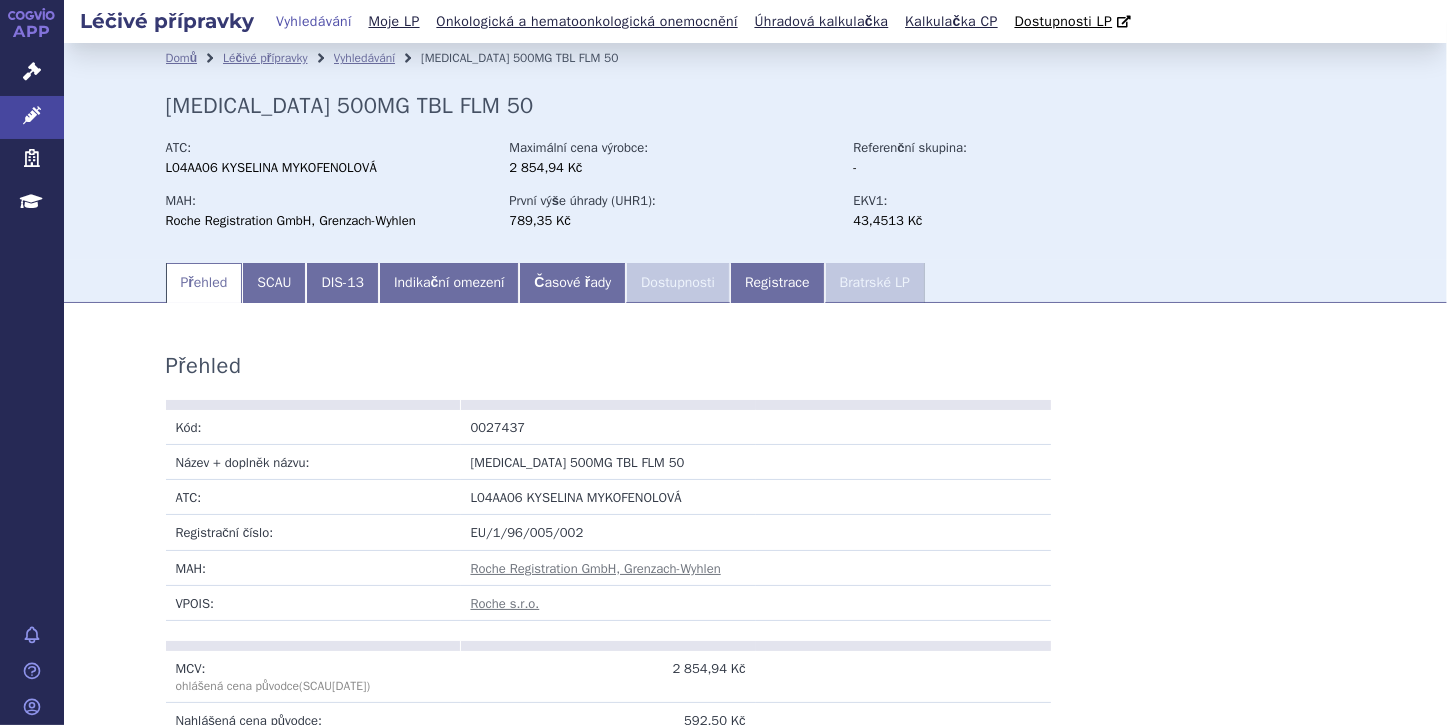 drag, startPoint x: 199, startPoint y: 167, endPoint x: 234, endPoint y: 197, distance: 46.09772 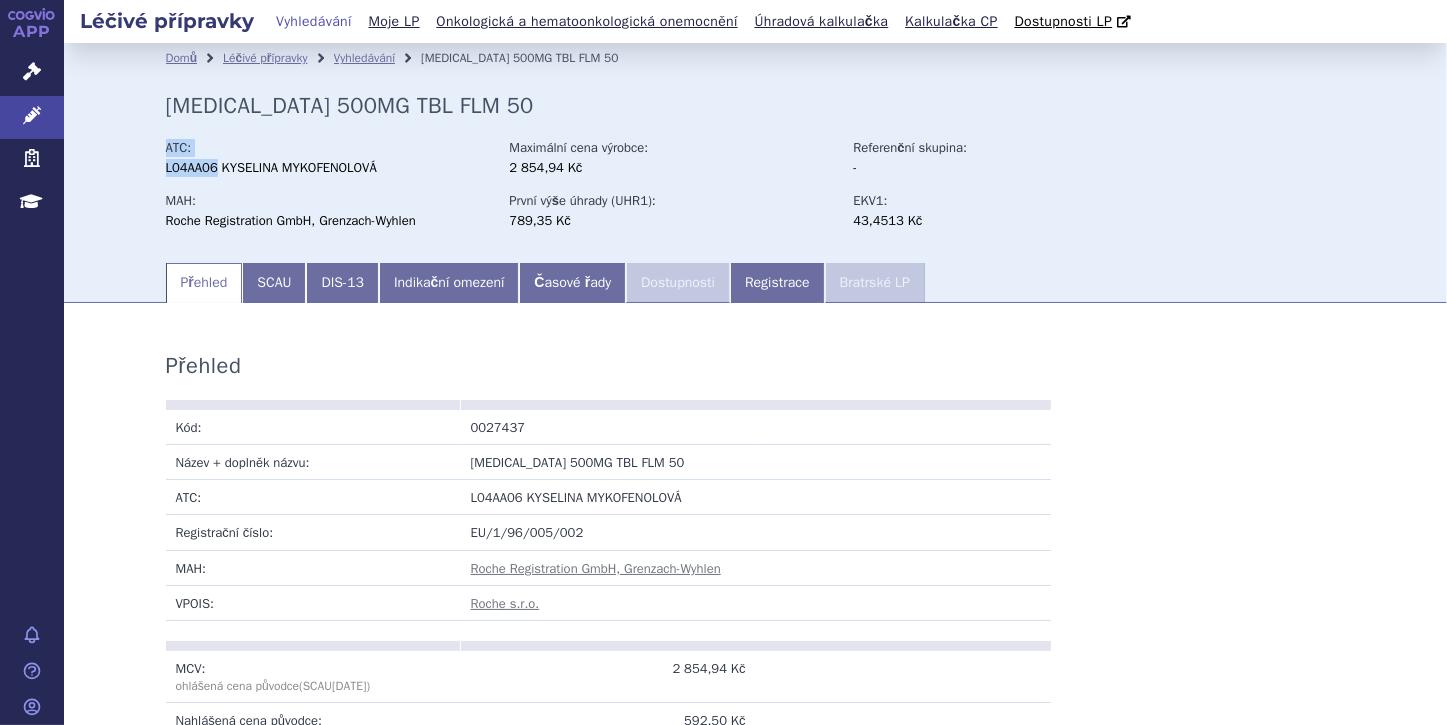 drag, startPoint x: 212, startPoint y: 172, endPoint x: 158, endPoint y: 172, distance: 54 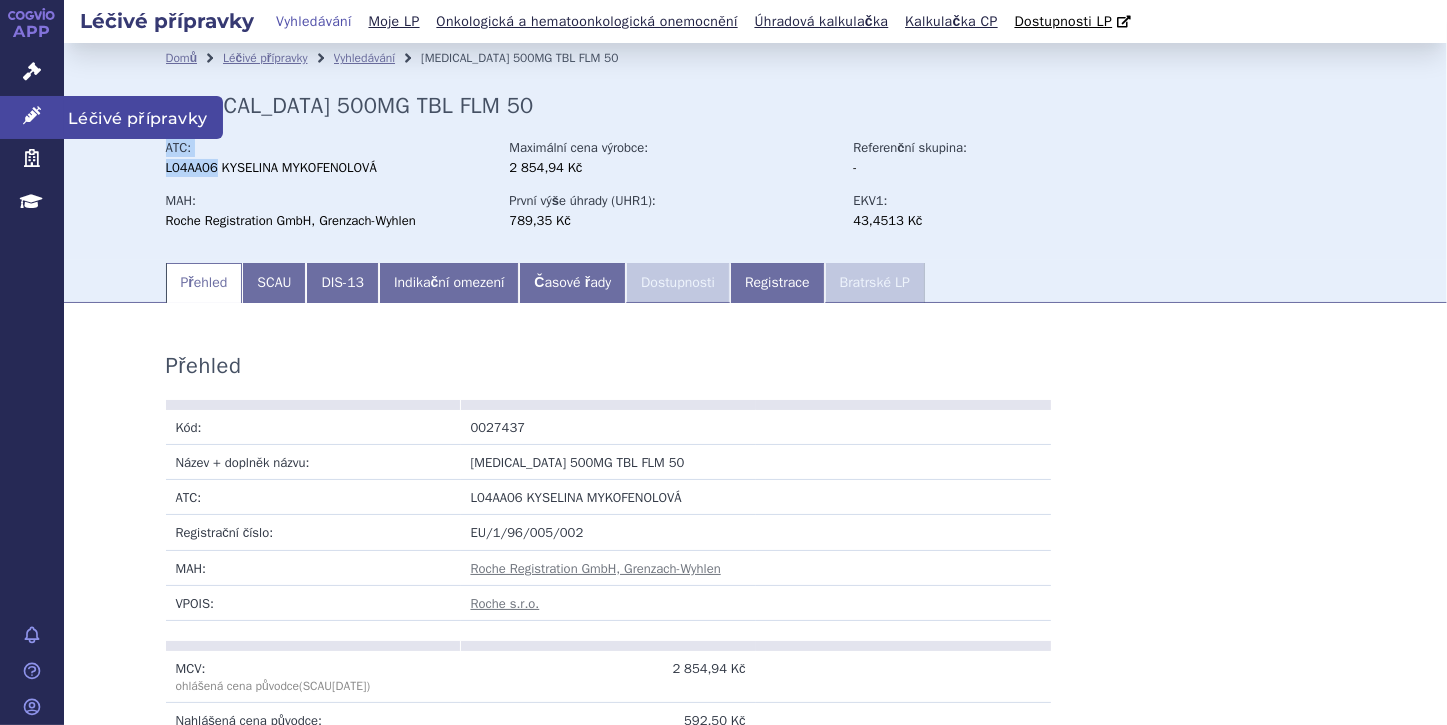 click at bounding box center [32, 116] 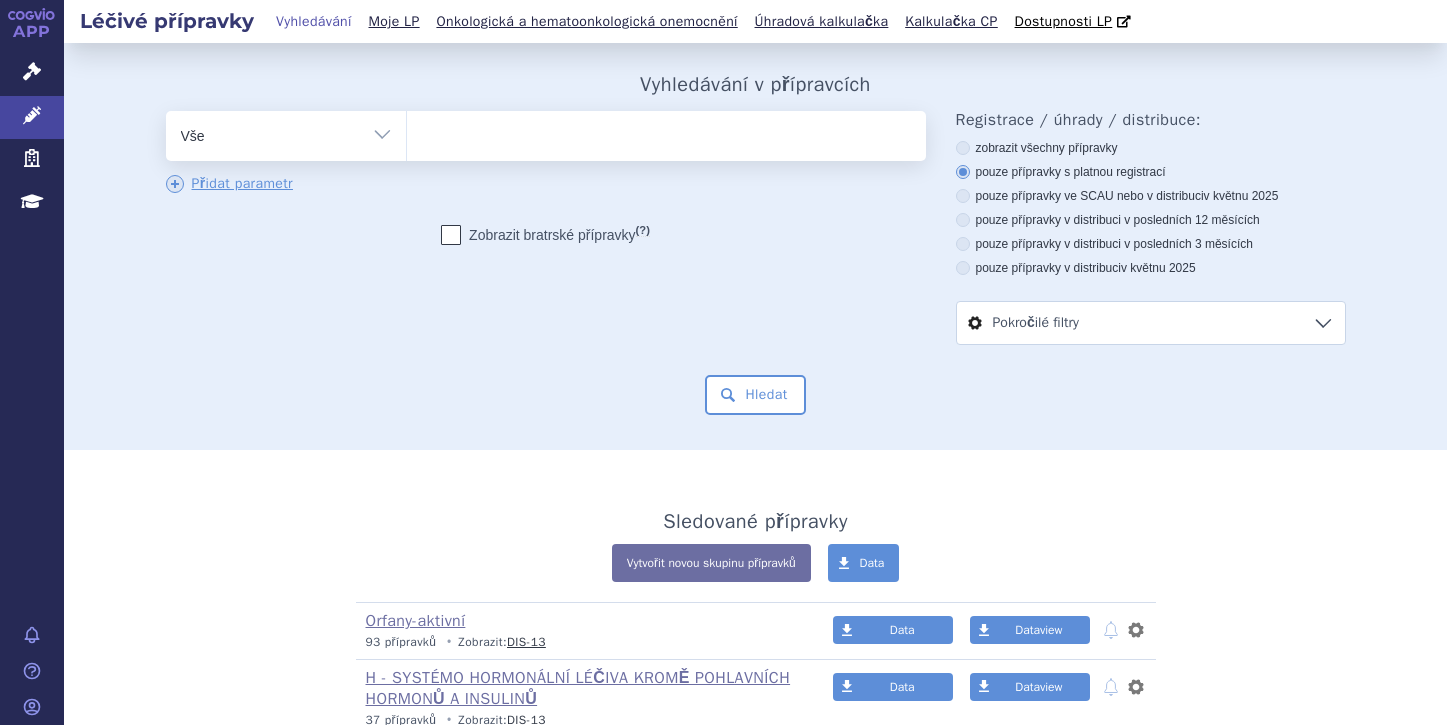 scroll, scrollTop: 0, scrollLeft: 0, axis: both 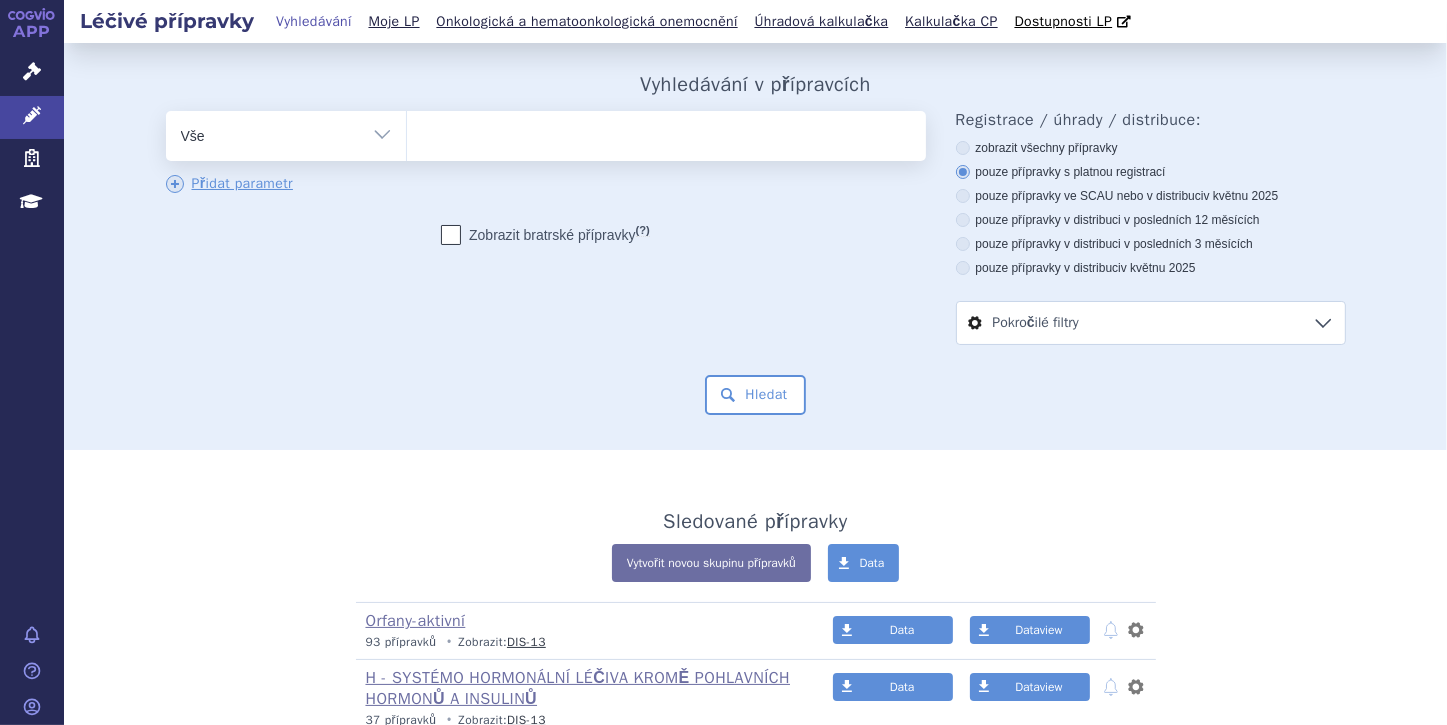 click at bounding box center (666, 132) 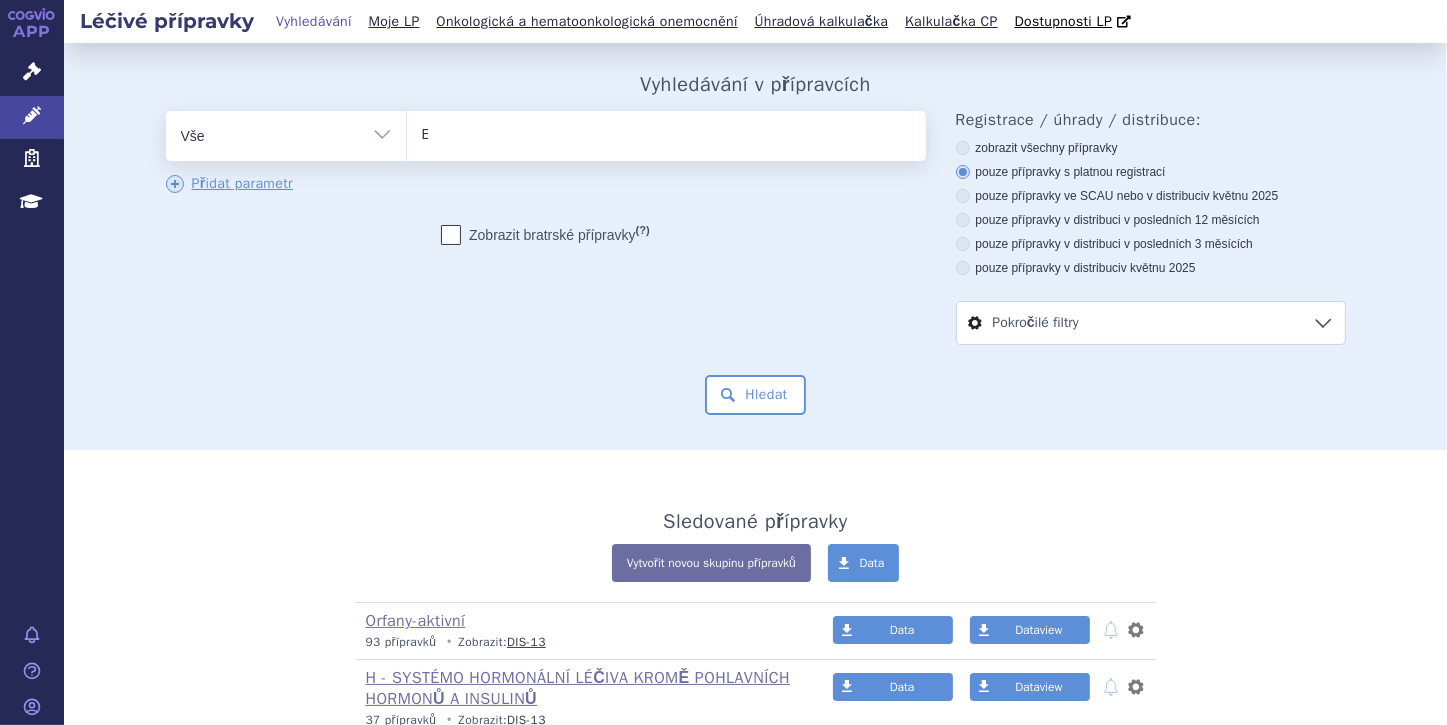 type 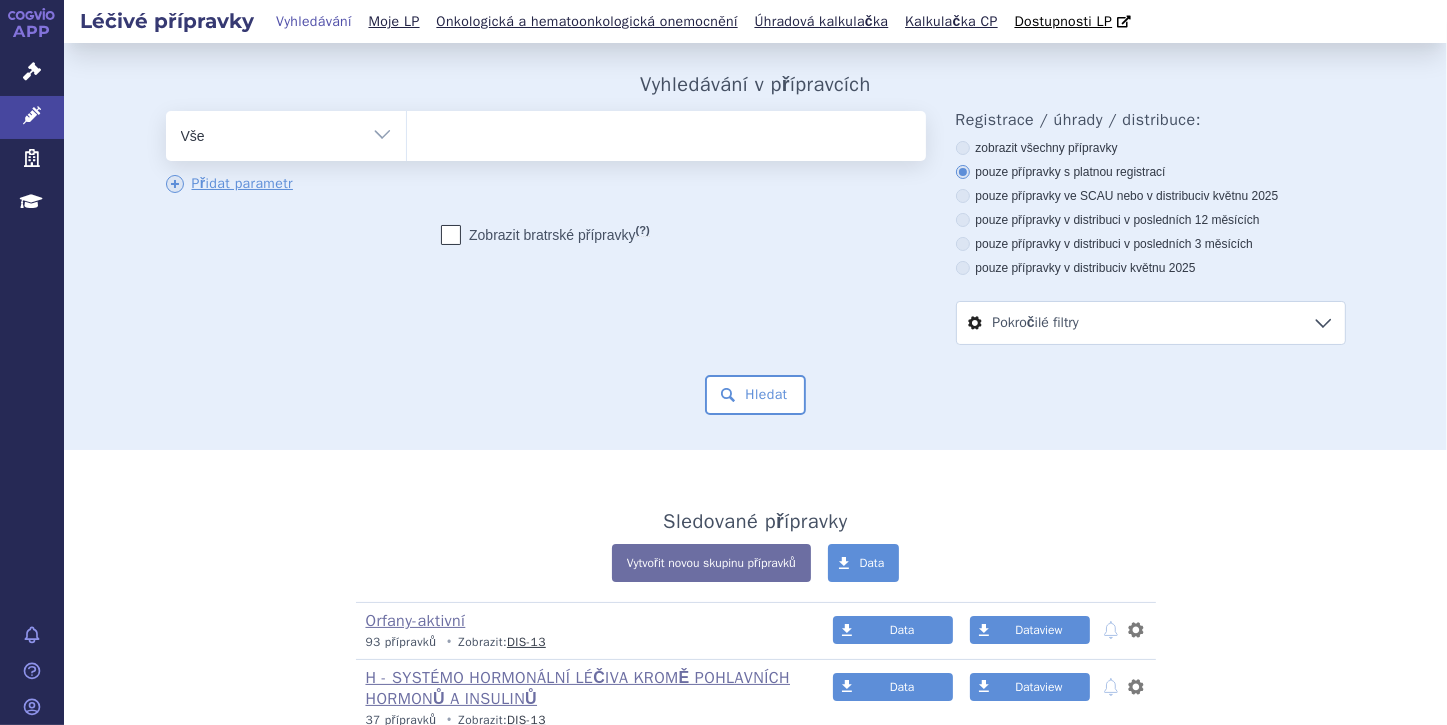 select on "Ekulizumab" 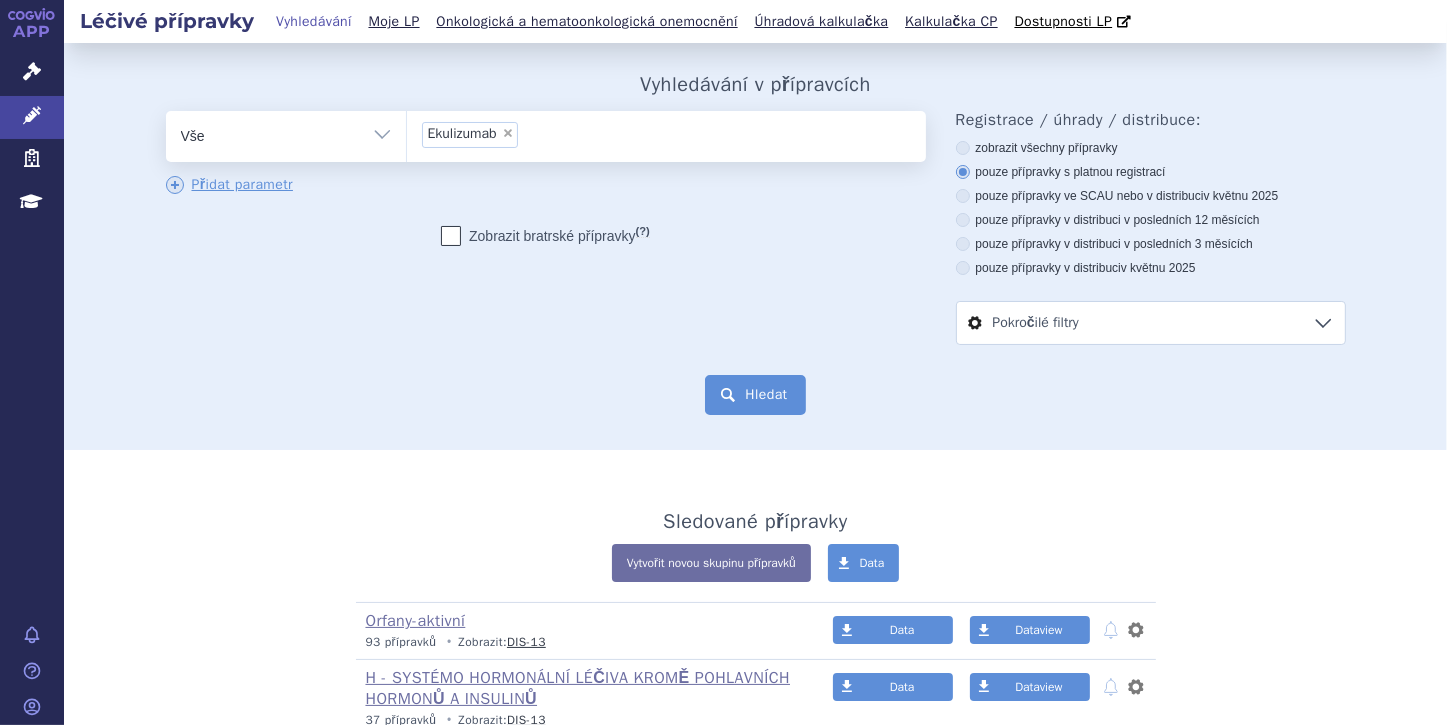 click on "Hledat" at bounding box center (755, 395) 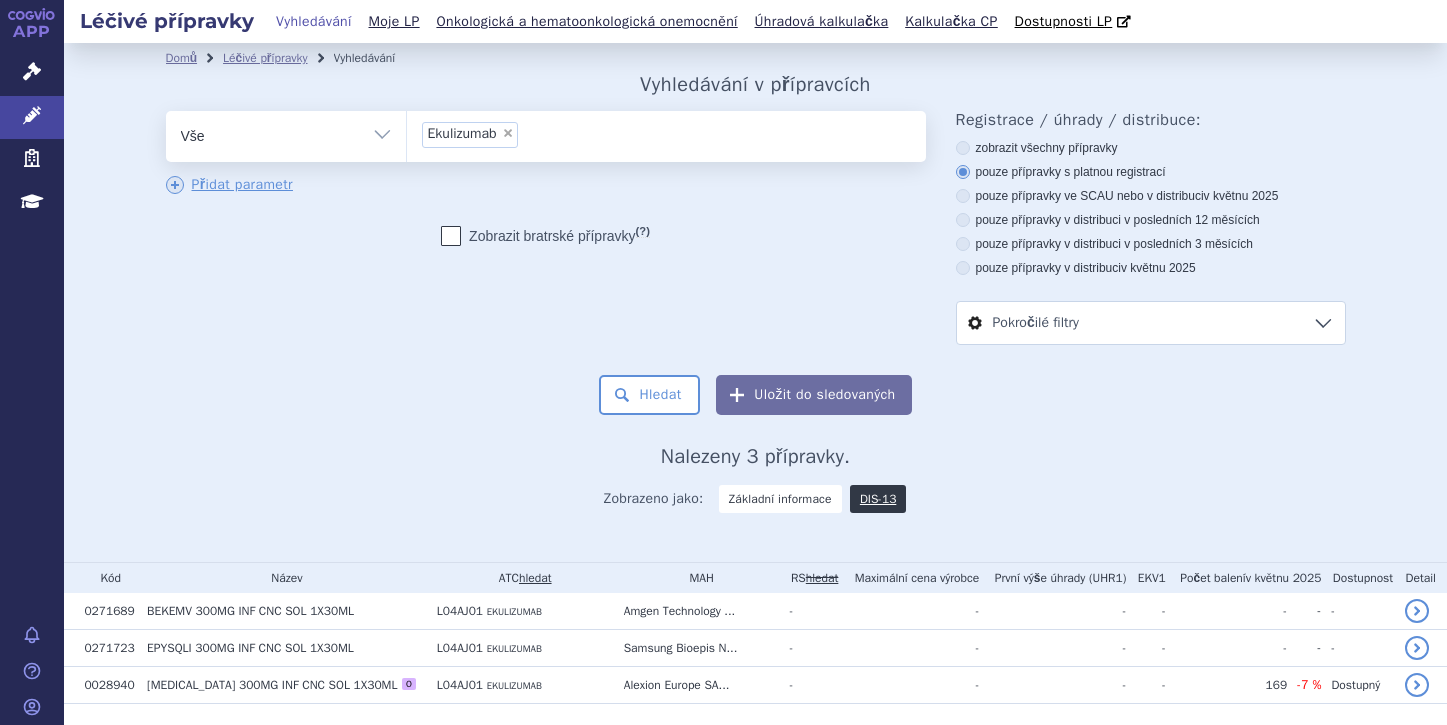 scroll, scrollTop: 0, scrollLeft: 0, axis: both 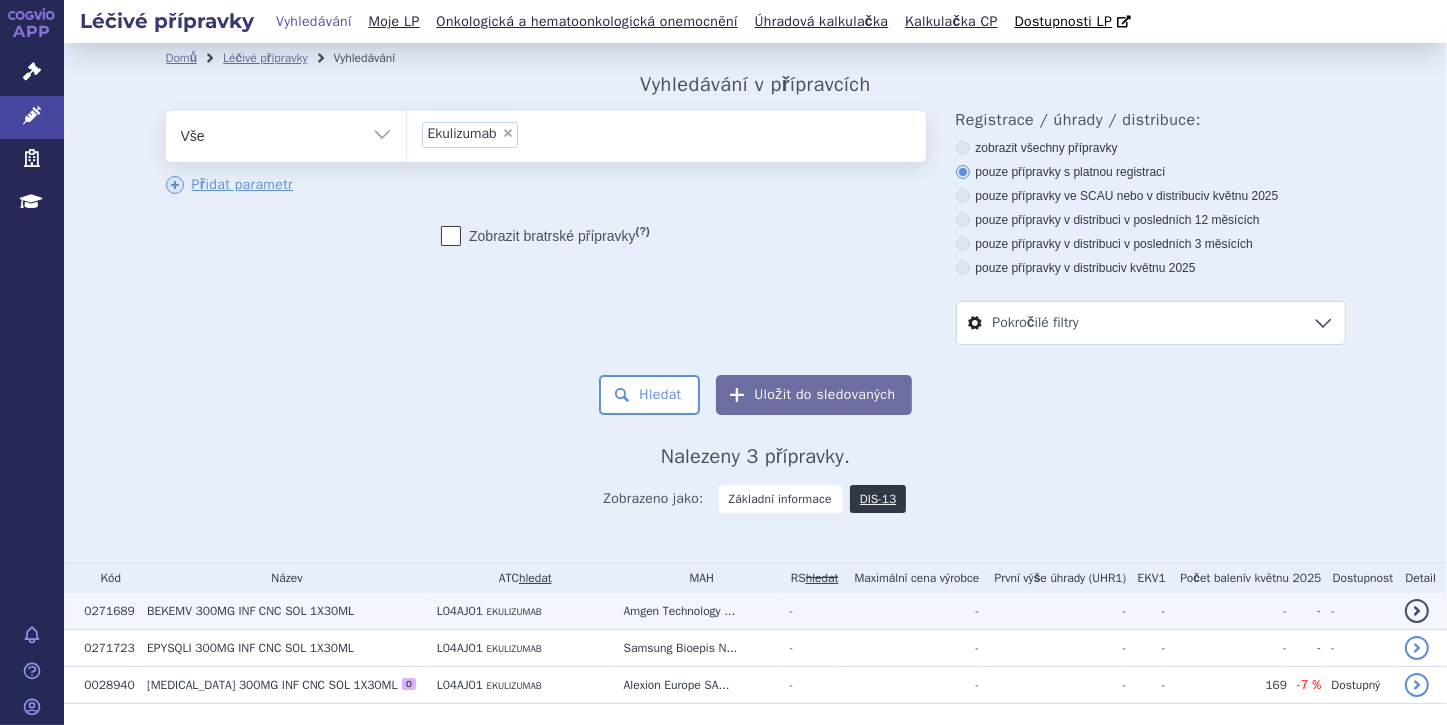 click on "BEKEMV" at bounding box center (169, 611) 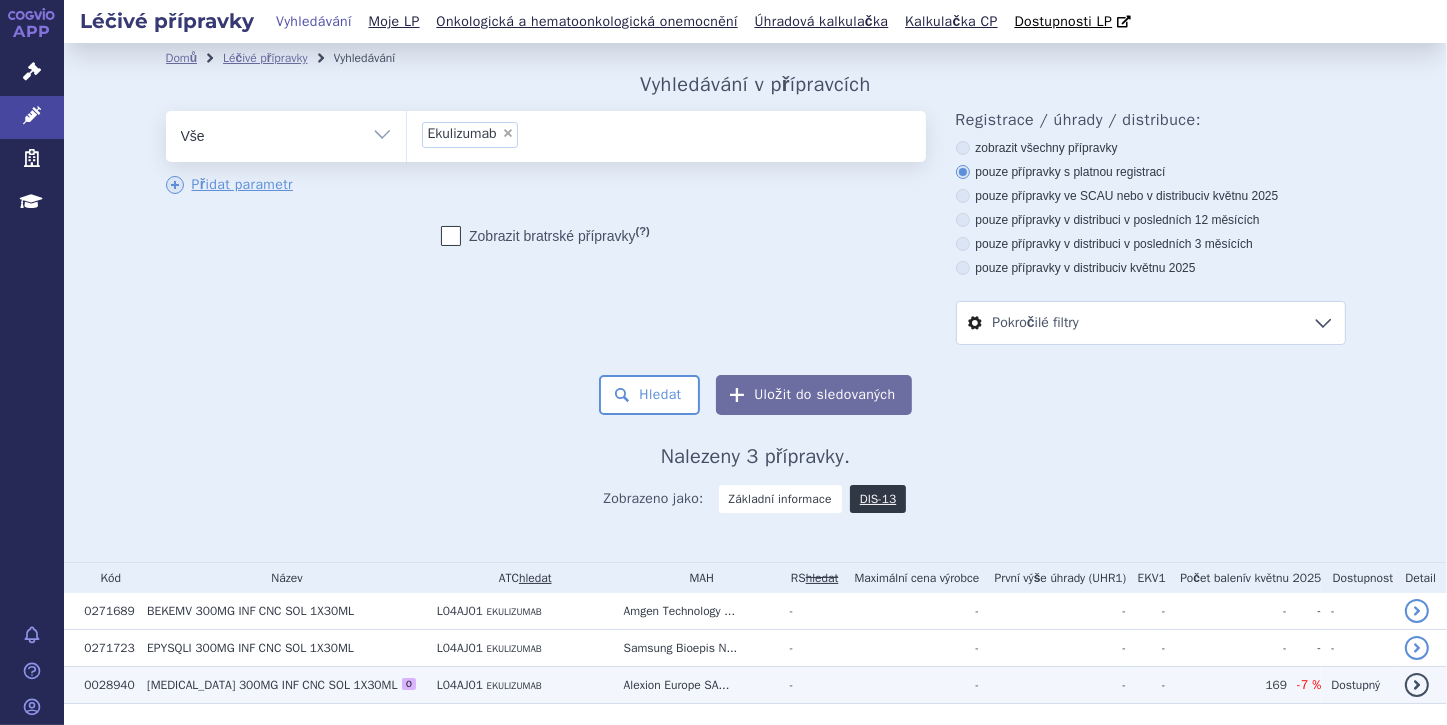 click on "[MEDICAL_DATA]" at bounding box center (191, 685) 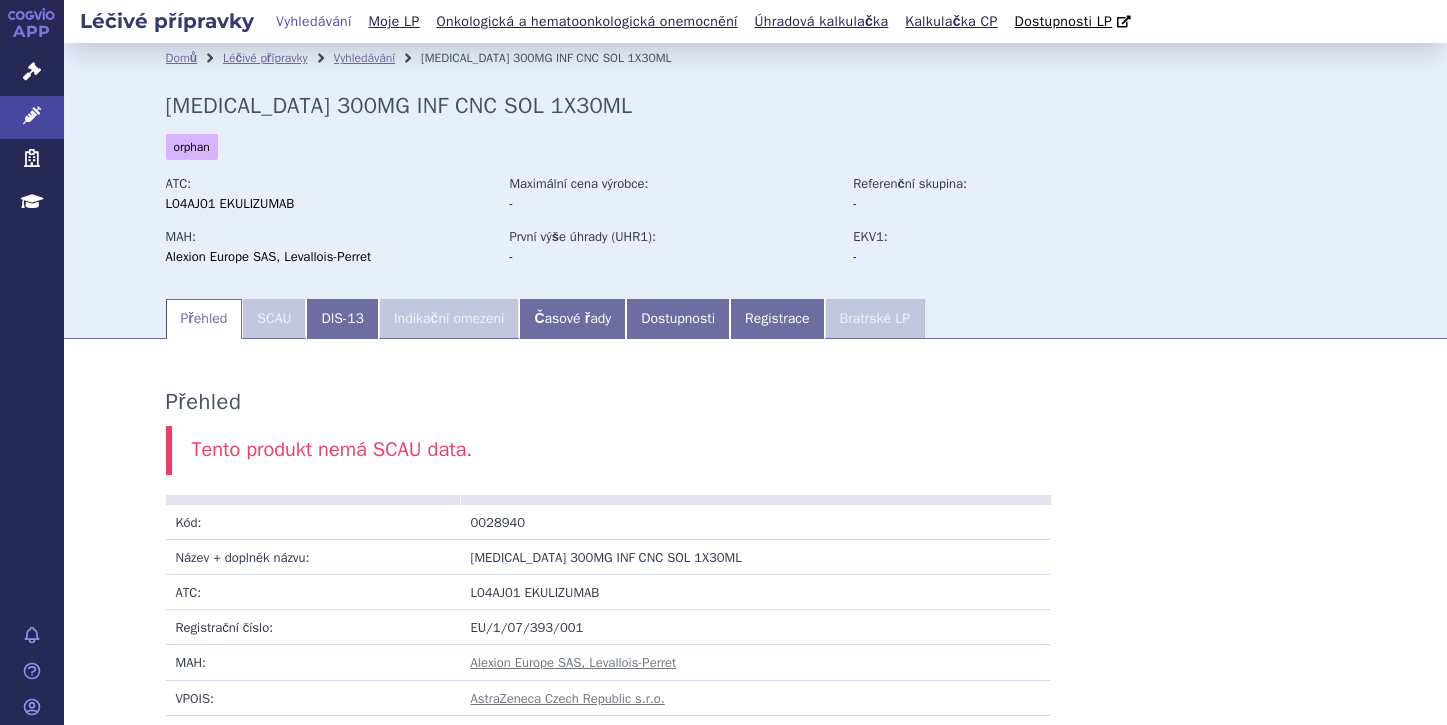 scroll, scrollTop: 0, scrollLeft: 0, axis: both 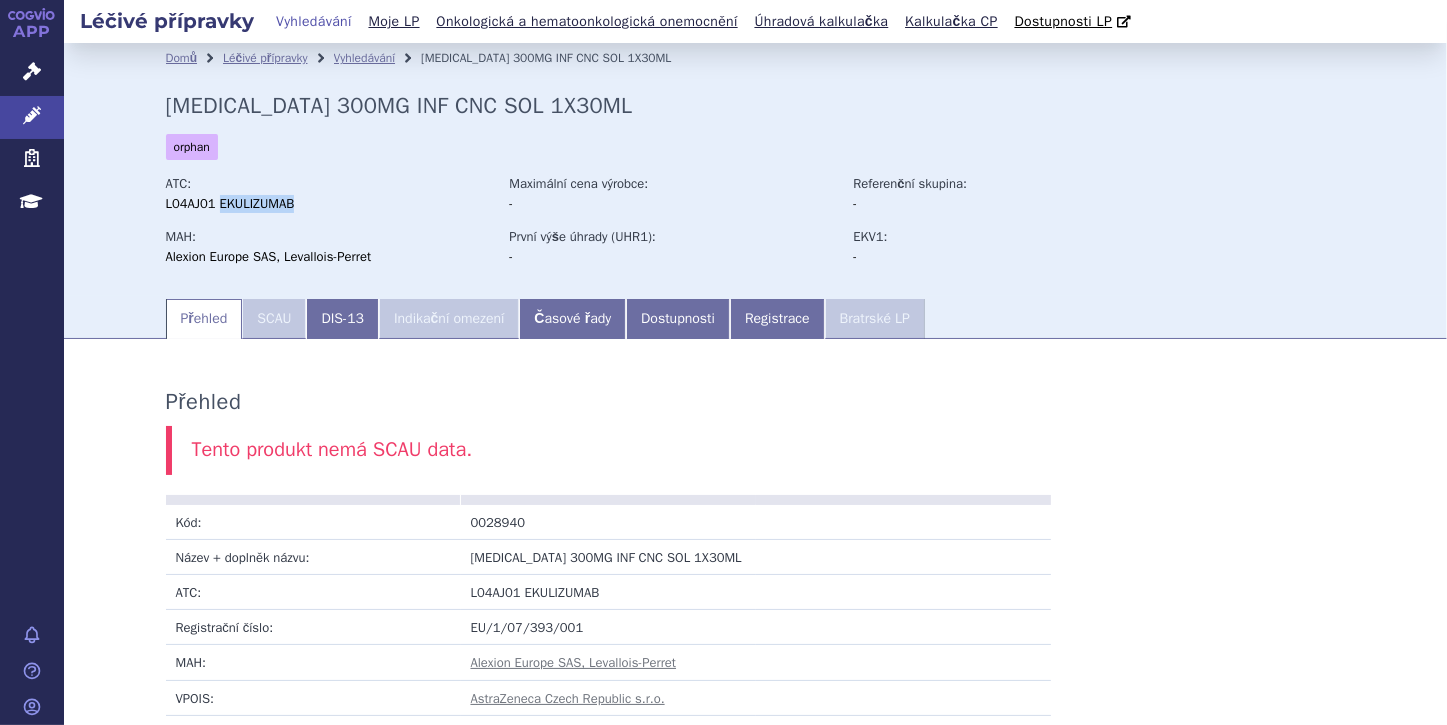drag, startPoint x: 287, startPoint y: 206, endPoint x: 216, endPoint y: 207, distance: 71.00704 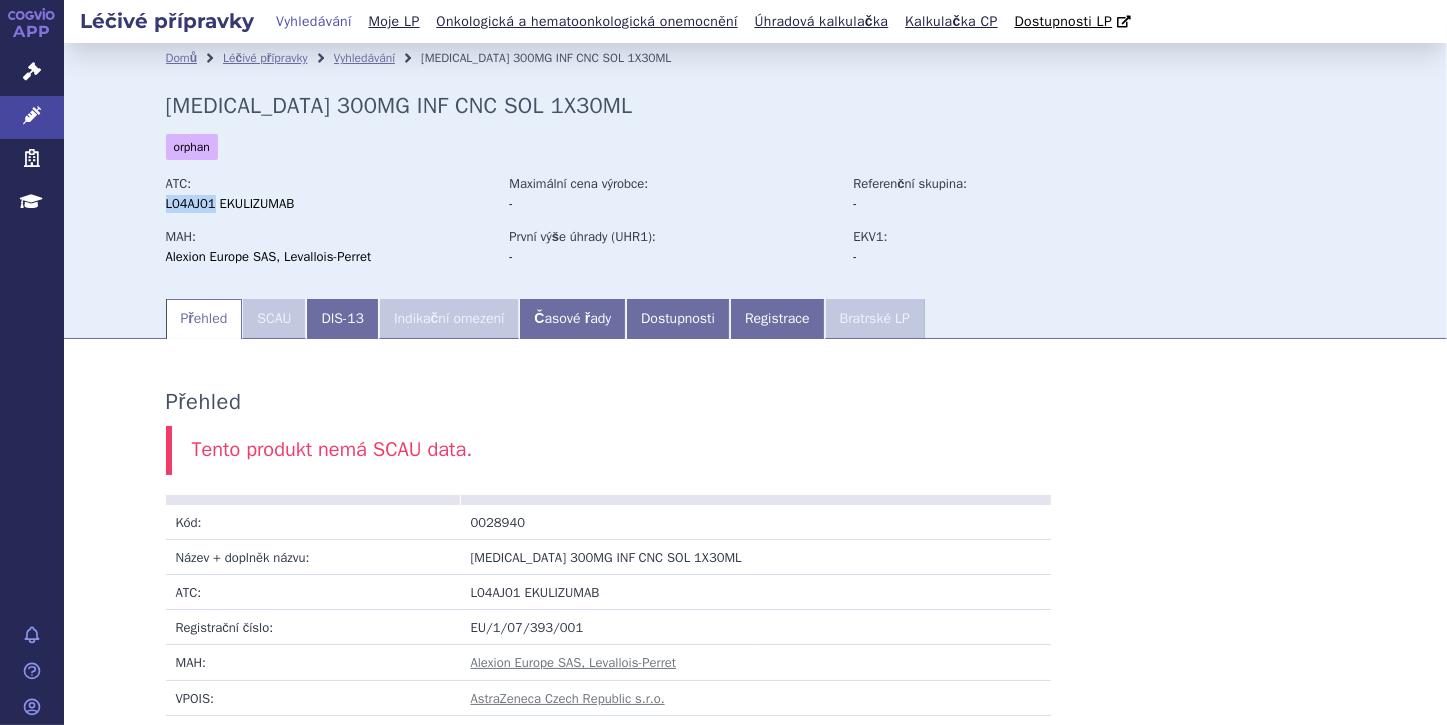 drag, startPoint x: 208, startPoint y: 204, endPoint x: 159, endPoint y: 207, distance: 49.09175 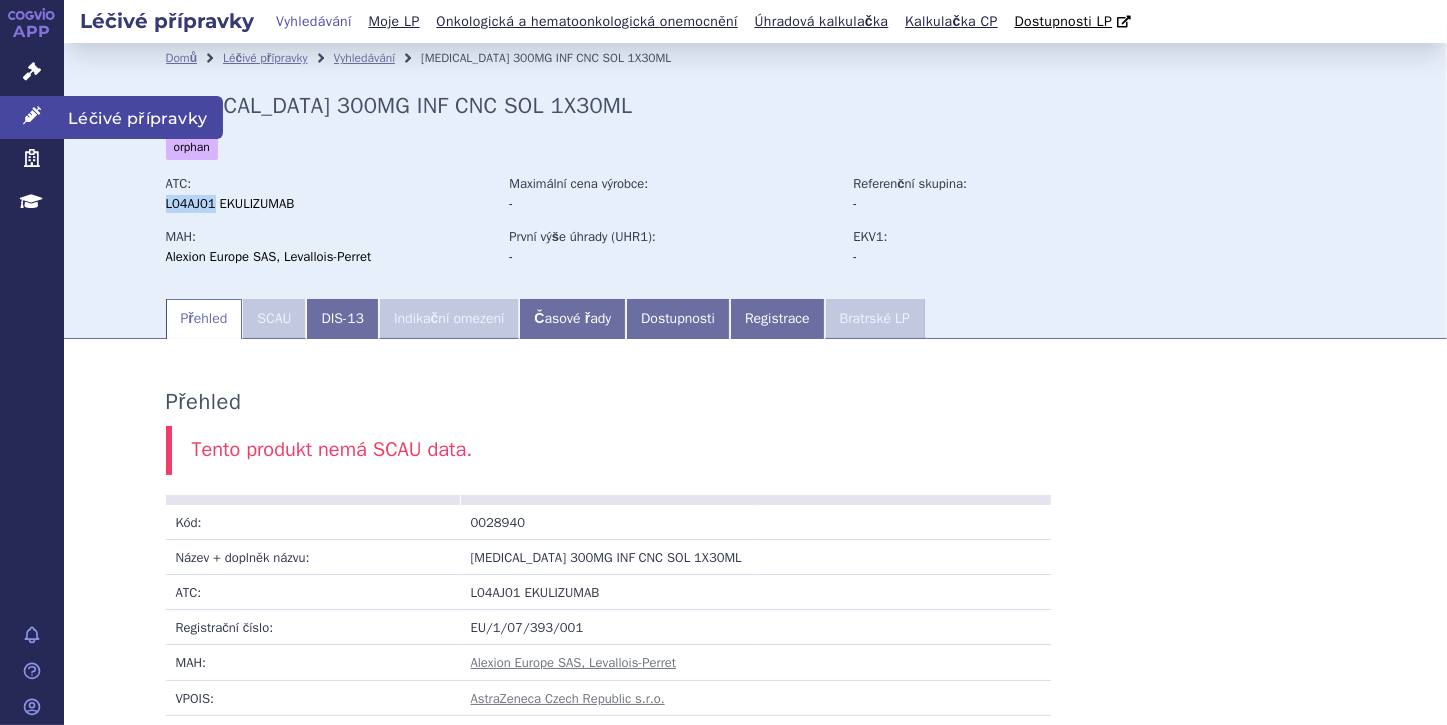 click at bounding box center [32, 116] 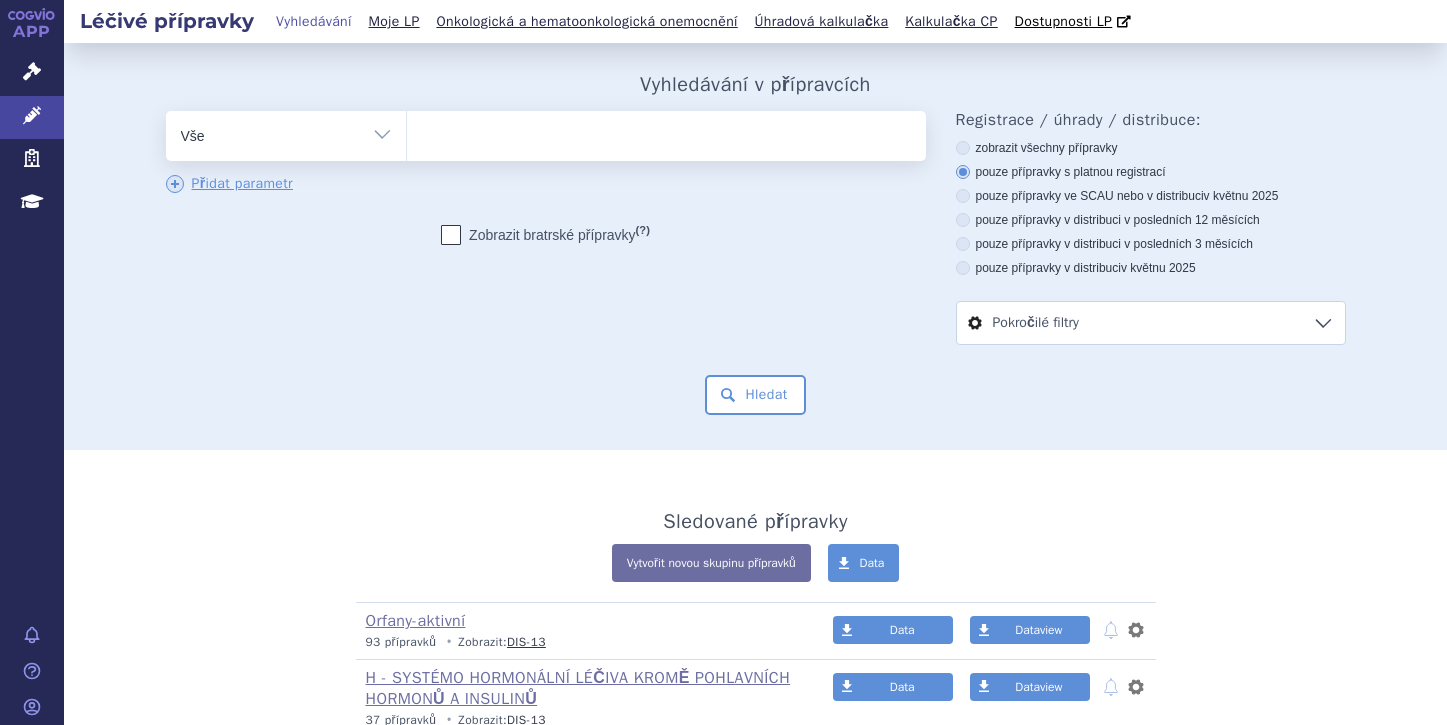 scroll, scrollTop: 0, scrollLeft: 0, axis: both 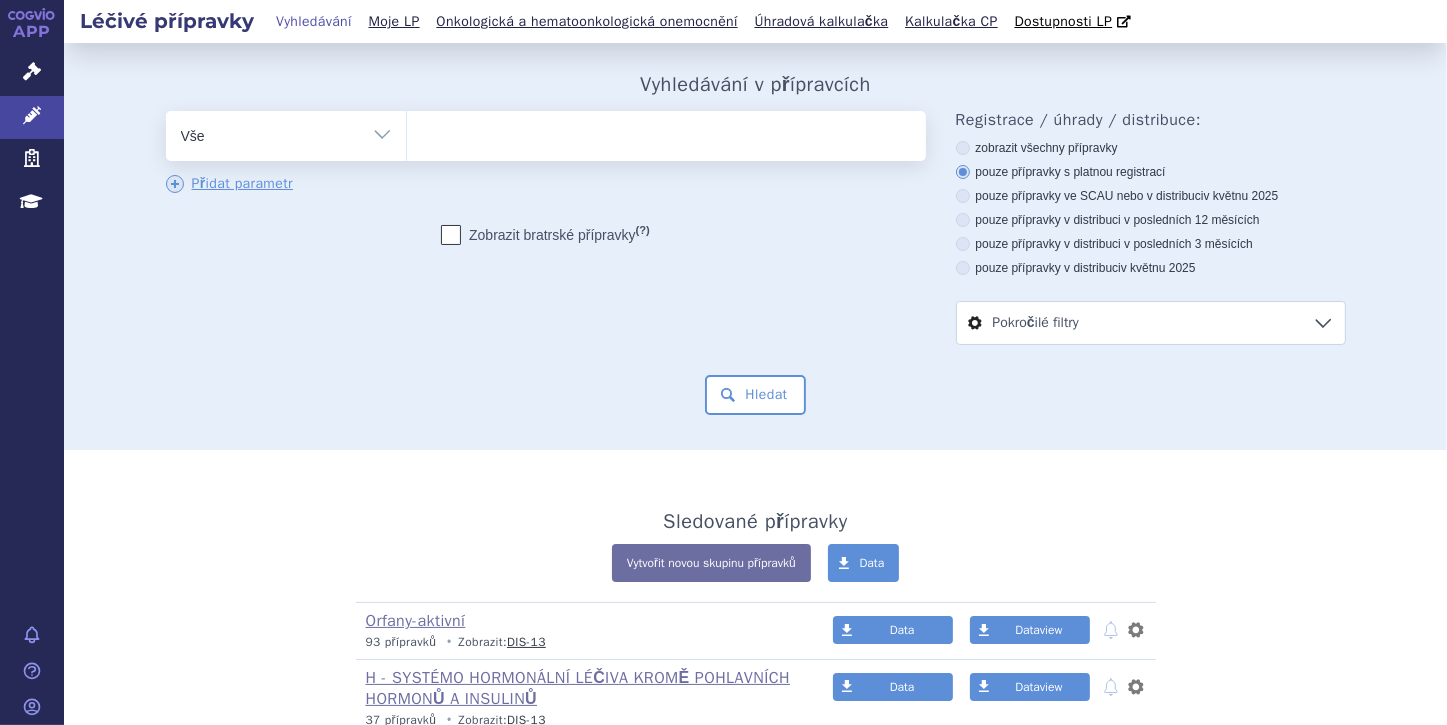 click at bounding box center (666, 132) 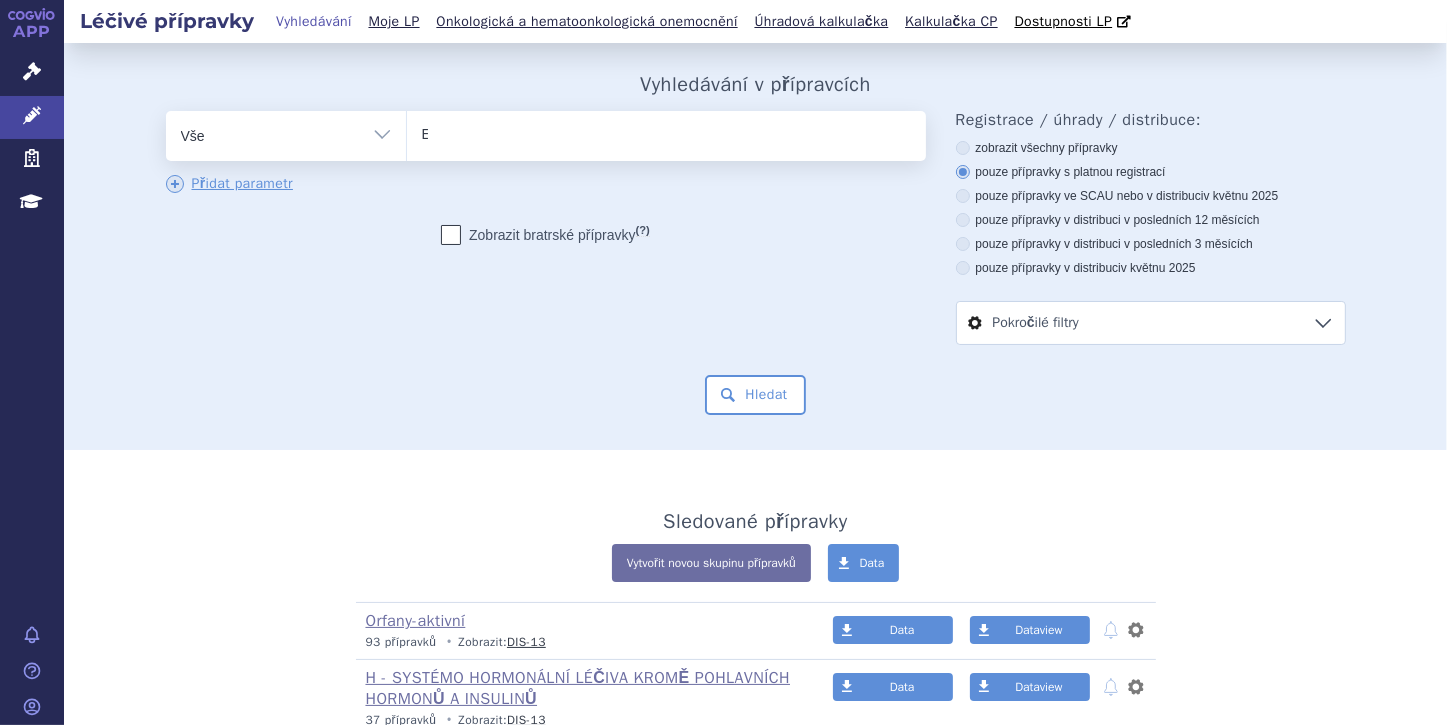 type 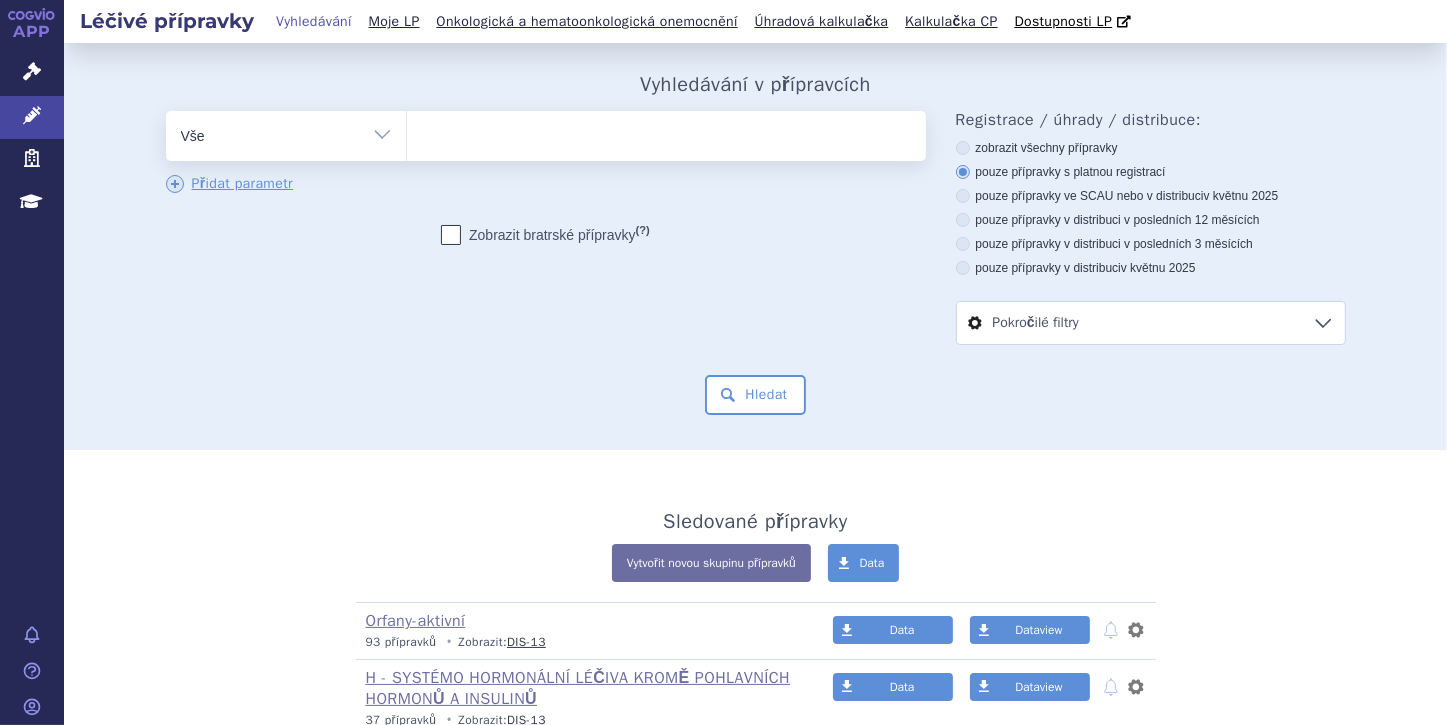 select on "EKULIZUMAB" 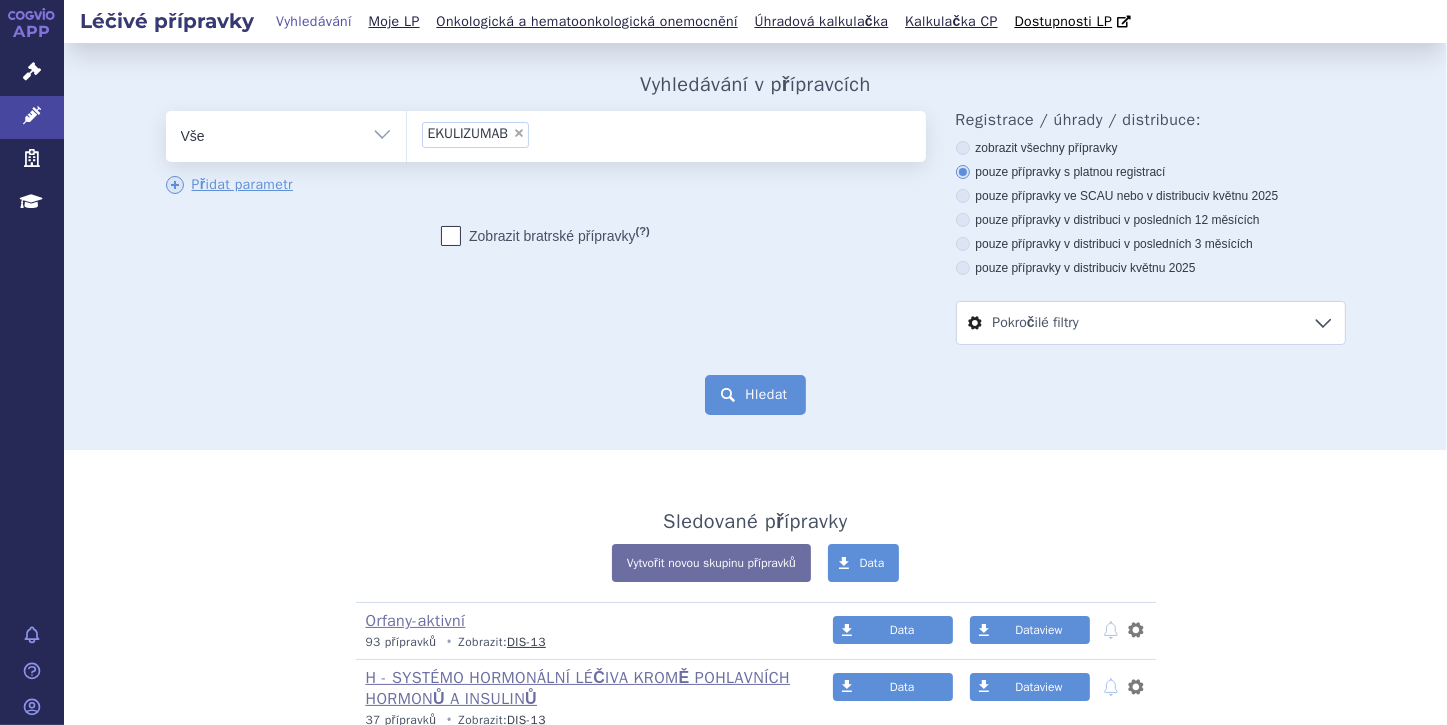 click on "Hledat" at bounding box center [755, 395] 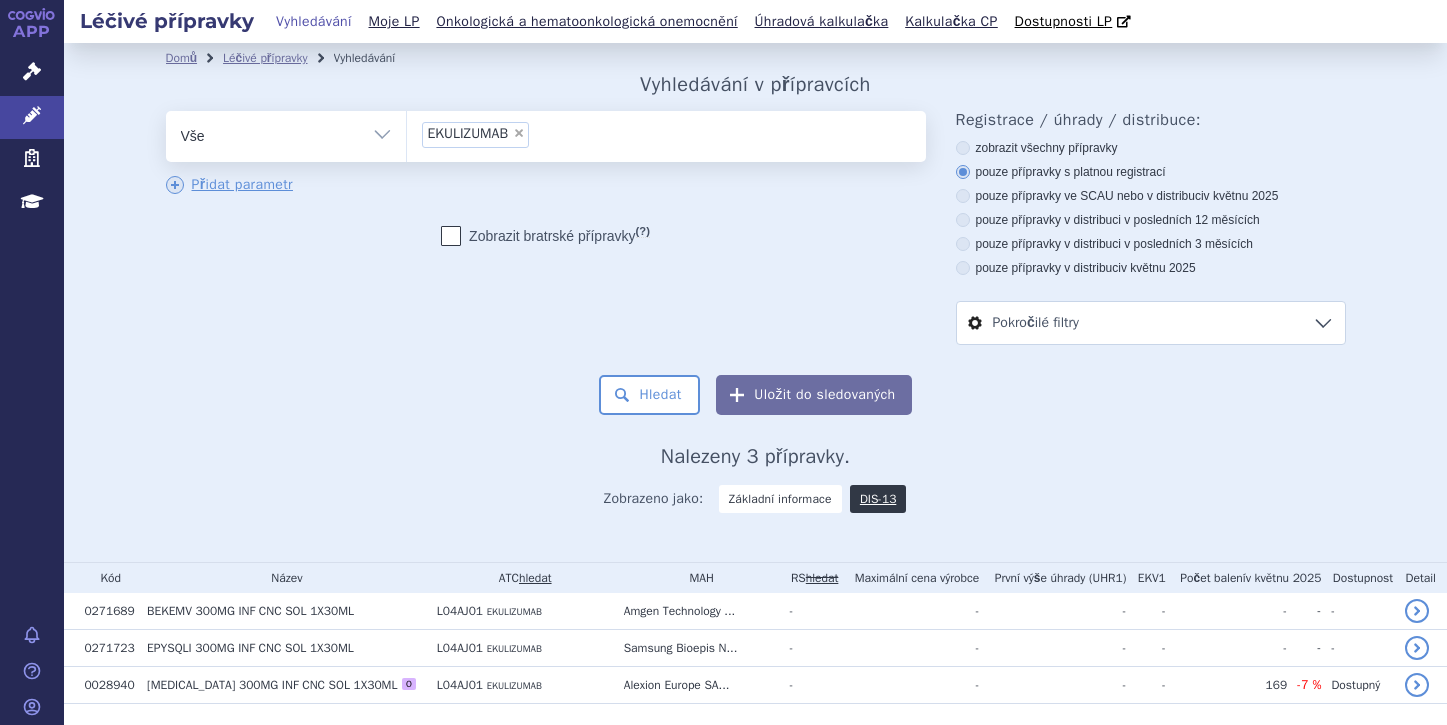 scroll, scrollTop: 0, scrollLeft: 0, axis: both 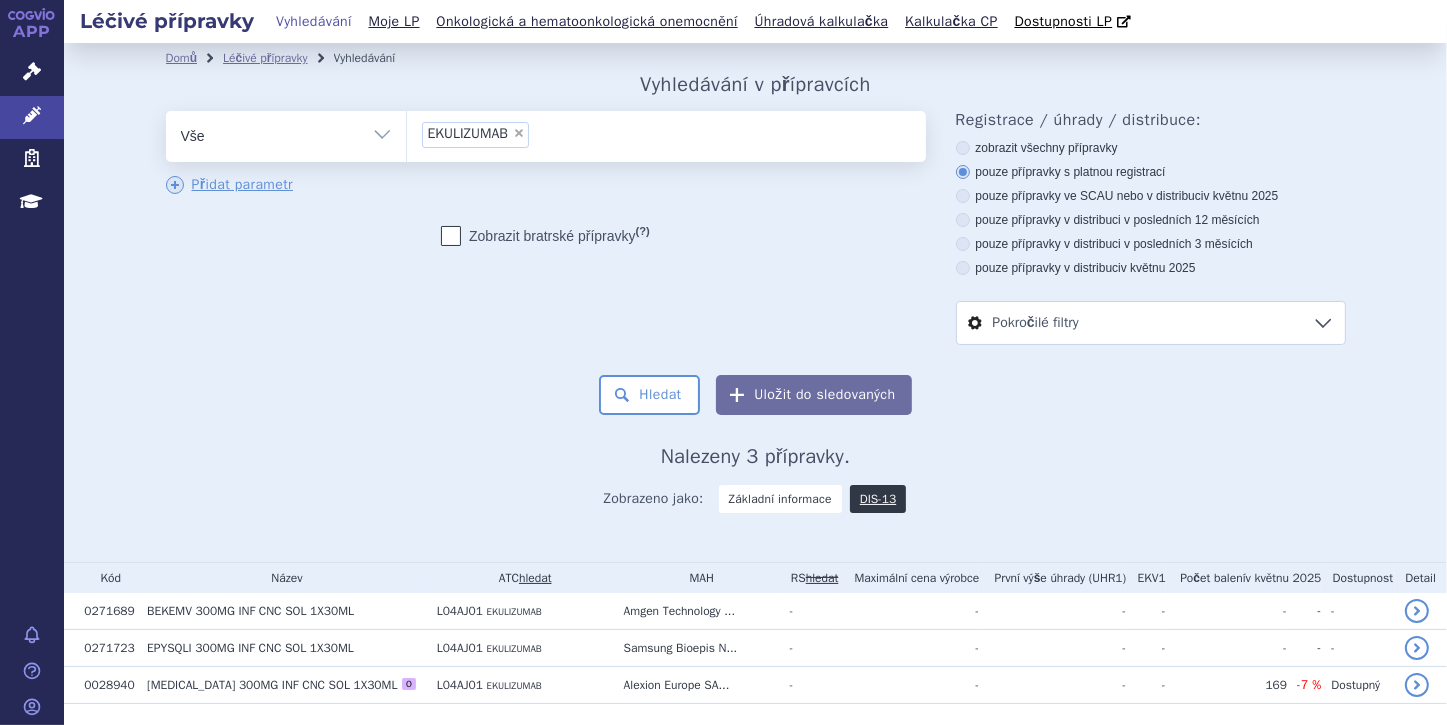 click on "×" at bounding box center (519, 133) 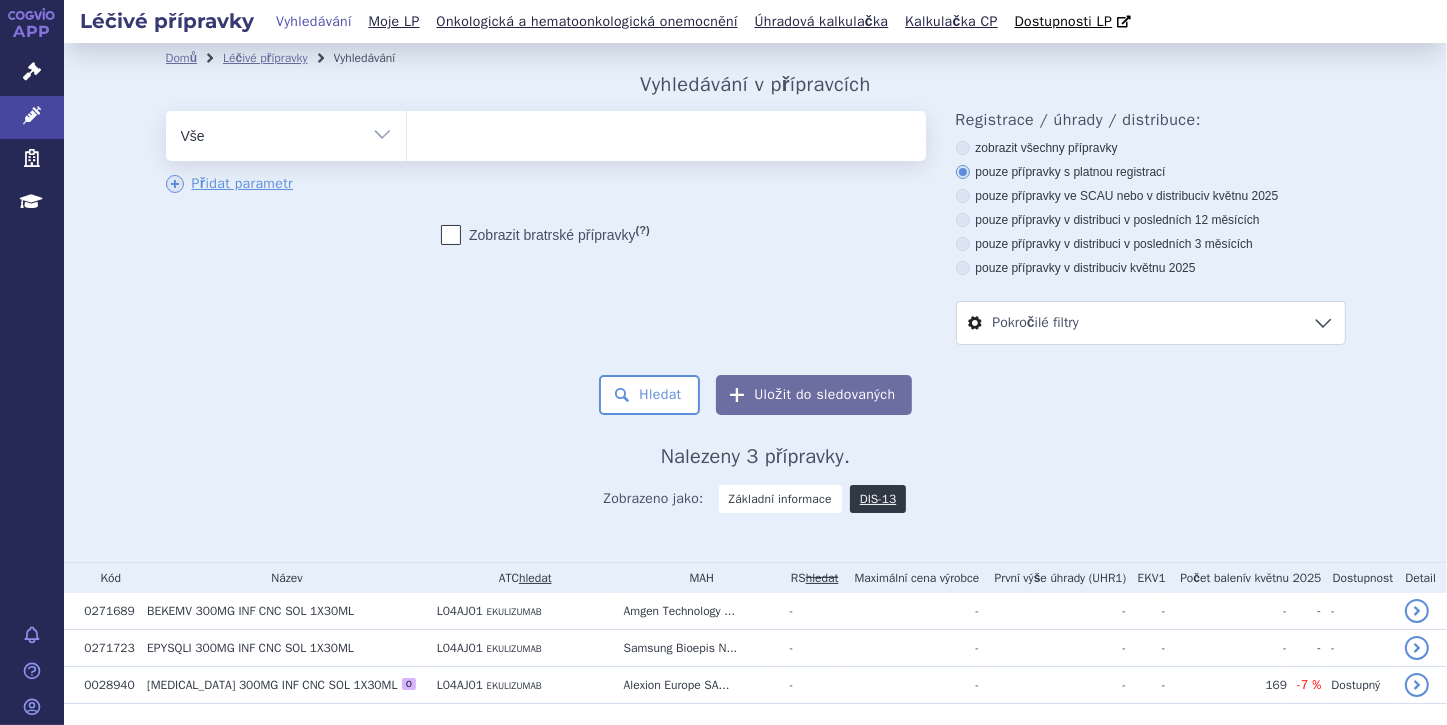 type on "Pegcetakoplan" 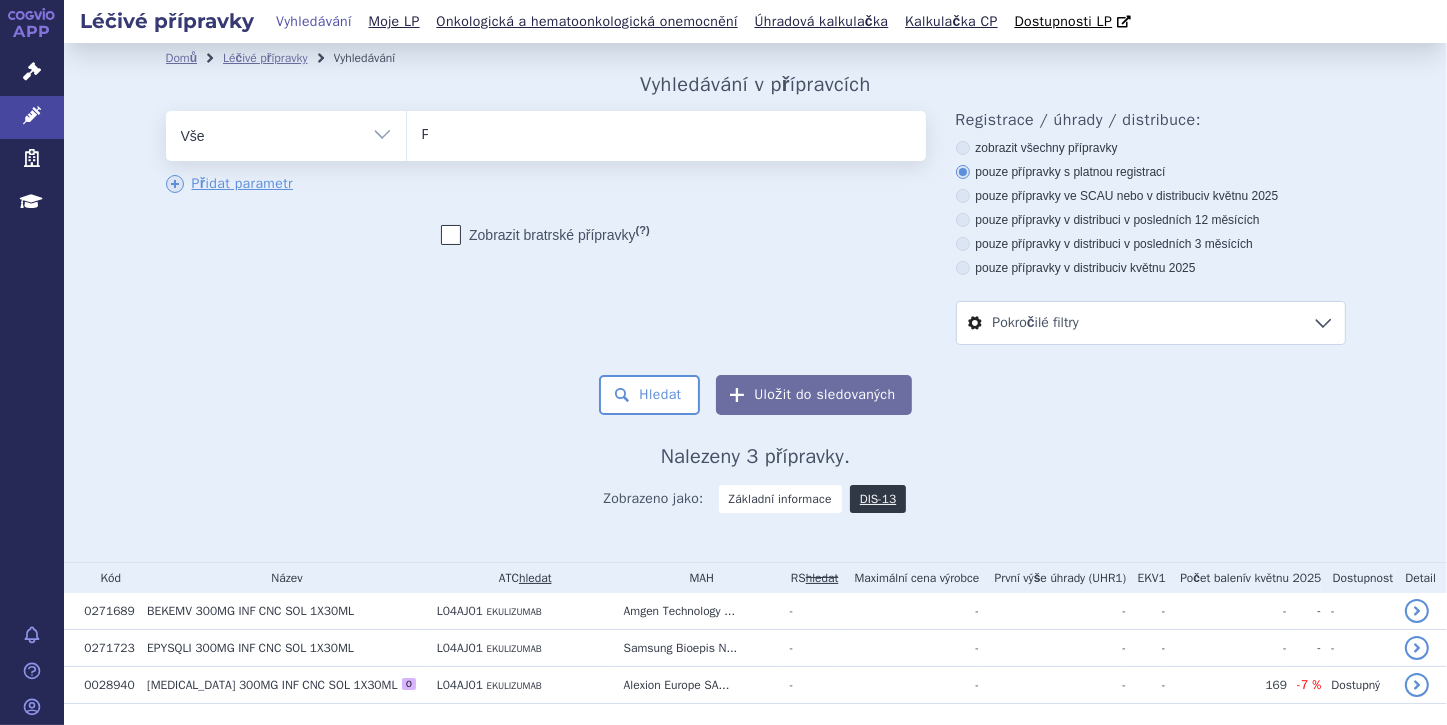 type 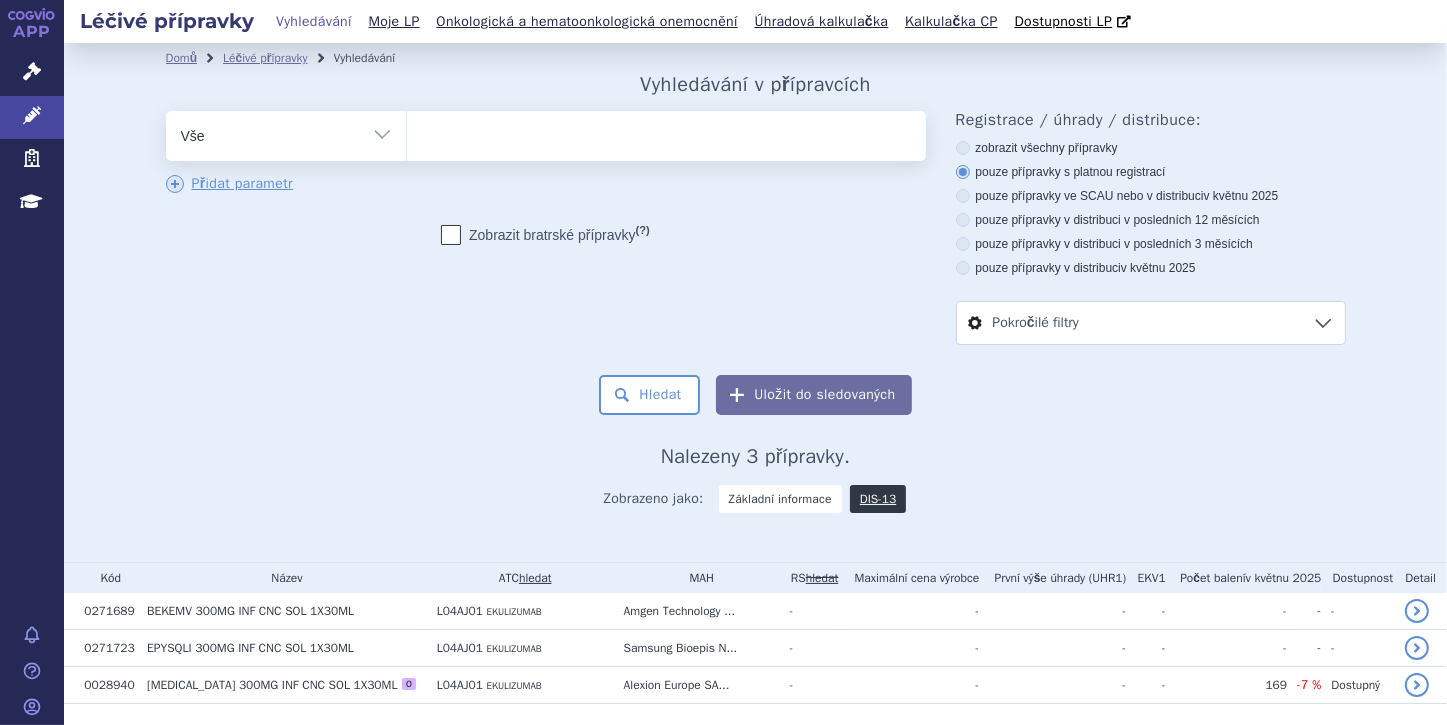 select on "Pegcetakoplan" 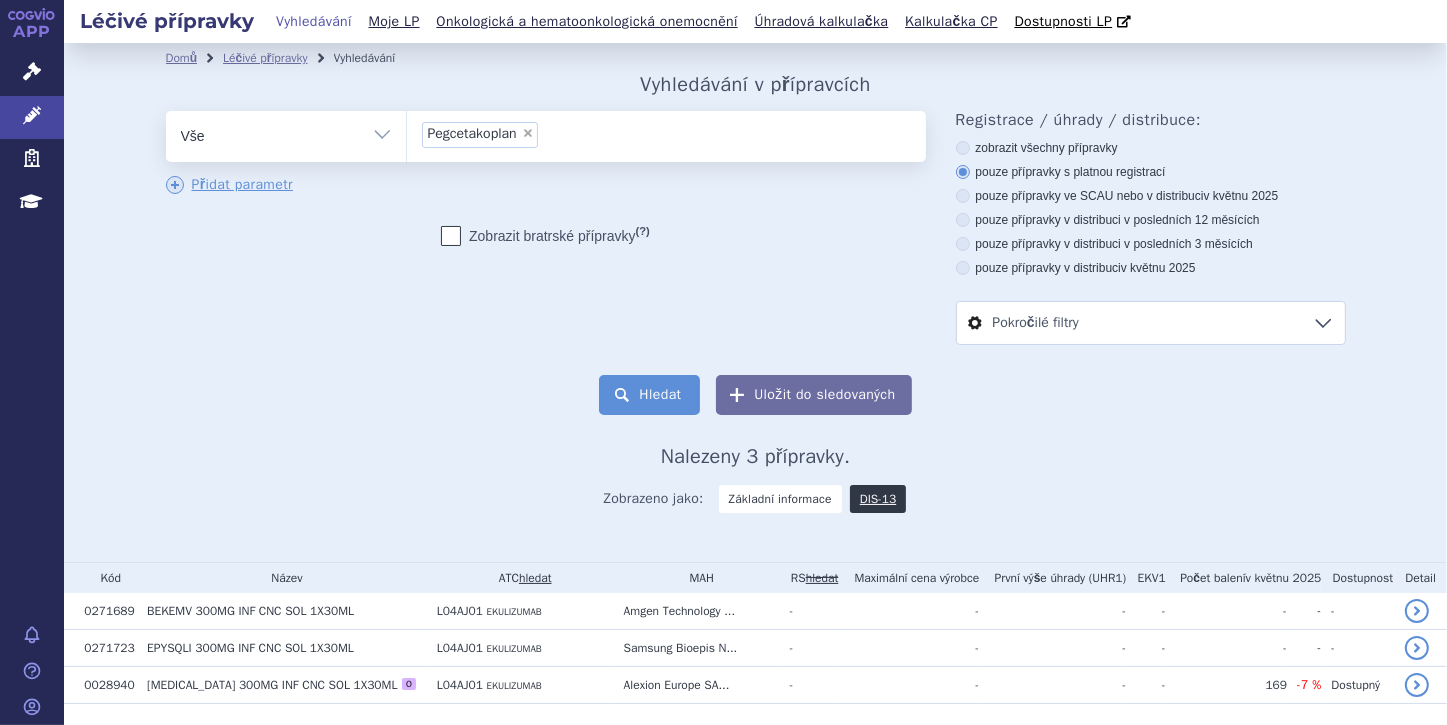 click on "Hledat" at bounding box center [649, 395] 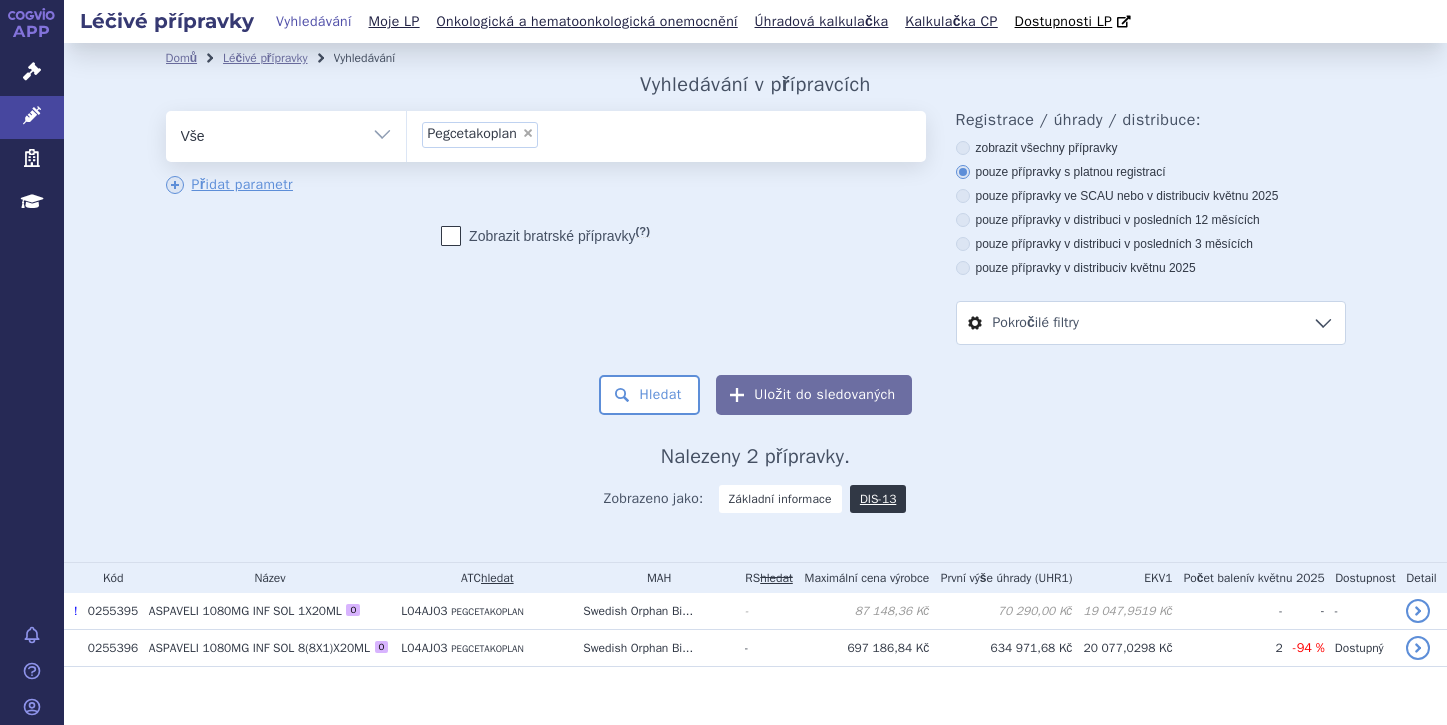 scroll, scrollTop: 0, scrollLeft: 0, axis: both 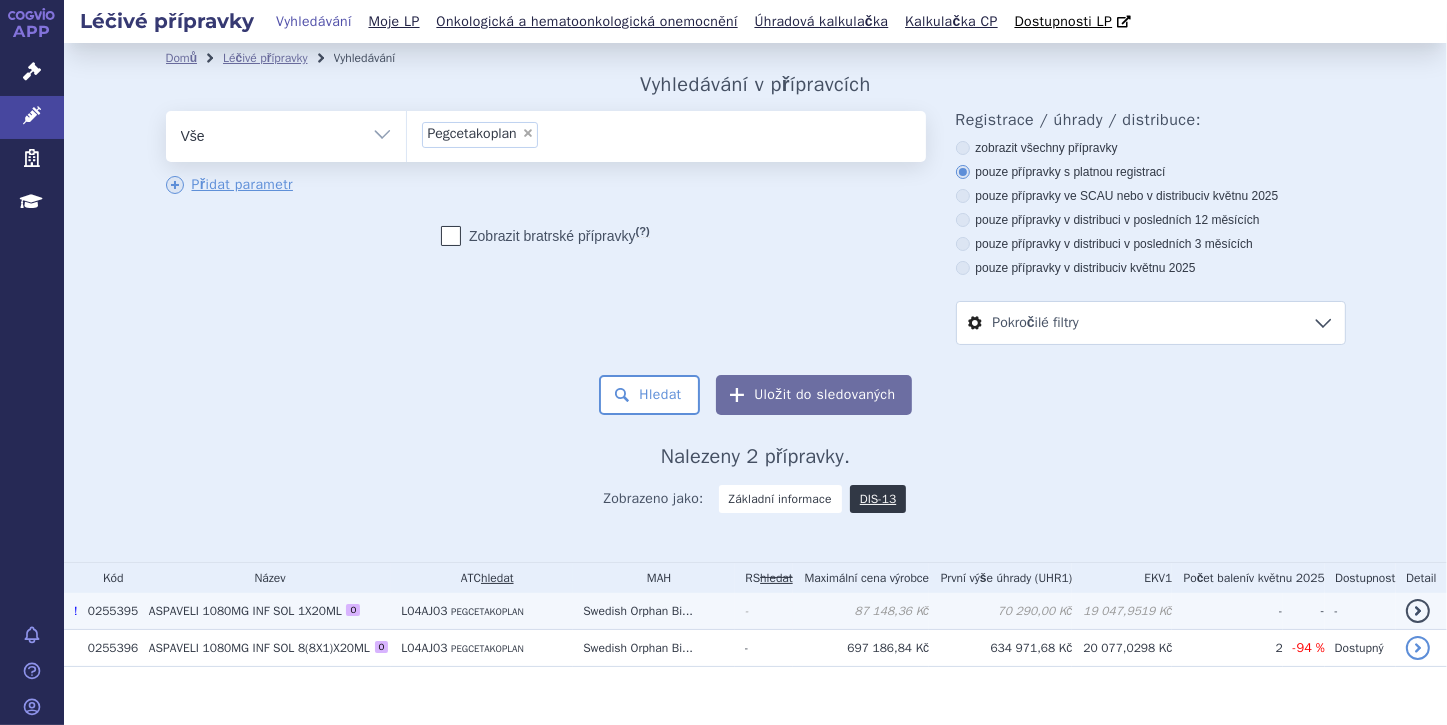 click on "1080MG INF SOL 1X20ML" at bounding box center (272, 611) 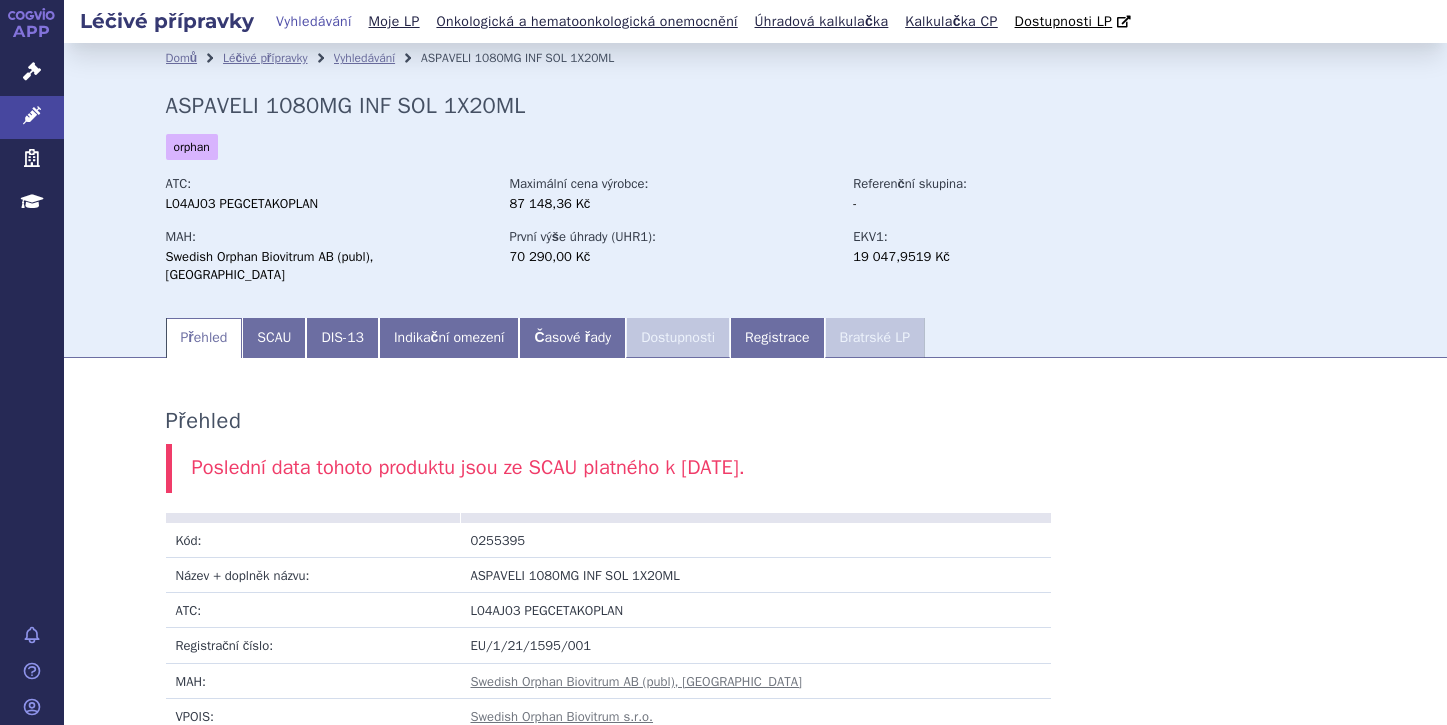 scroll, scrollTop: 0, scrollLeft: 0, axis: both 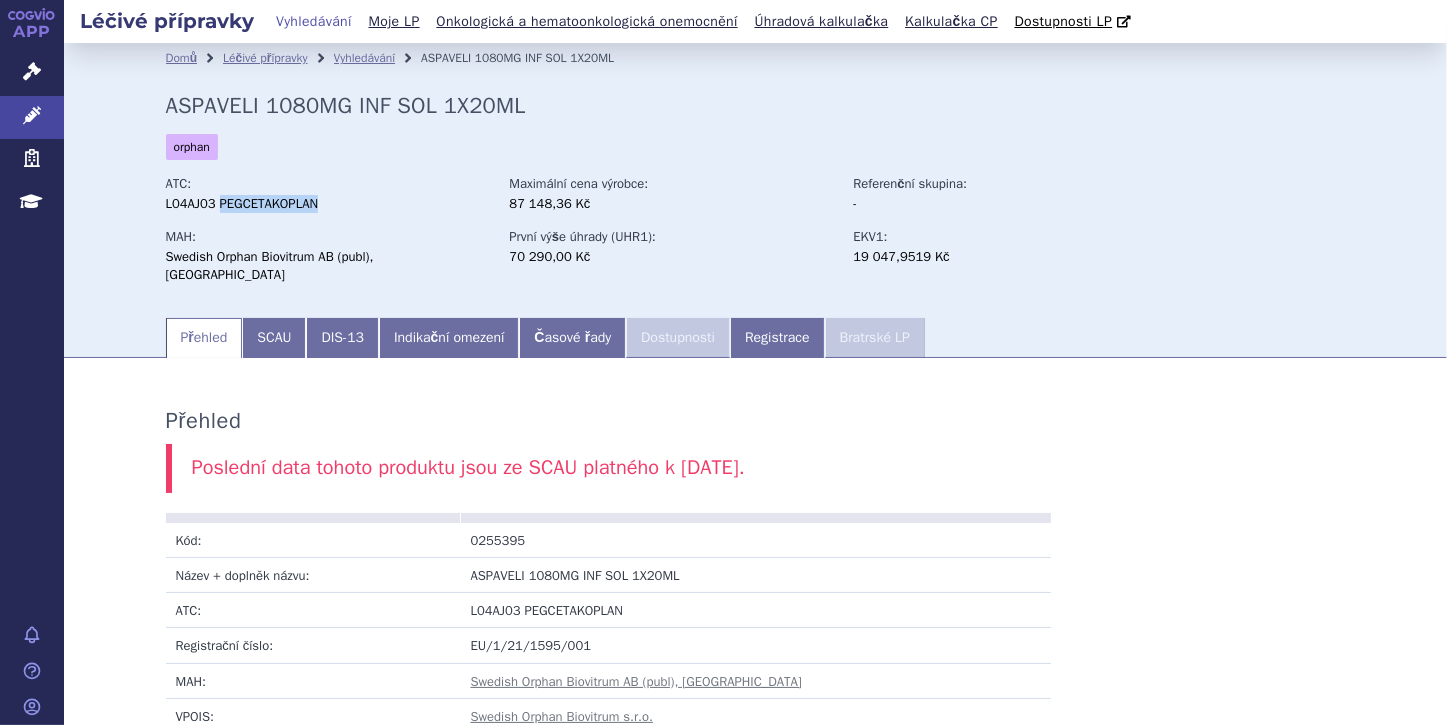 drag, startPoint x: 312, startPoint y: 205, endPoint x: 213, endPoint y: 207, distance: 99.0202 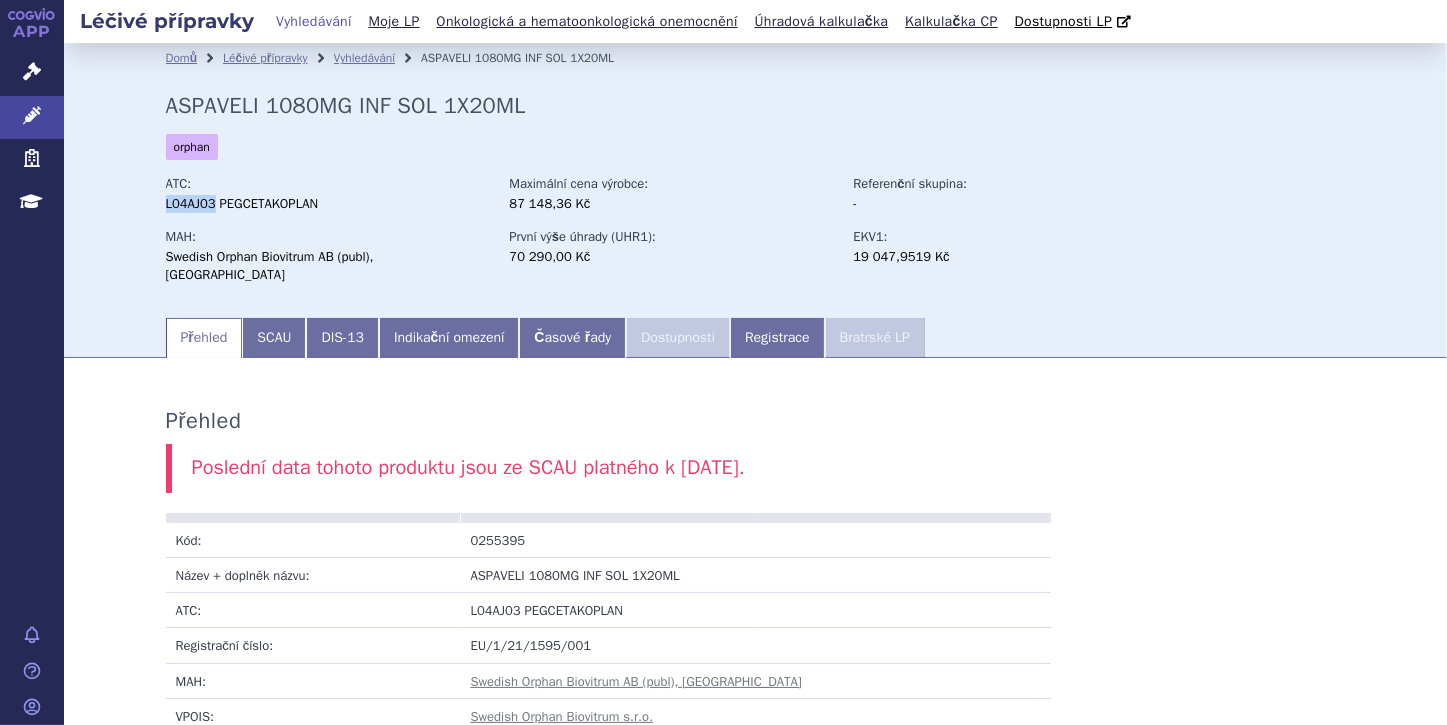 drag, startPoint x: 160, startPoint y: 206, endPoint x: 212, endPoint y: 208, distance: 52.03845 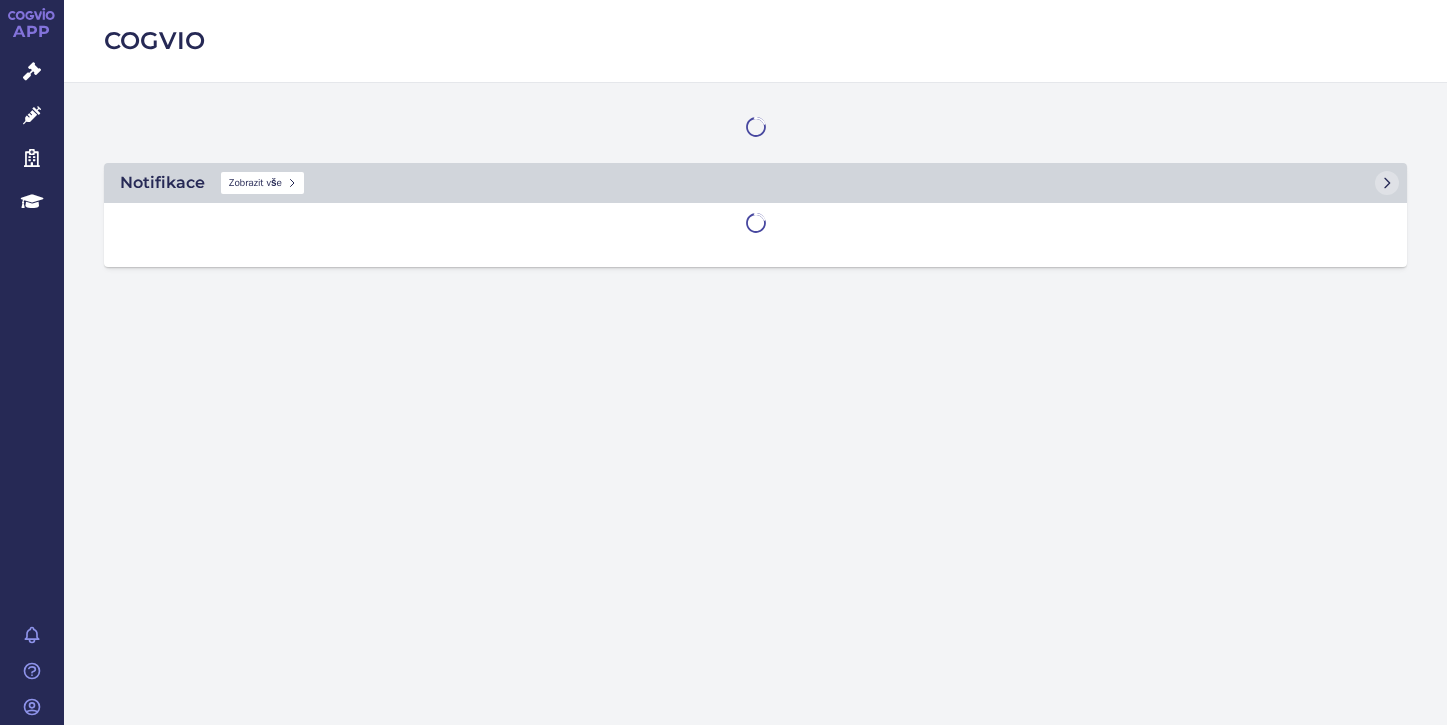 scroll, scrollTop: 0, scrollLeft: 0, axis: both 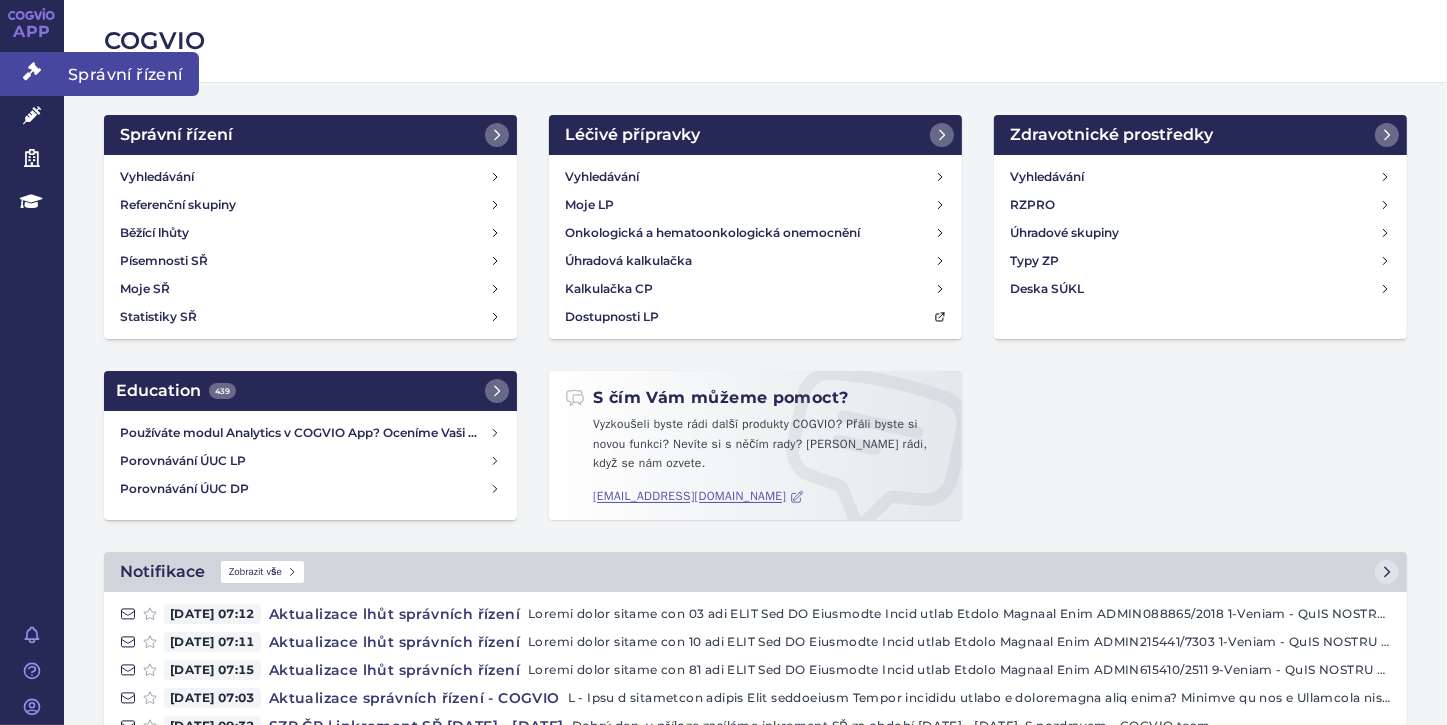 click at bounding box center (32, 71) 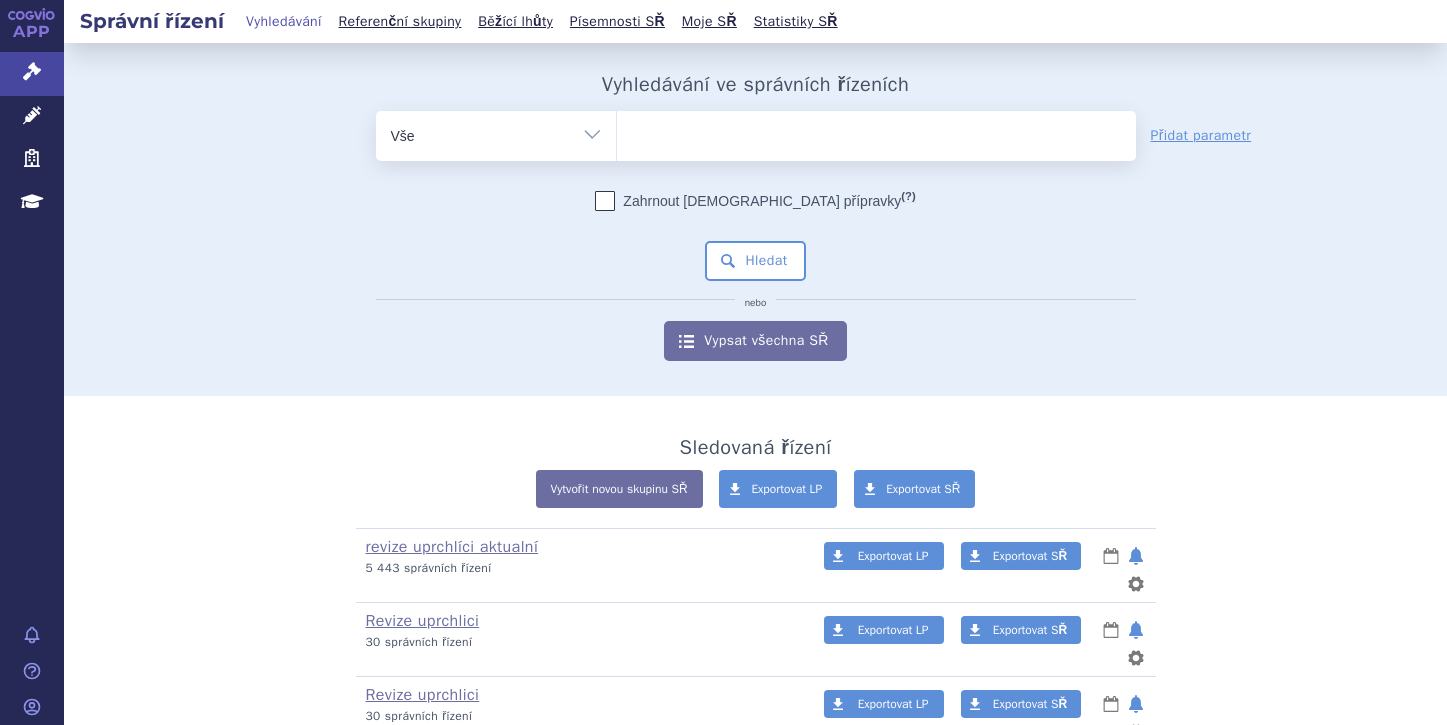 scroll, scrollTop: 0, scrollLeft: 0, axis: both 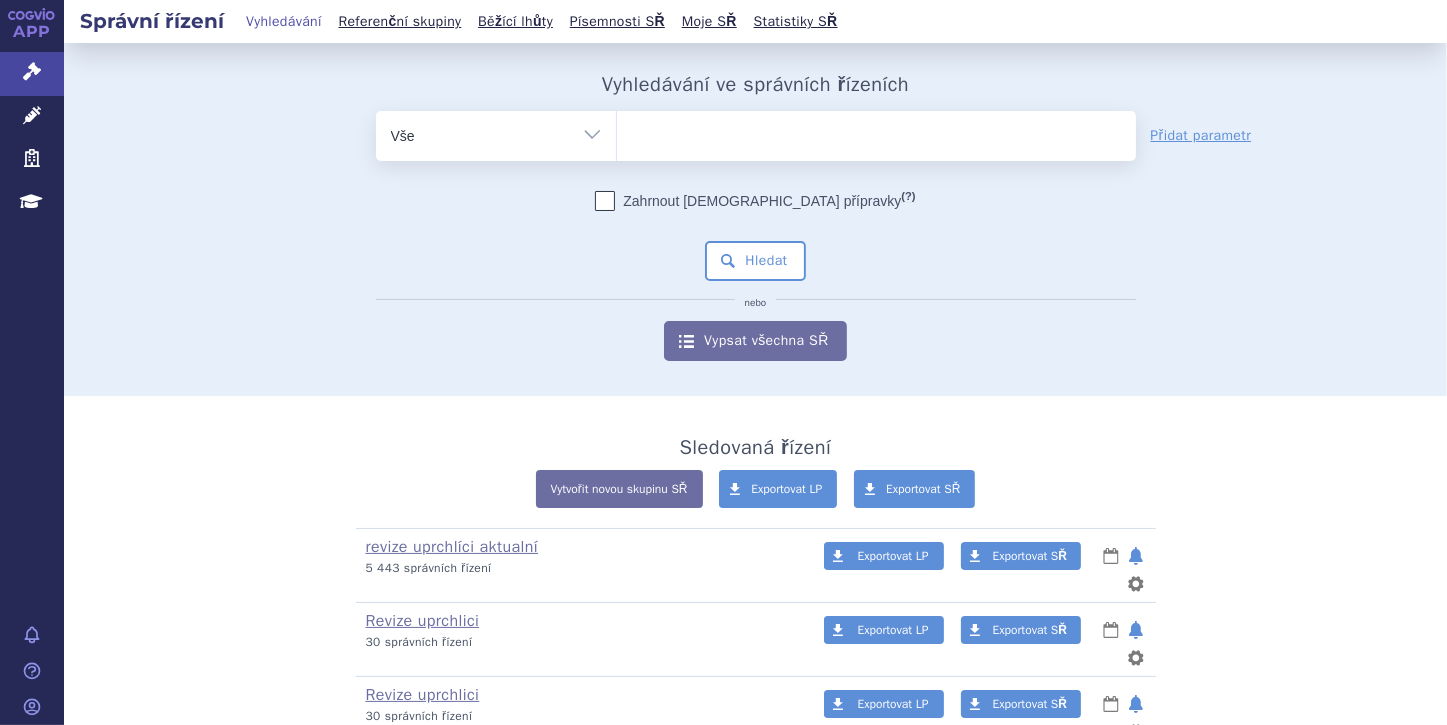 click at bounding box center [876, 132] 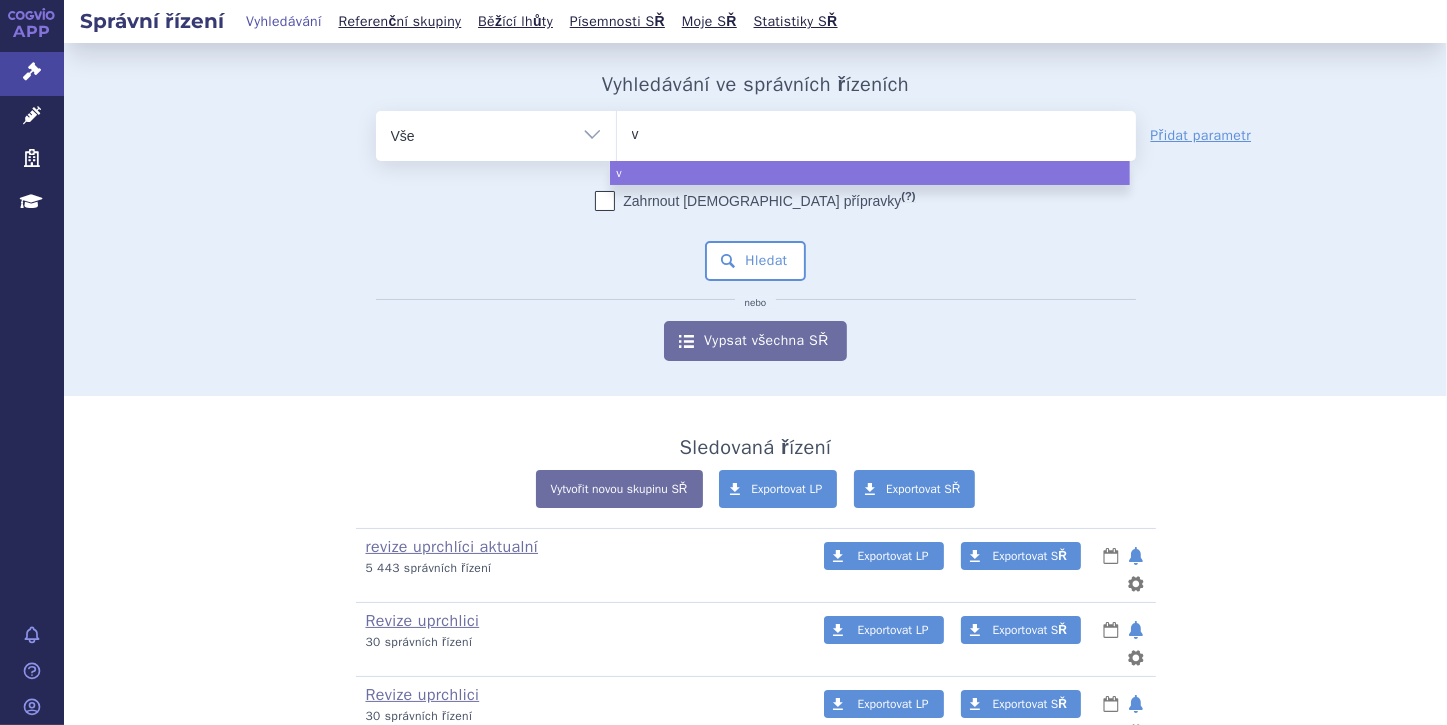 type on "vy" 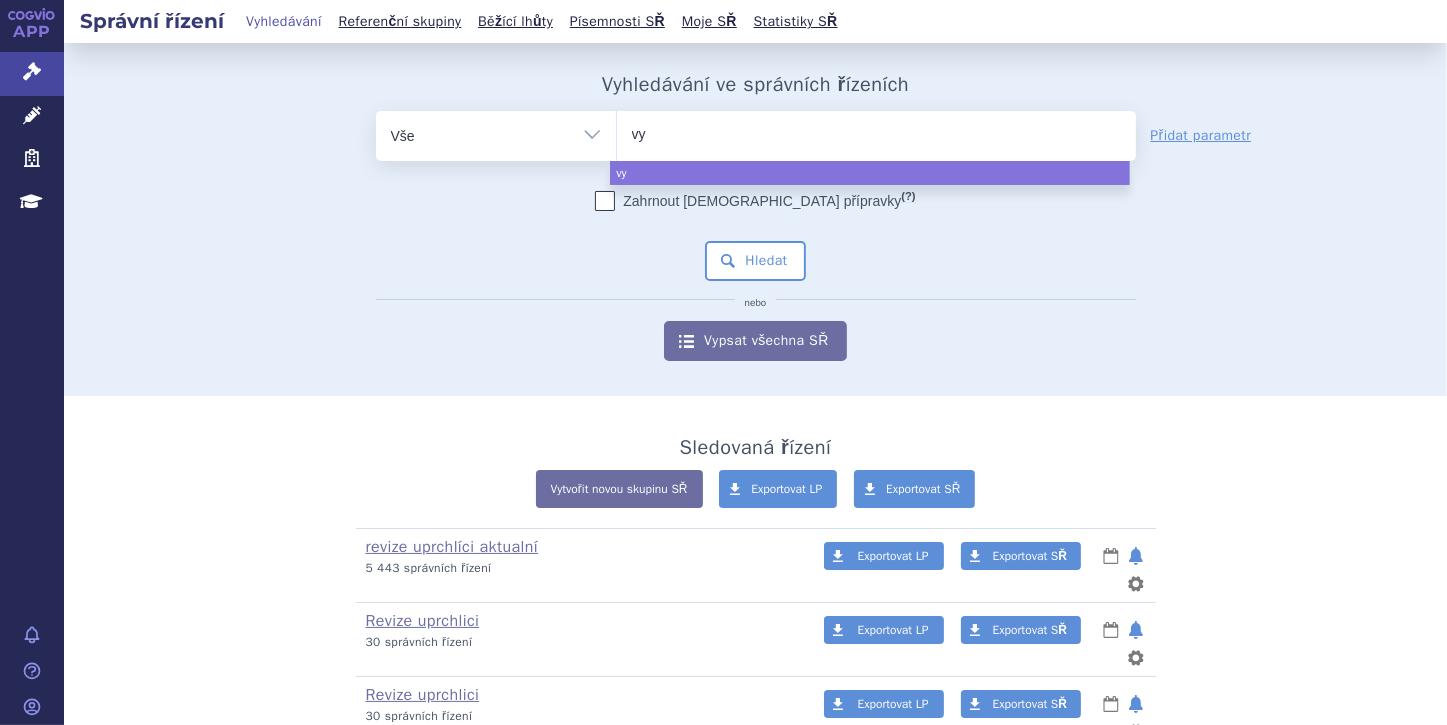 type on "vyl" 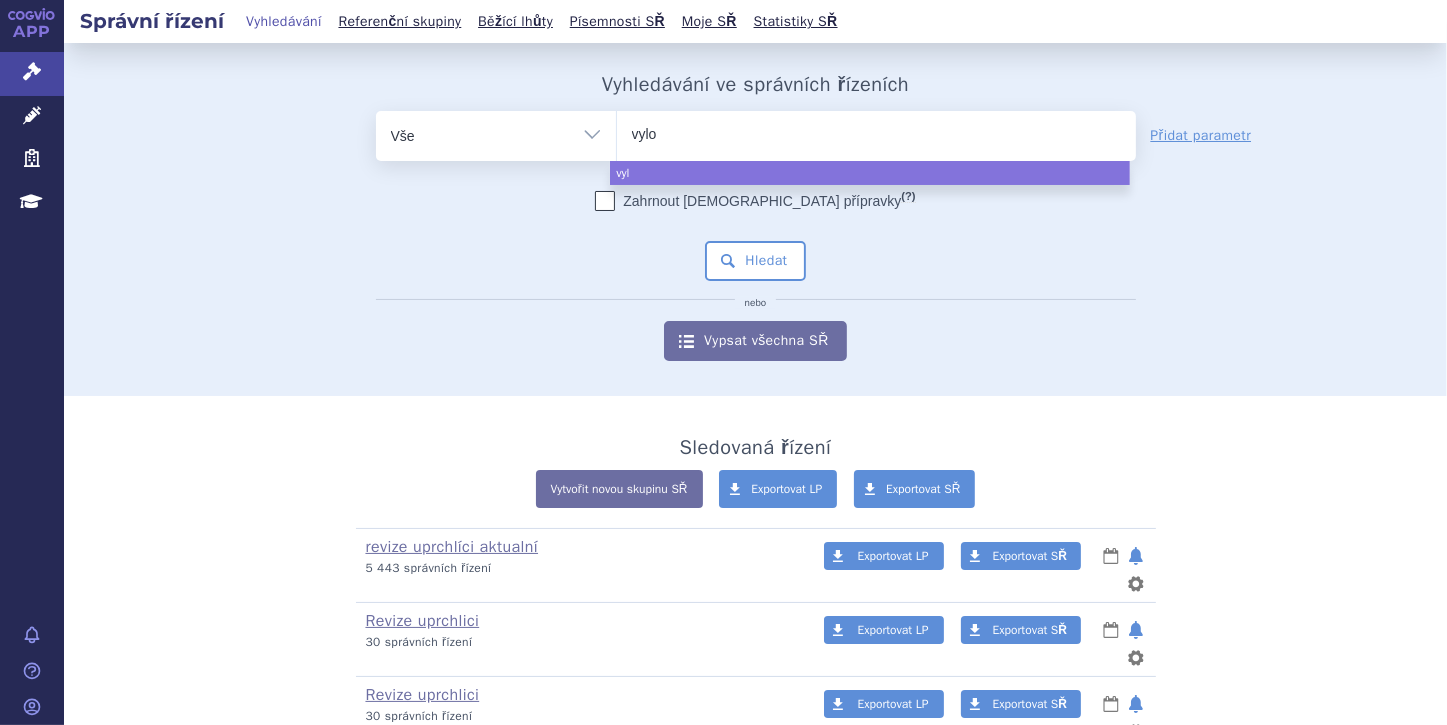 type on "vyloy" 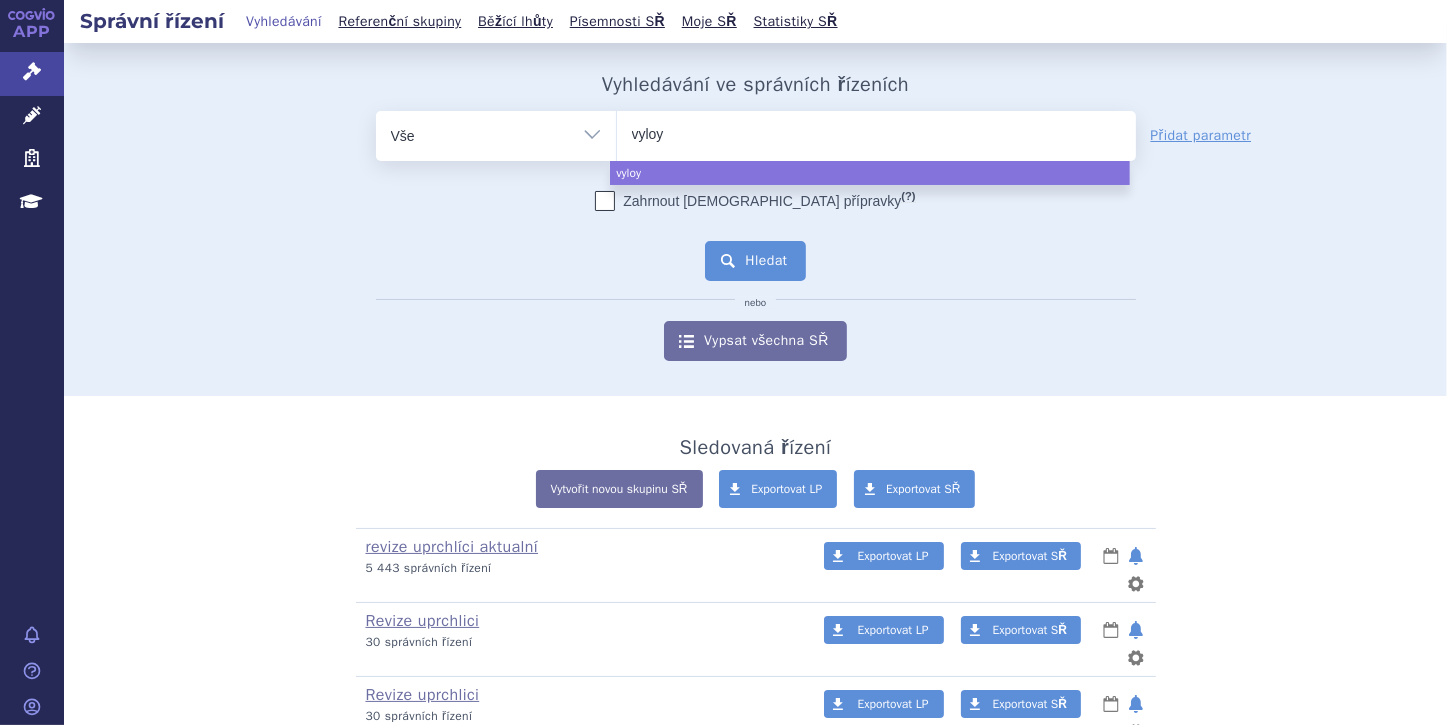 select on "vyloy" 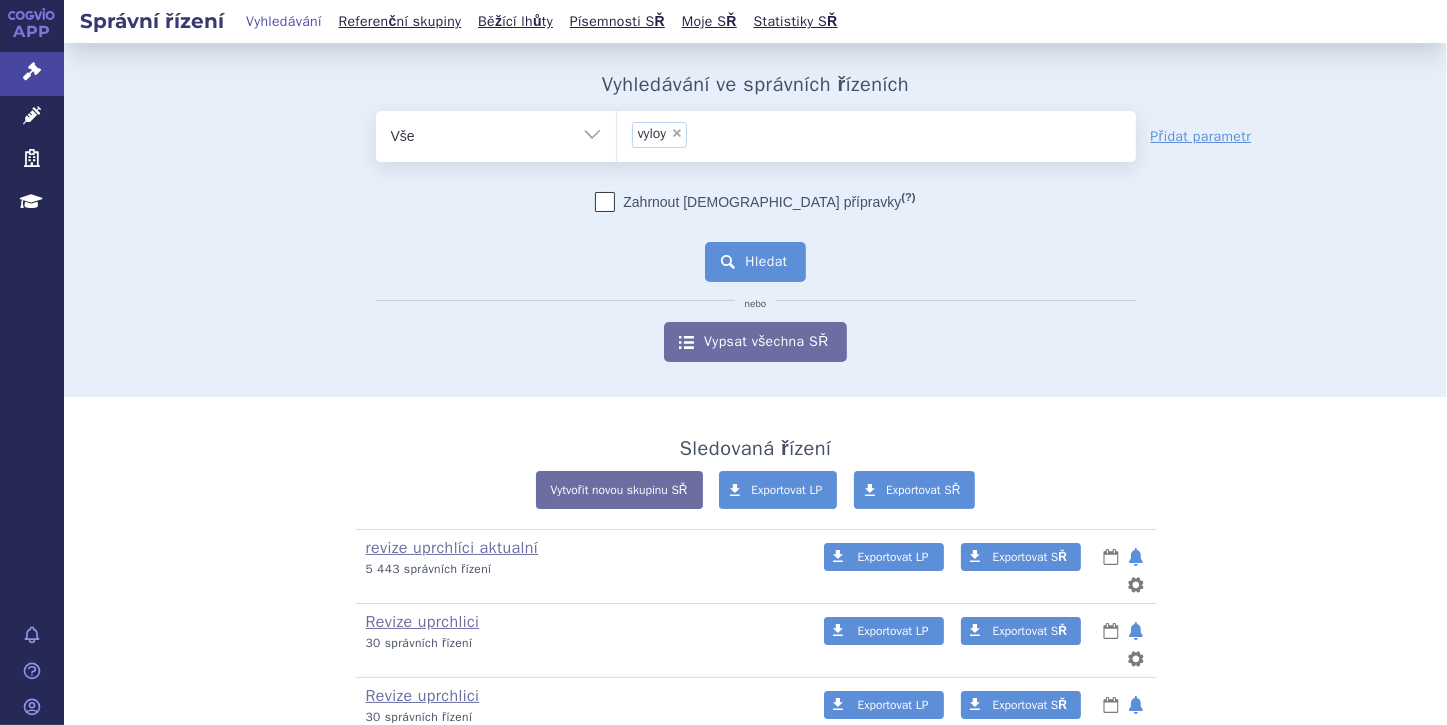 click on "Hledat" at bounding box center (755, 262) 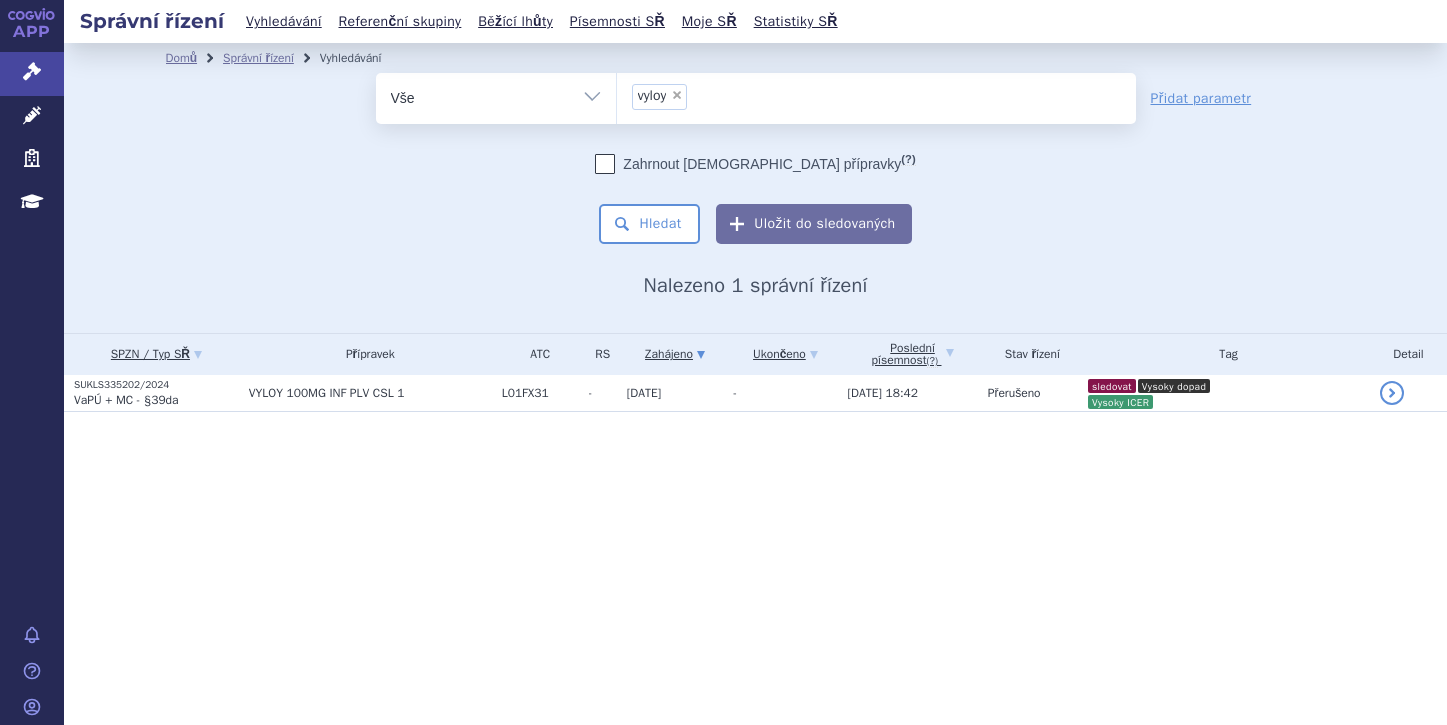 scroll, scrollTop: 0, scrollLeft: 0, axis: both 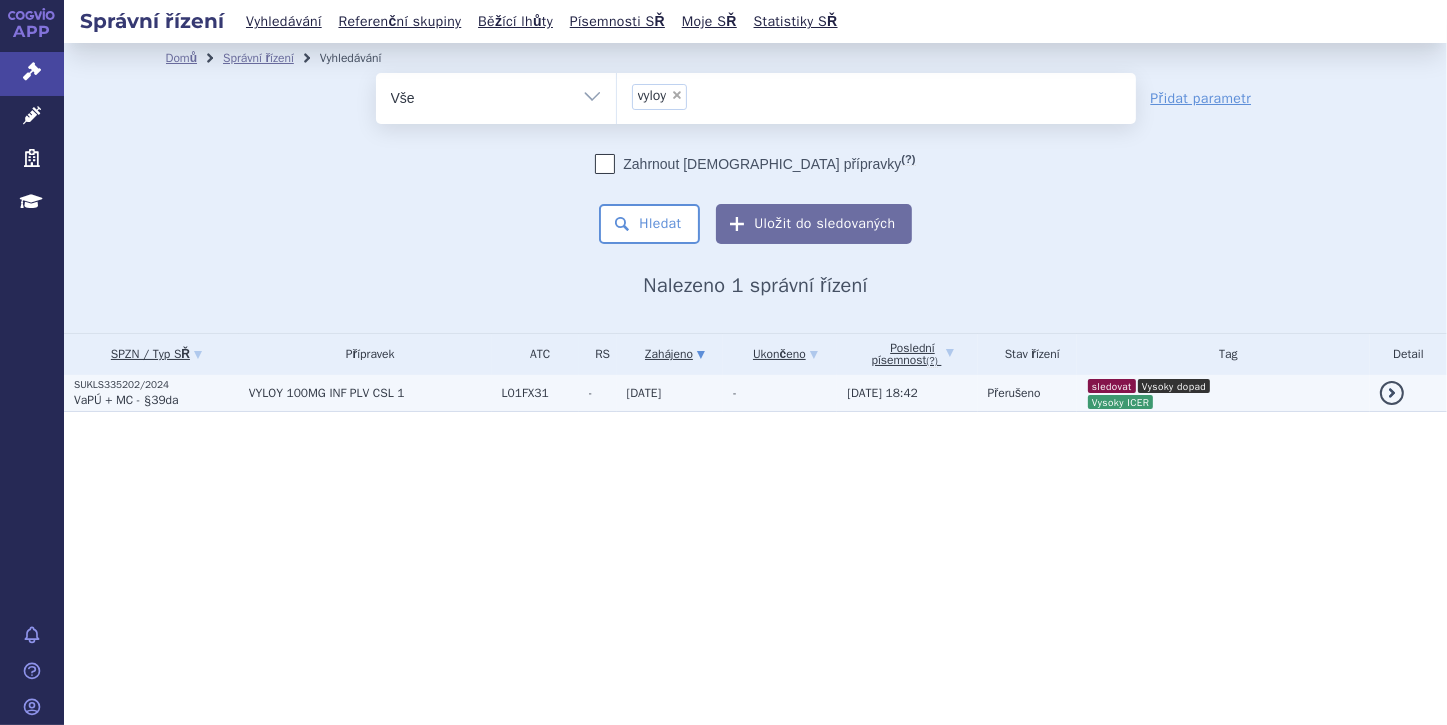 click on "VaPÚ + MC - §39da" at bounding box center (126, 400) 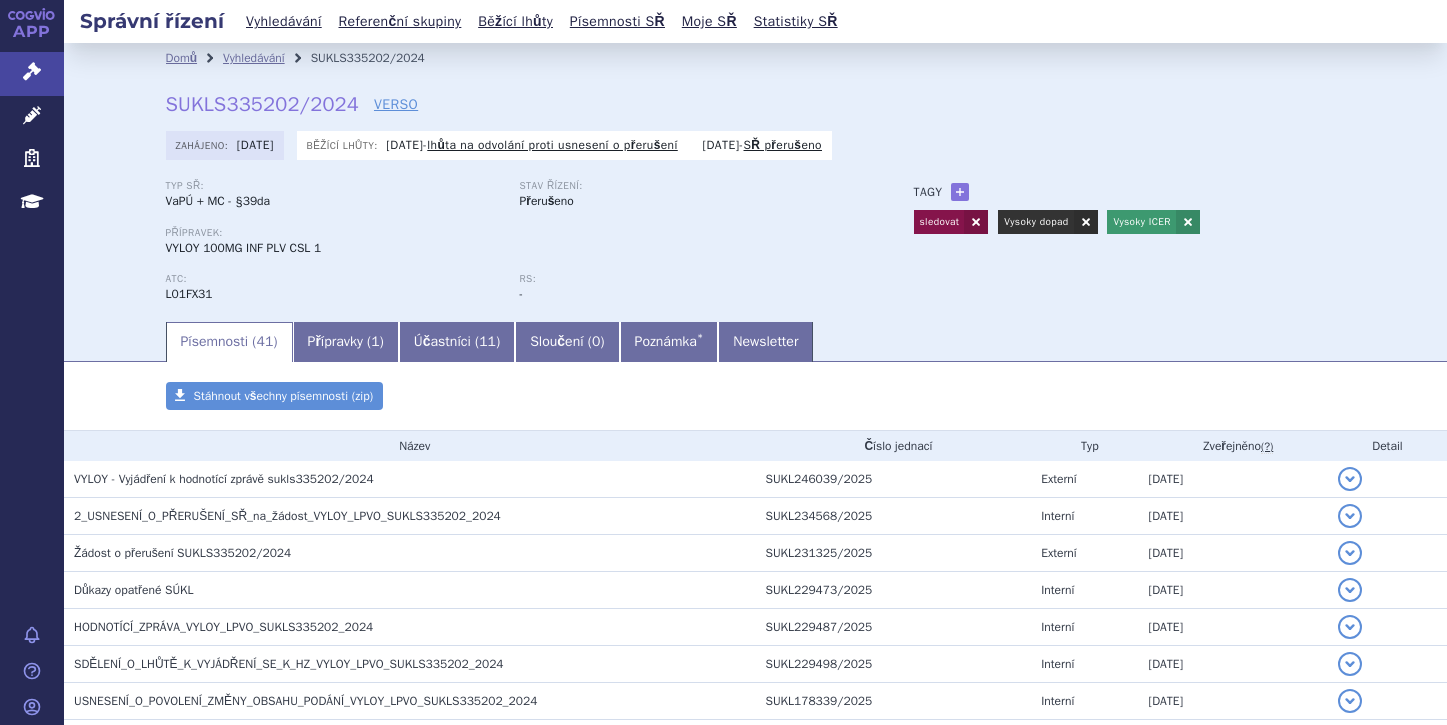 scroll, scrollTop: 0, scrollLeft: 0, axis: both 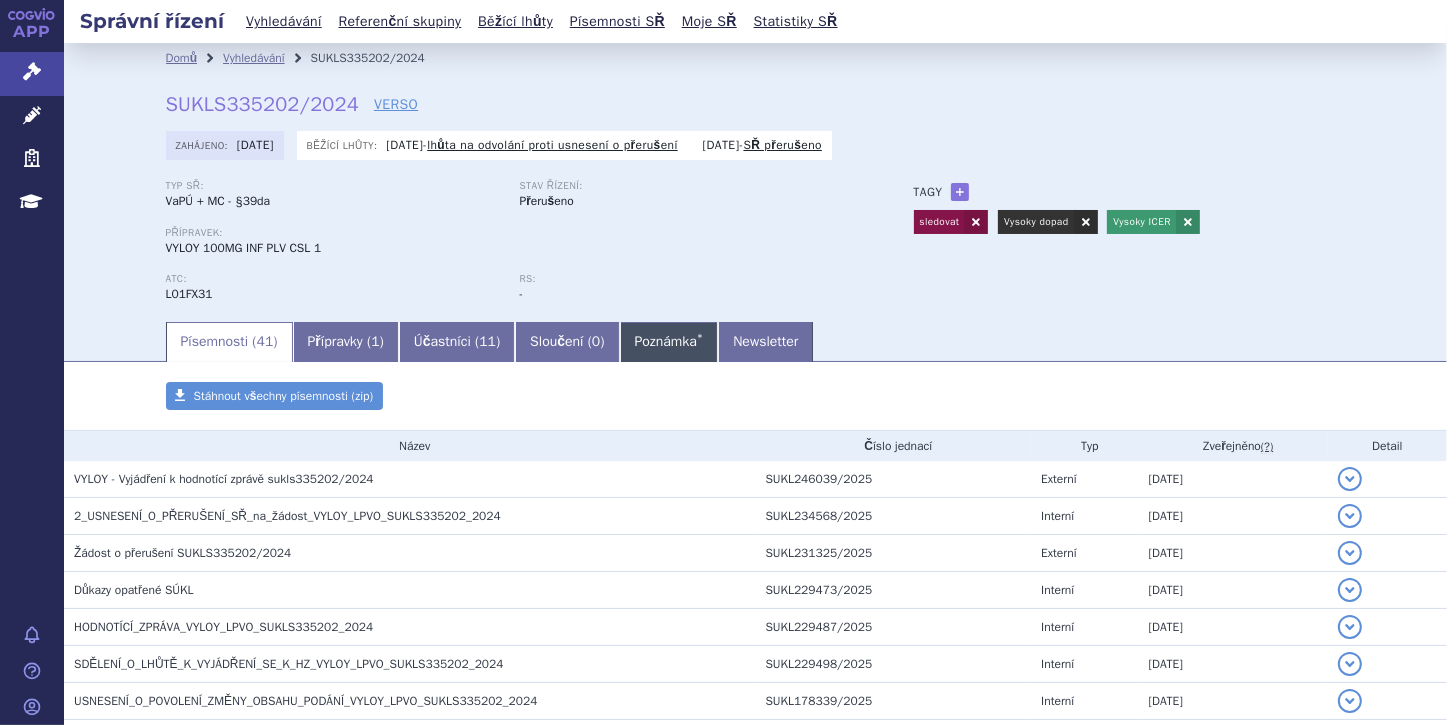 click on "Poznámka
*" at bounding box center [669, 342] 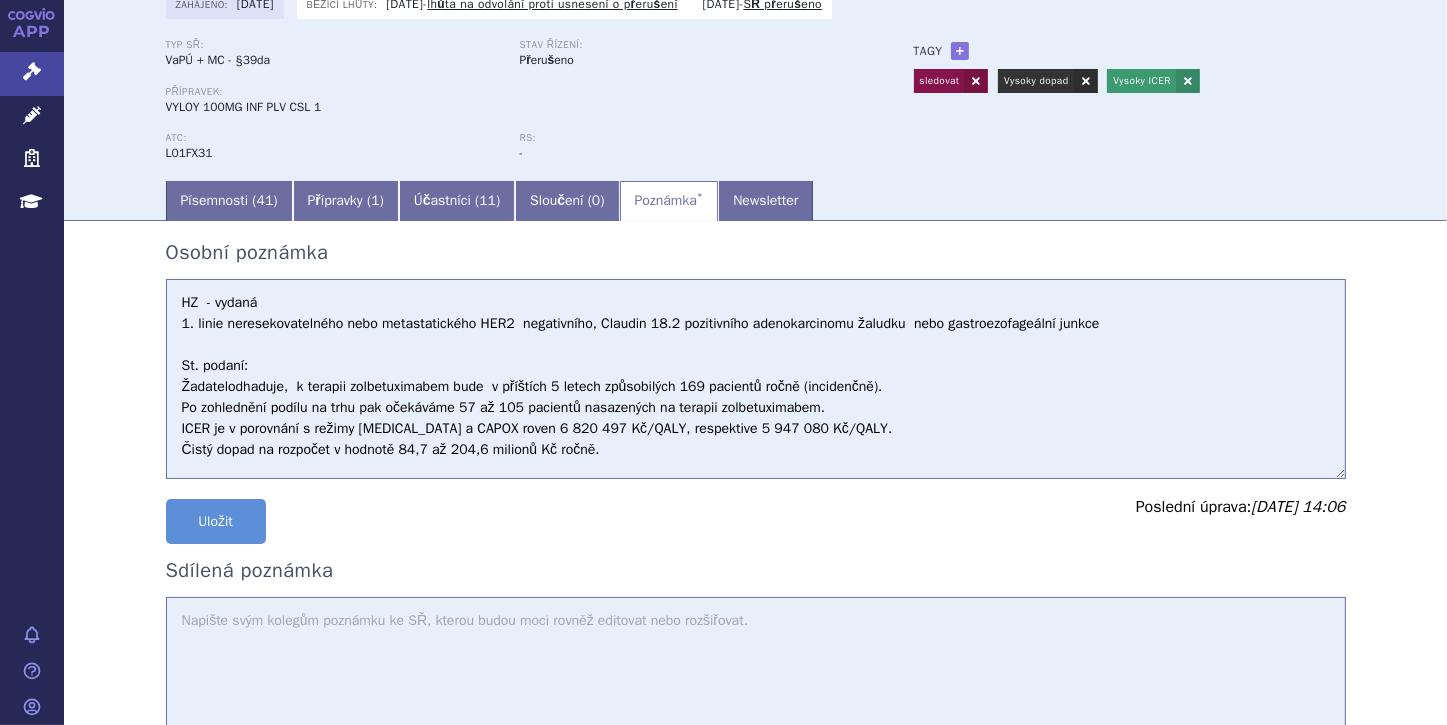 scroll, scrollTop: 160, scrollLeft: 0, axis: vertical 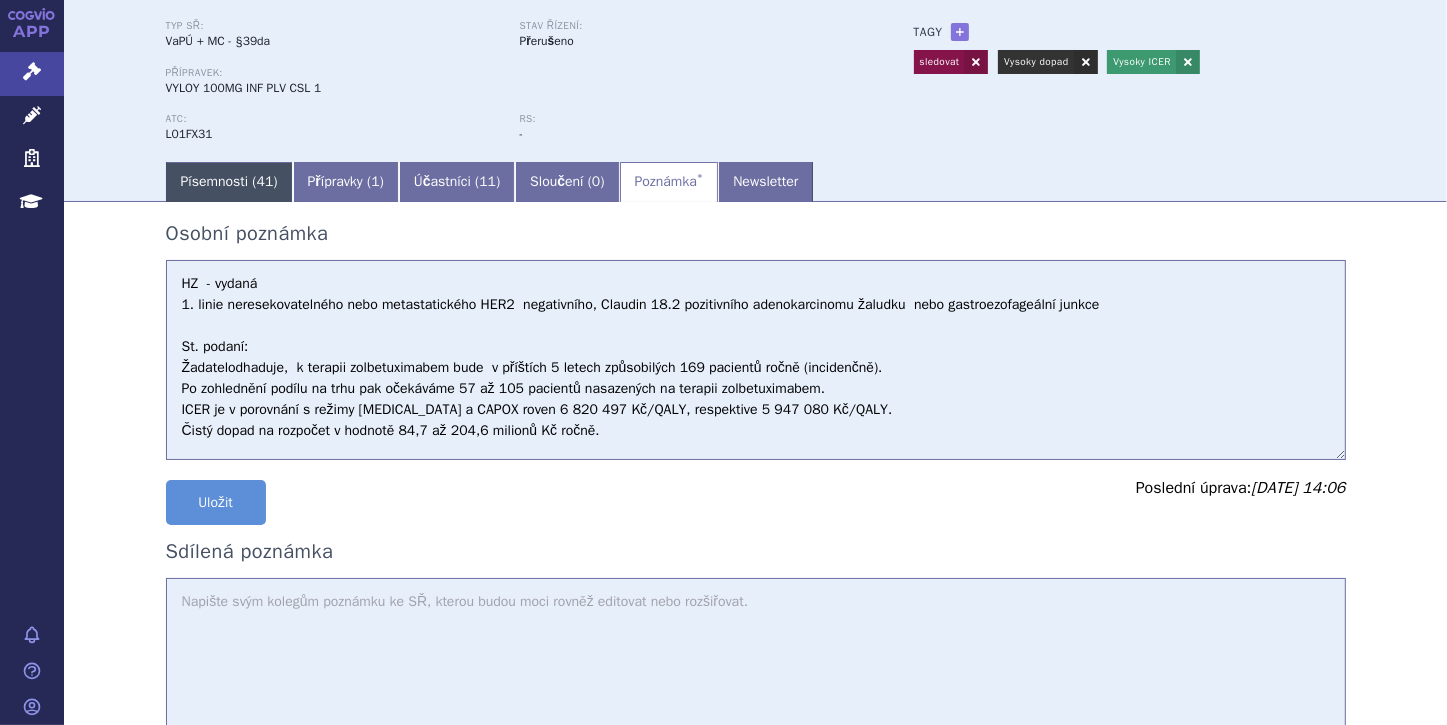 click on "Písemnosti ( 41 )" at bounding box center [229, 182] 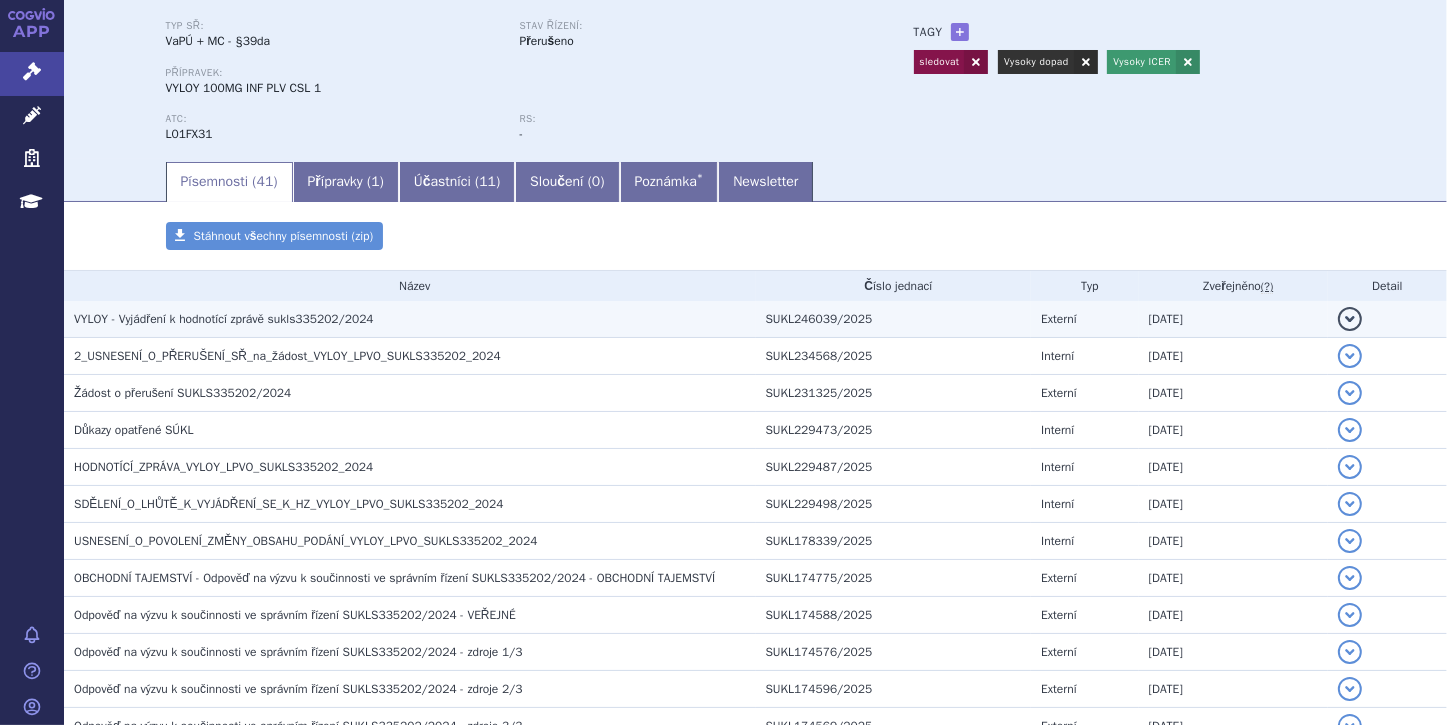 click on "detail" at bounding box center (1350, 319) 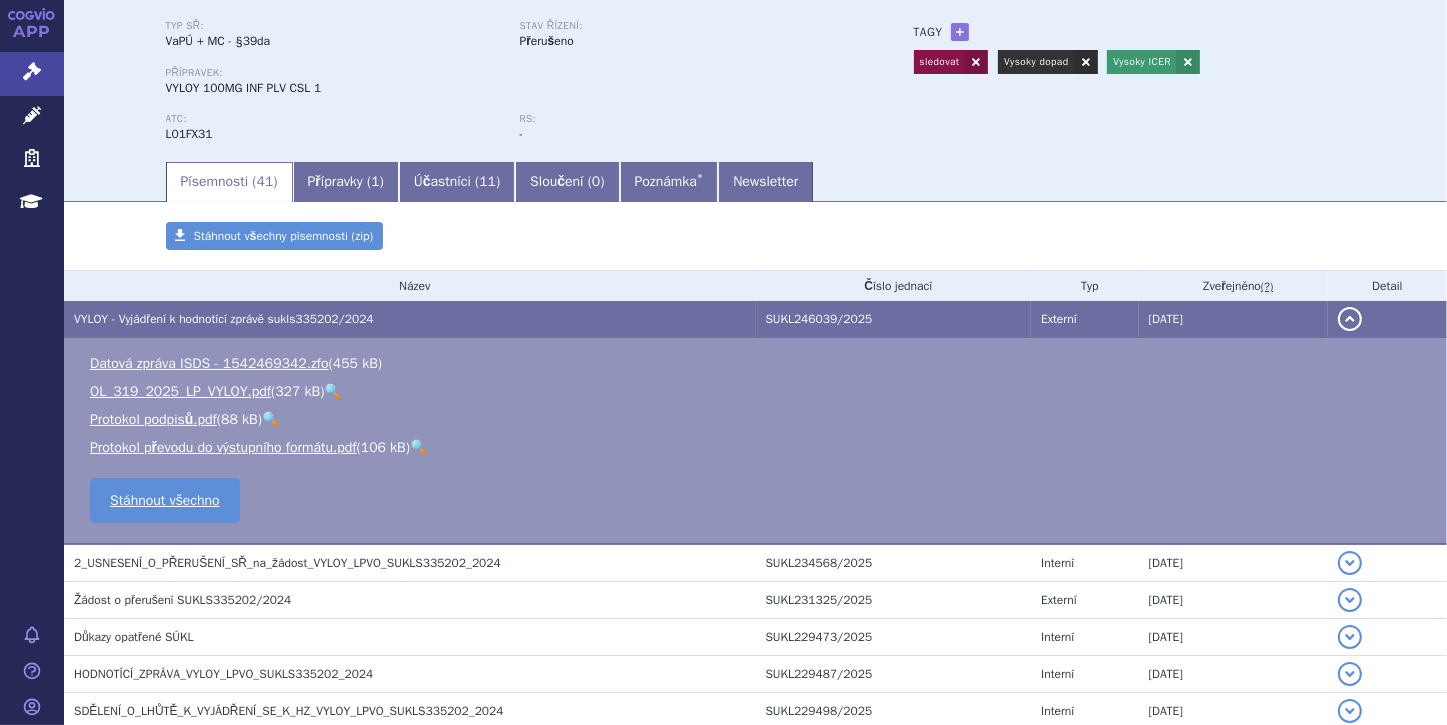 click on "🔍" at bounding box center (333, 391) 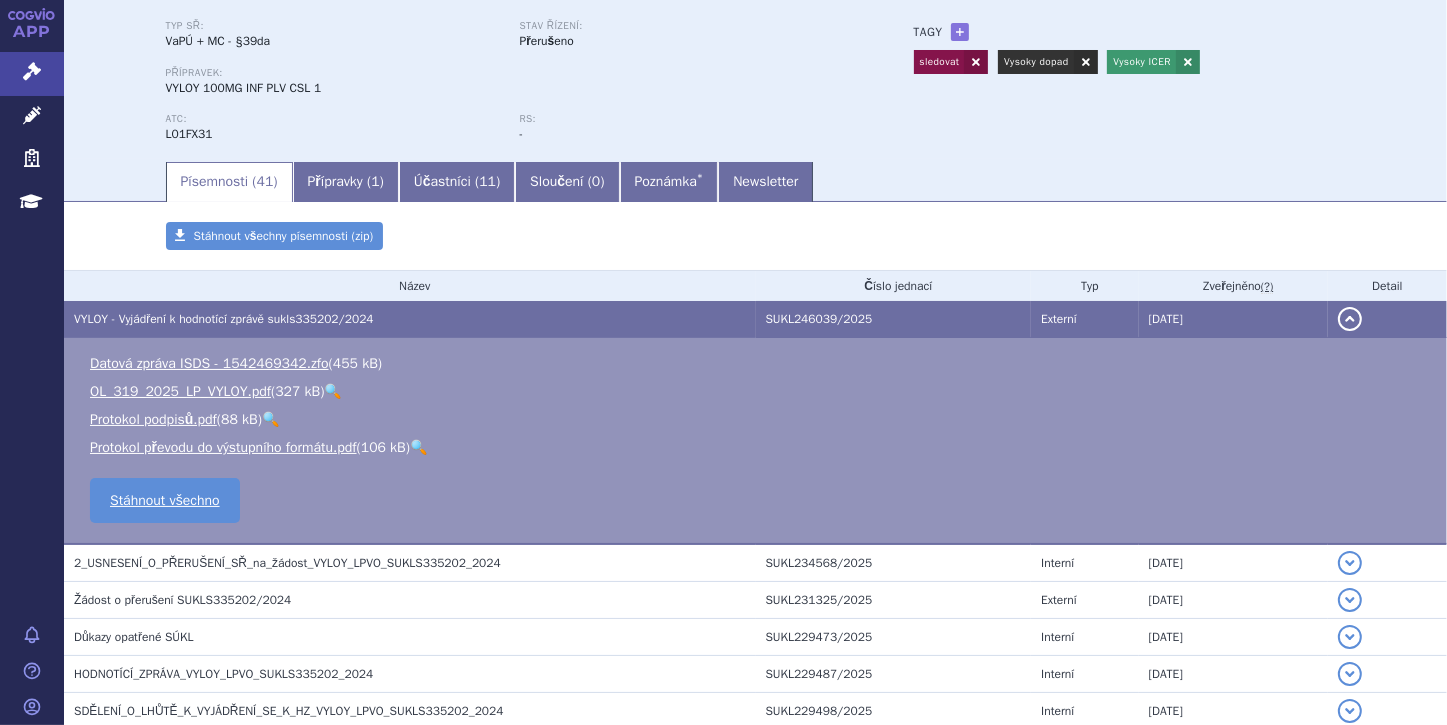 click on "detail" at bounding box center [1350, 319] 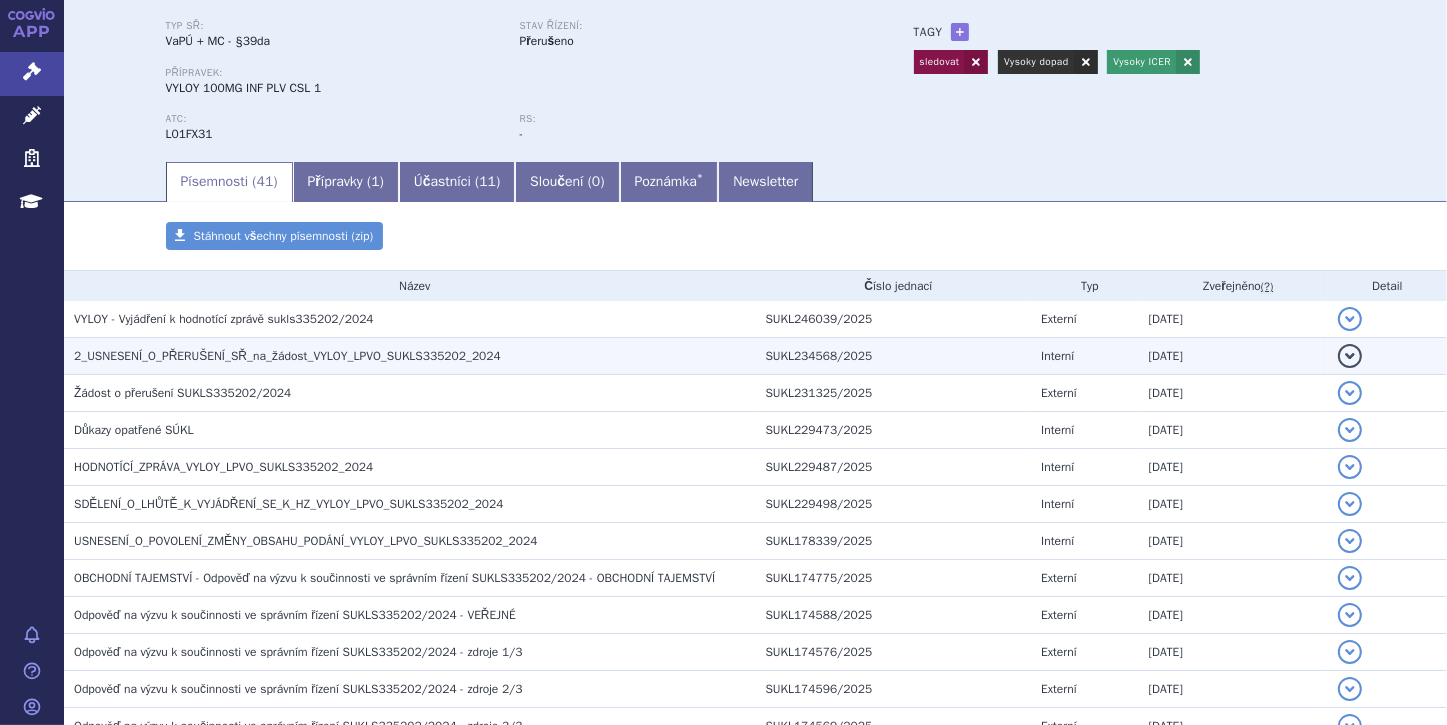 click on "2_USNESENÍ_O_PŘERUŠENÍ_SŘ_na_žádost_VYLOY_LPVO_SUKLS335202_2024" at bounding box center [287, 356] 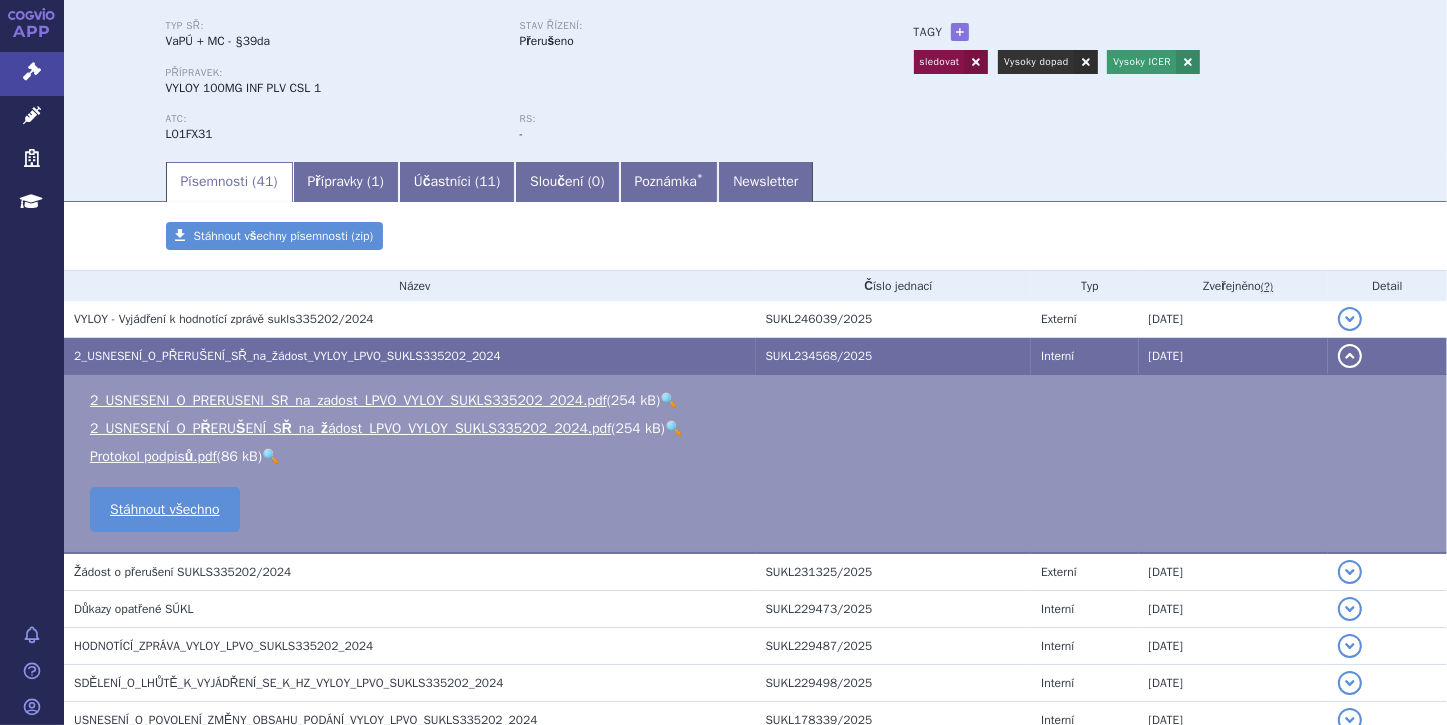 click on "🔍" at bounding box center (668, 400) 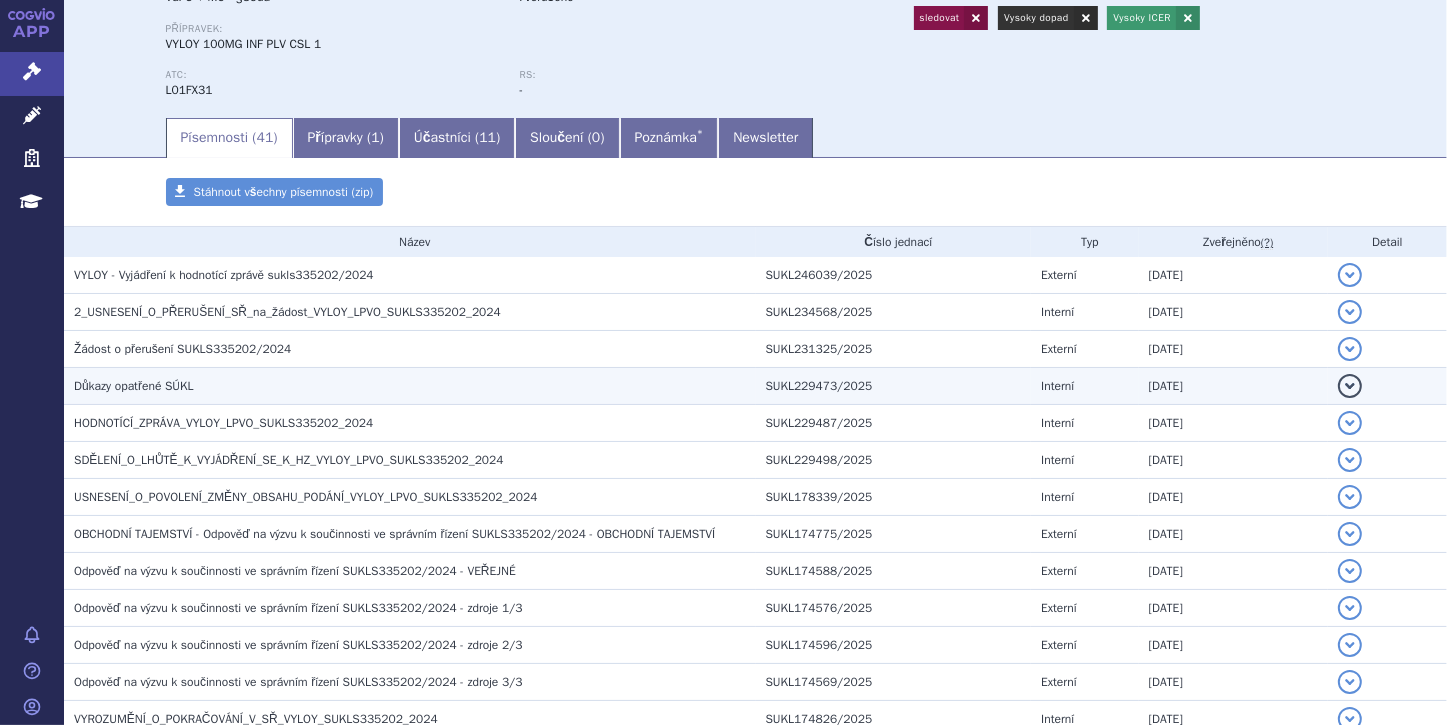 scroll, scrollTop: 240, scrollLeft: 0, axis: vertical 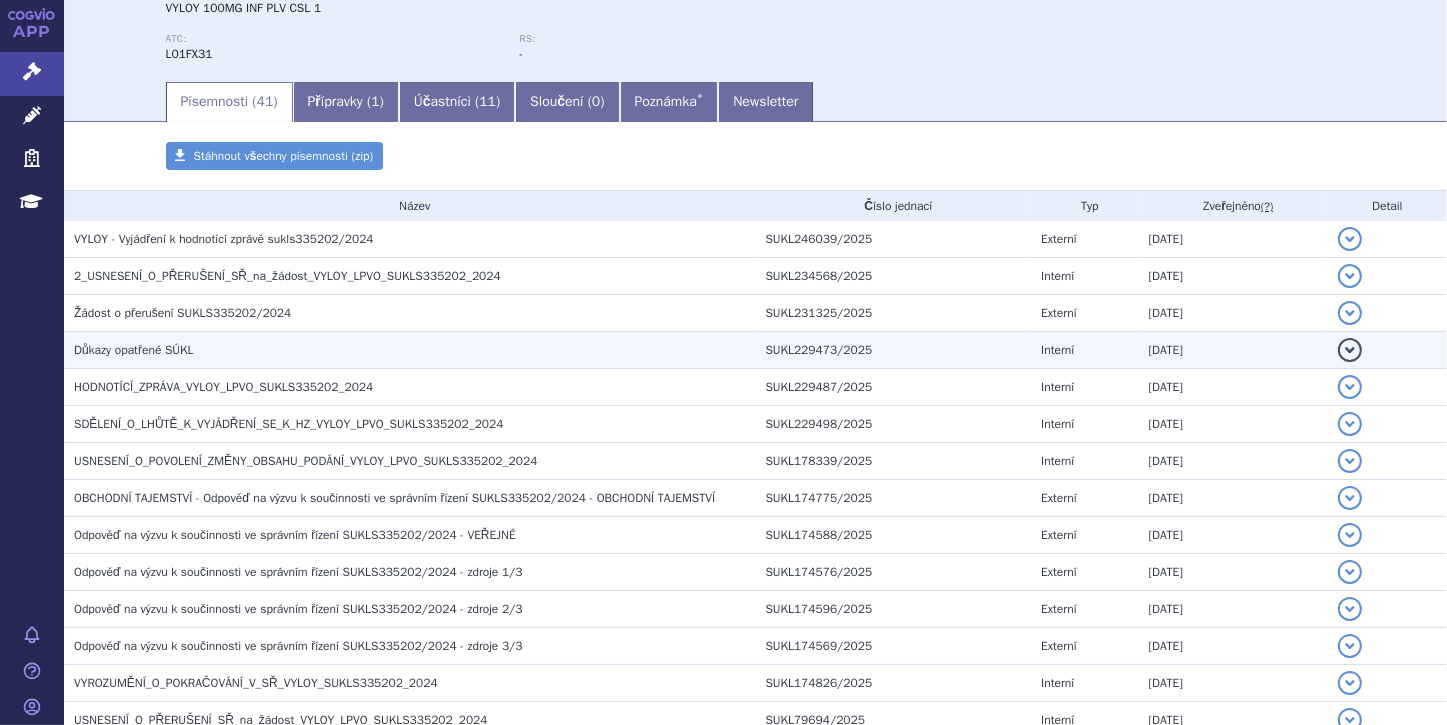 click on "detail" at bounding box center (1350, 350) 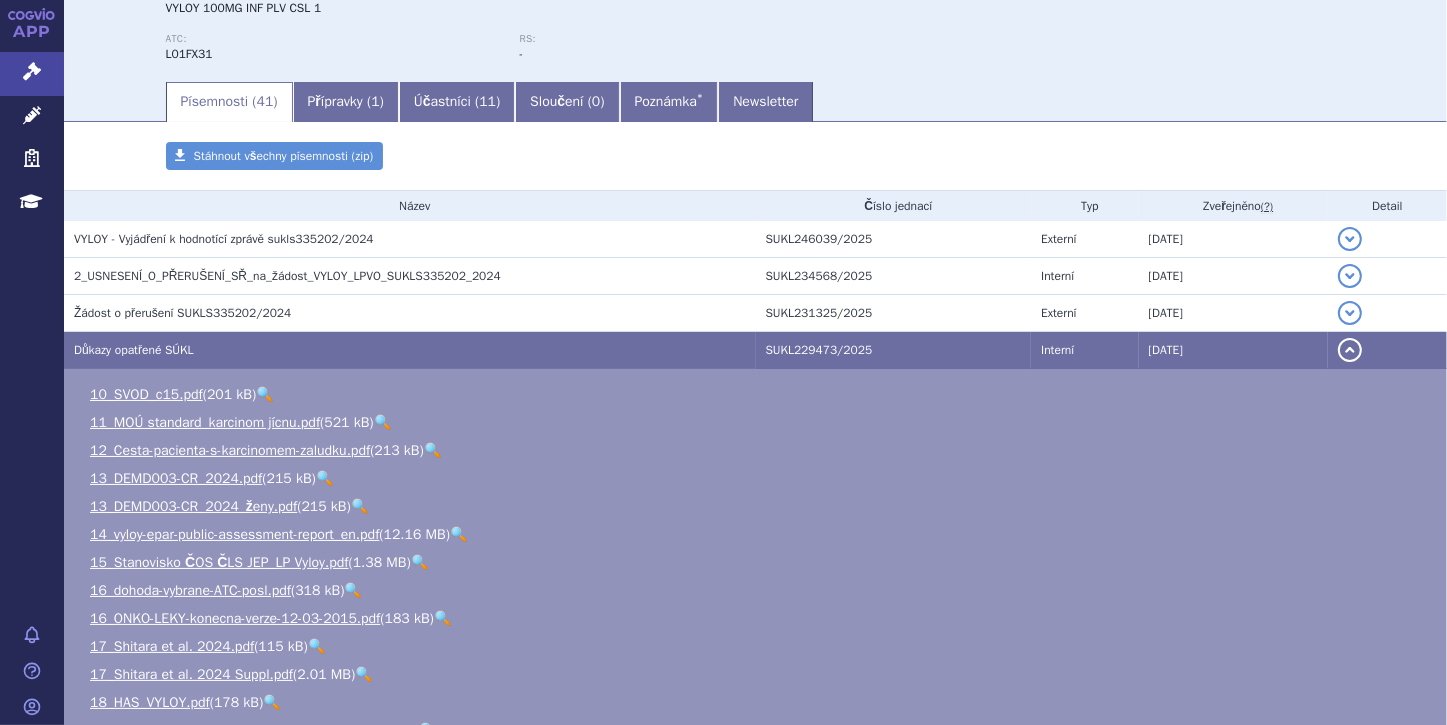 click on "detail" at bounding box center (1350, 350) 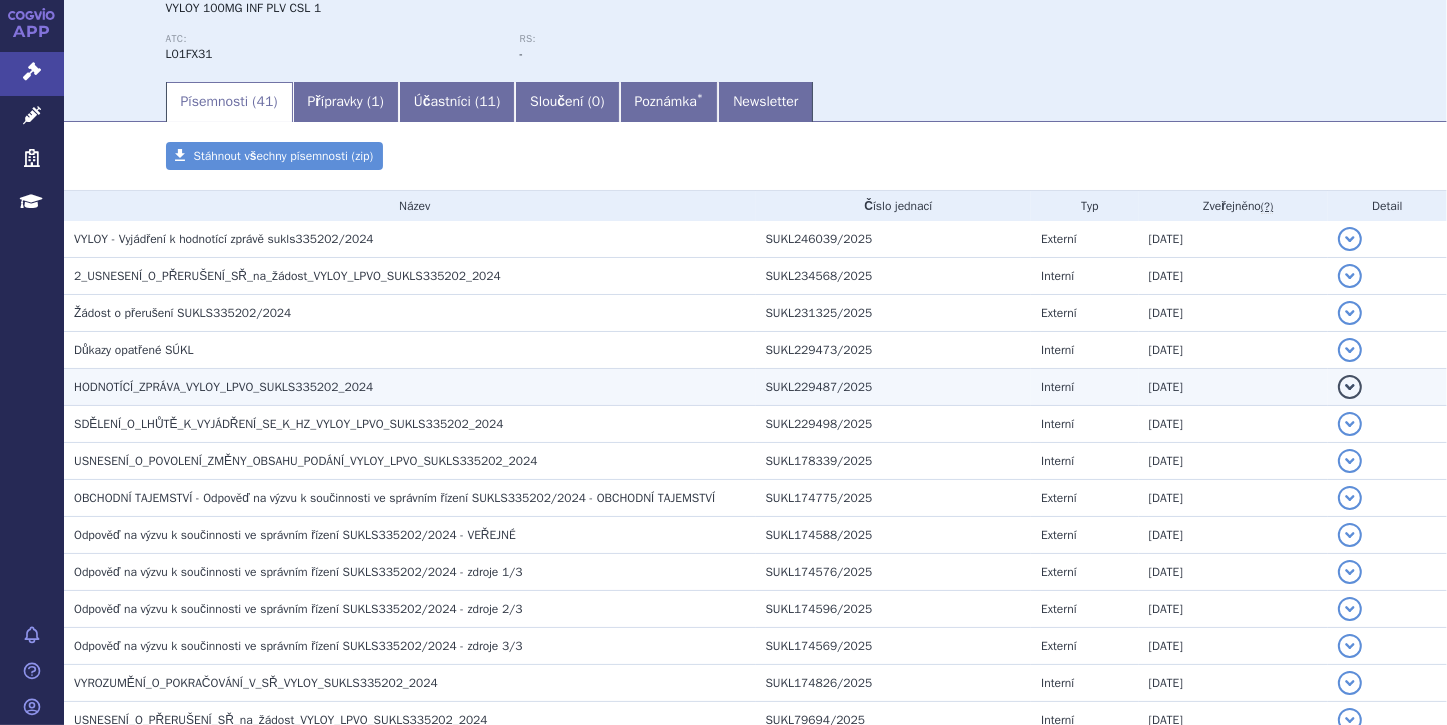 click on "detail" at bounding box center (1350, 387) 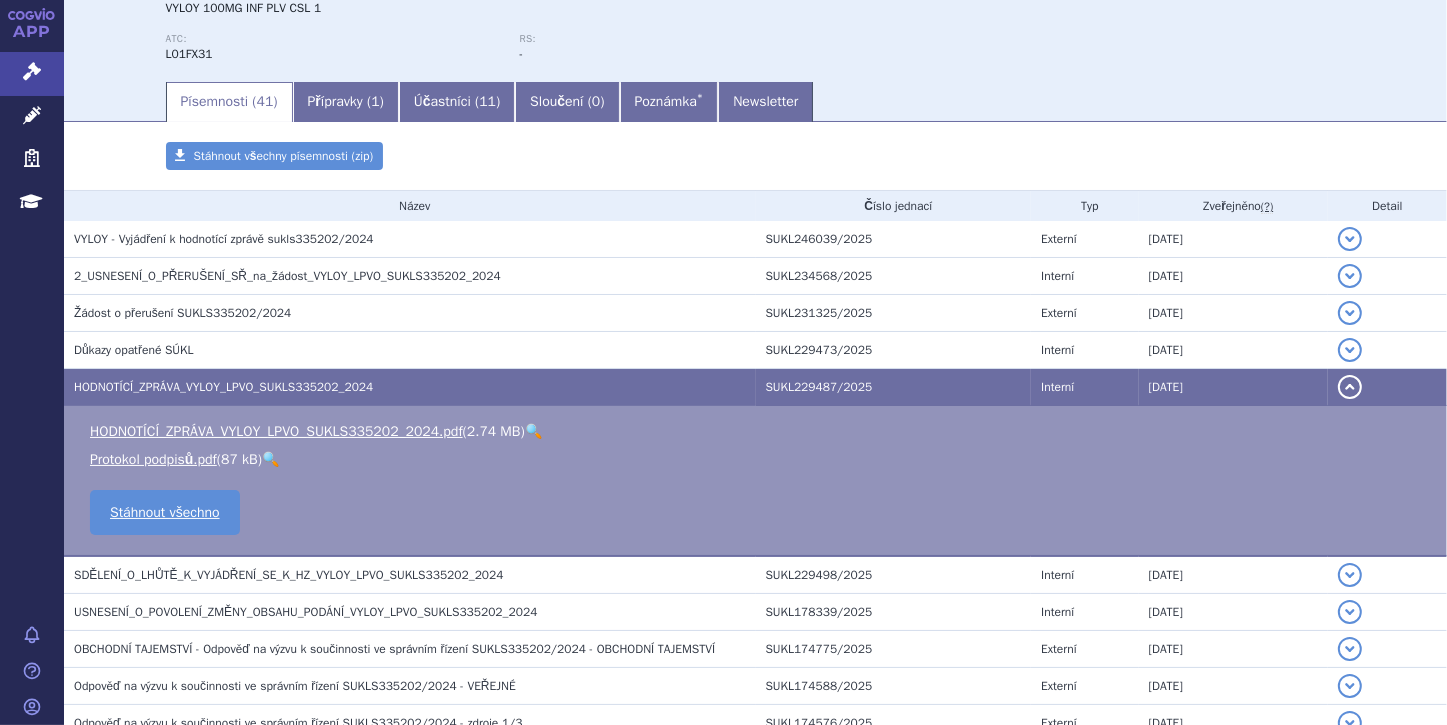 click on "🔍" at bounding box center (533, 431) 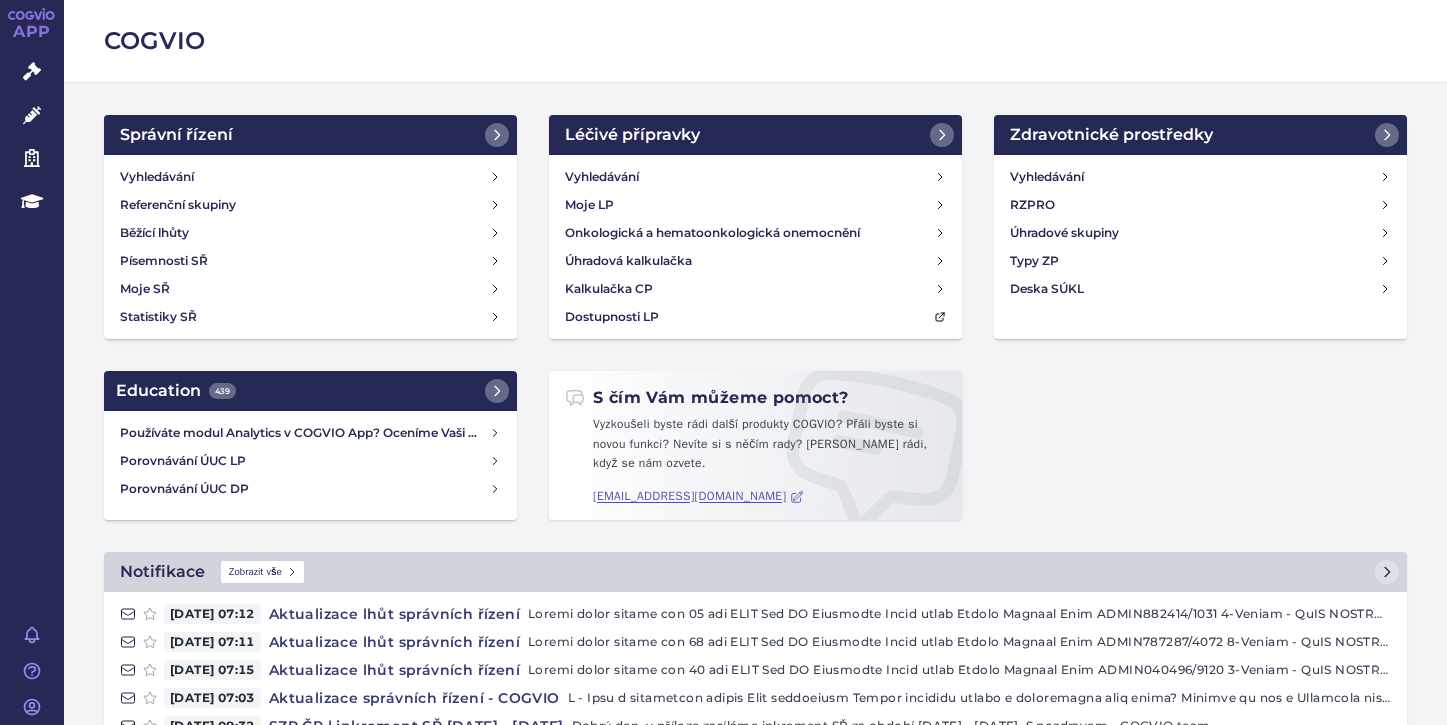 scroll, scrollTop: 0, scrollLeft: 0, axis: both 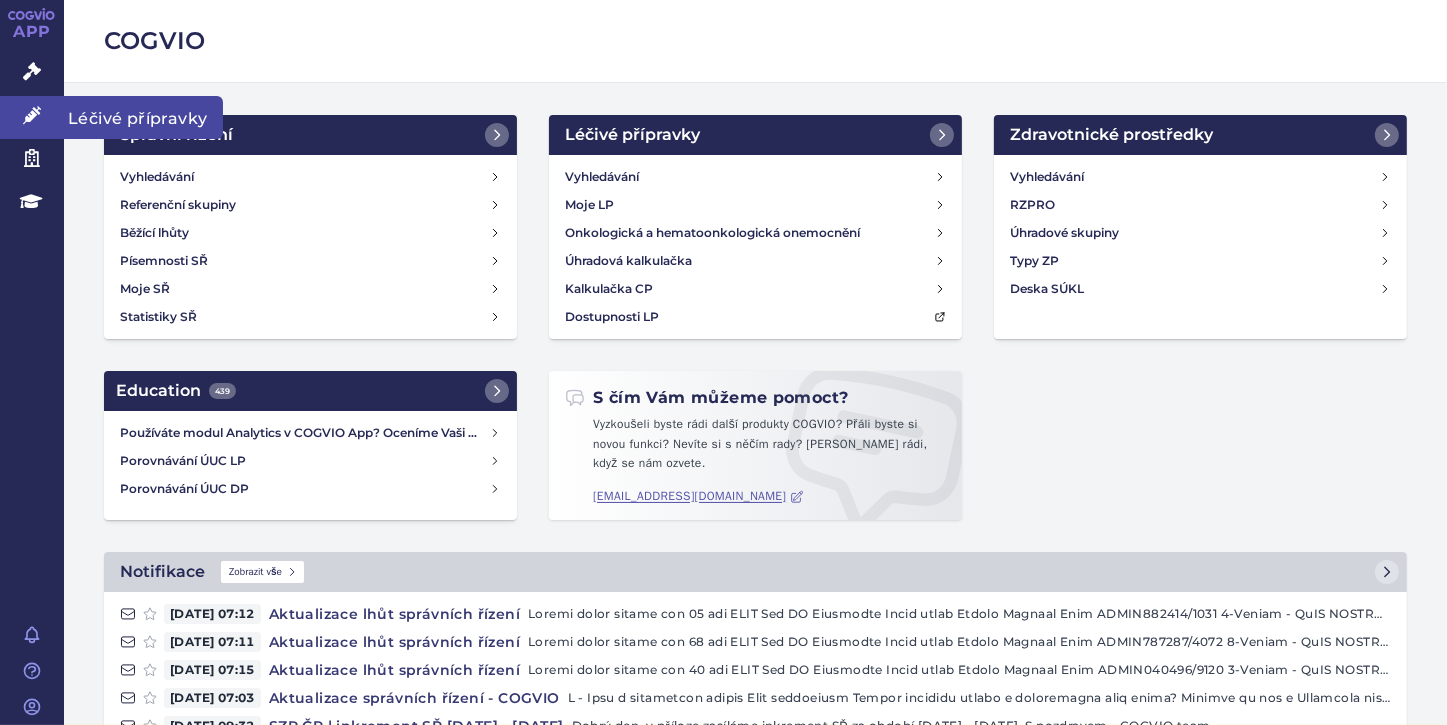 click at bounding box center (32, 115) 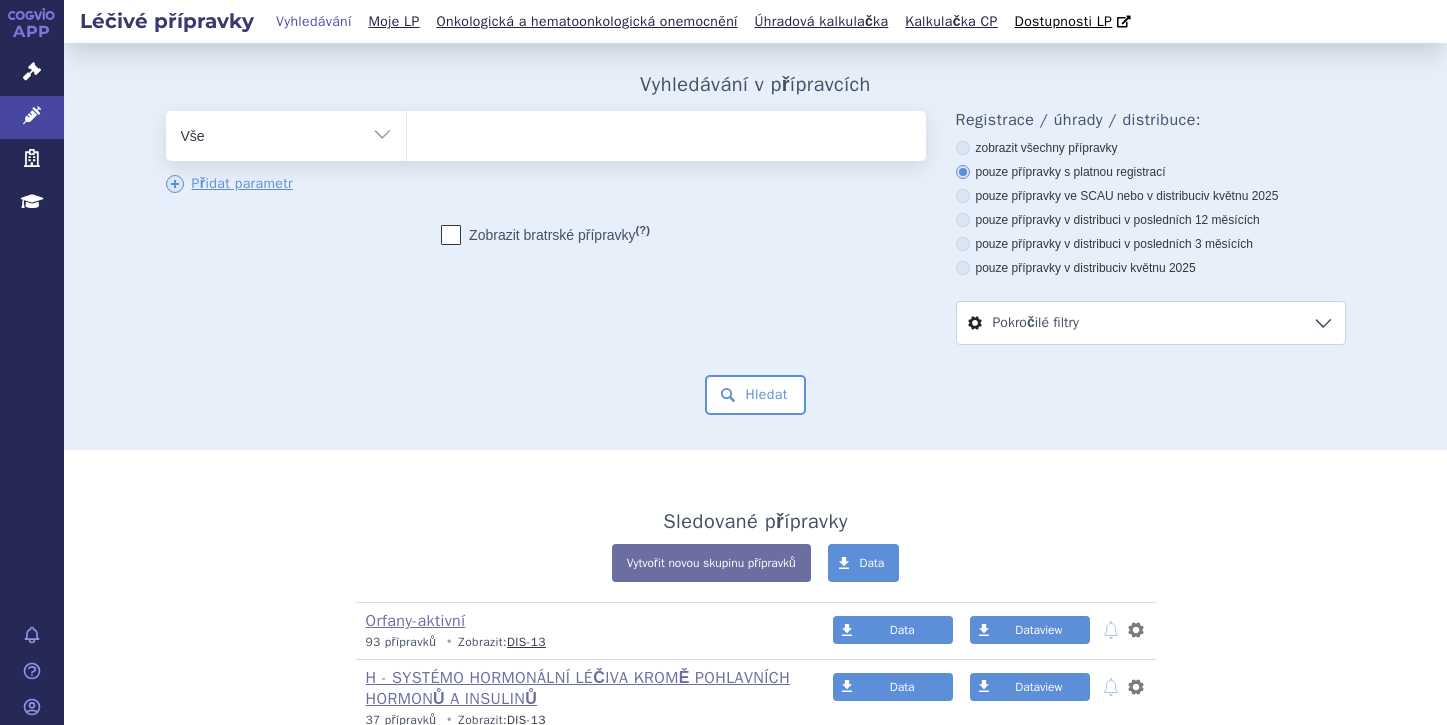scroll, scrollTop: 0, scrollLeft: 0, axis: both 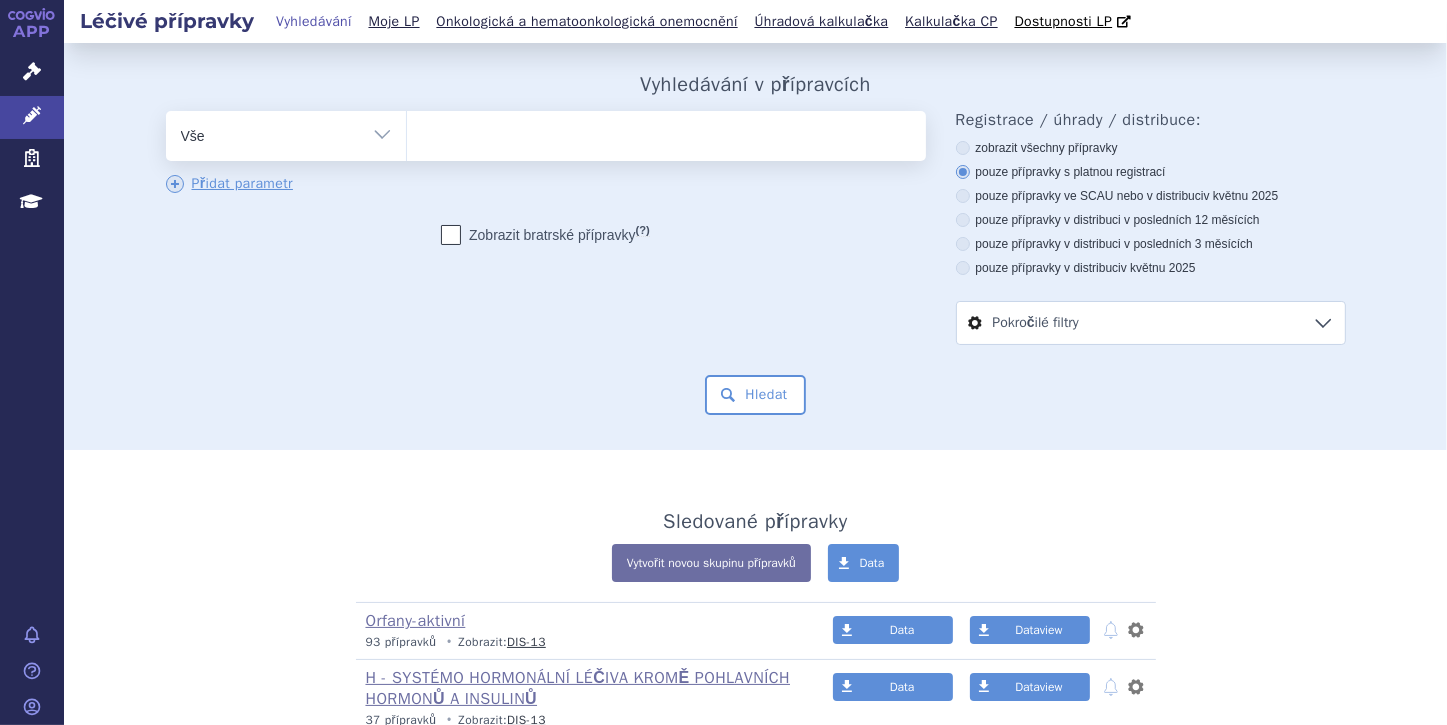 click at bounding box center [666, 132] 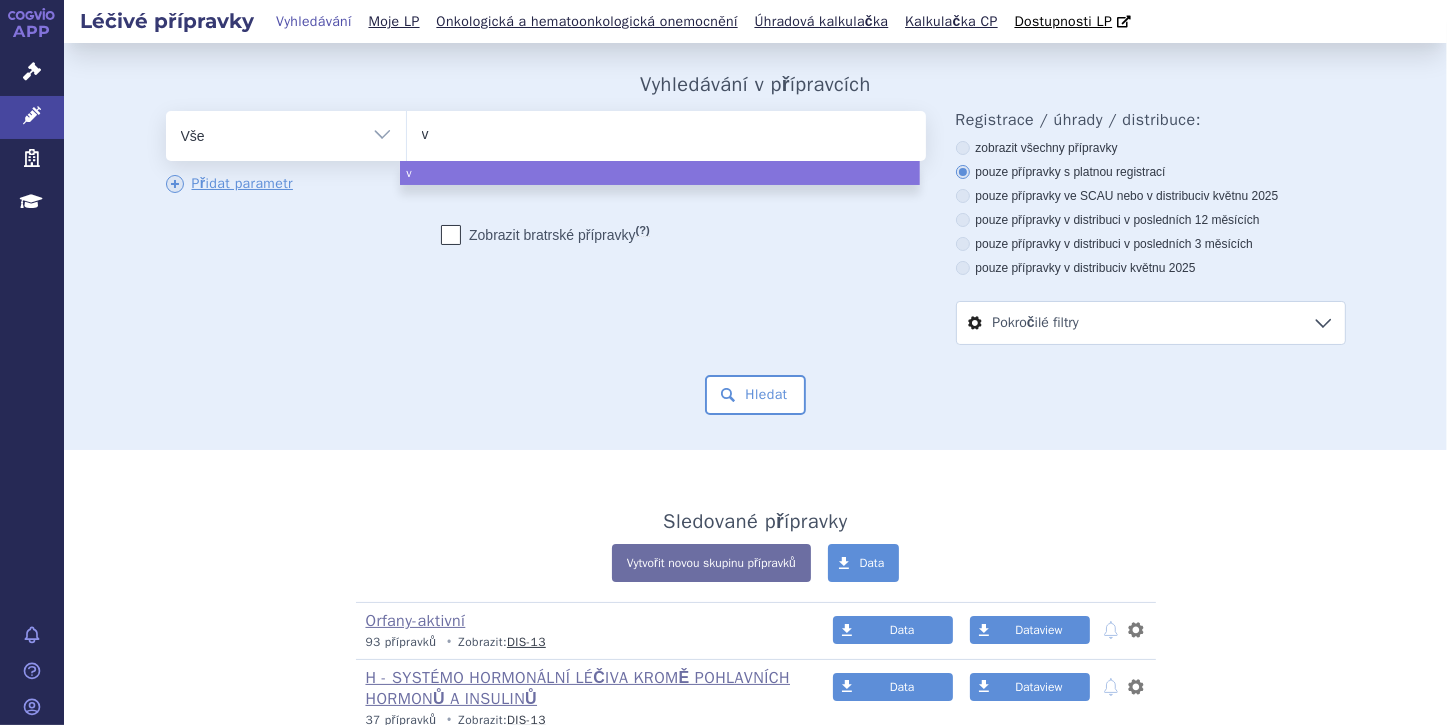 type on "vy" 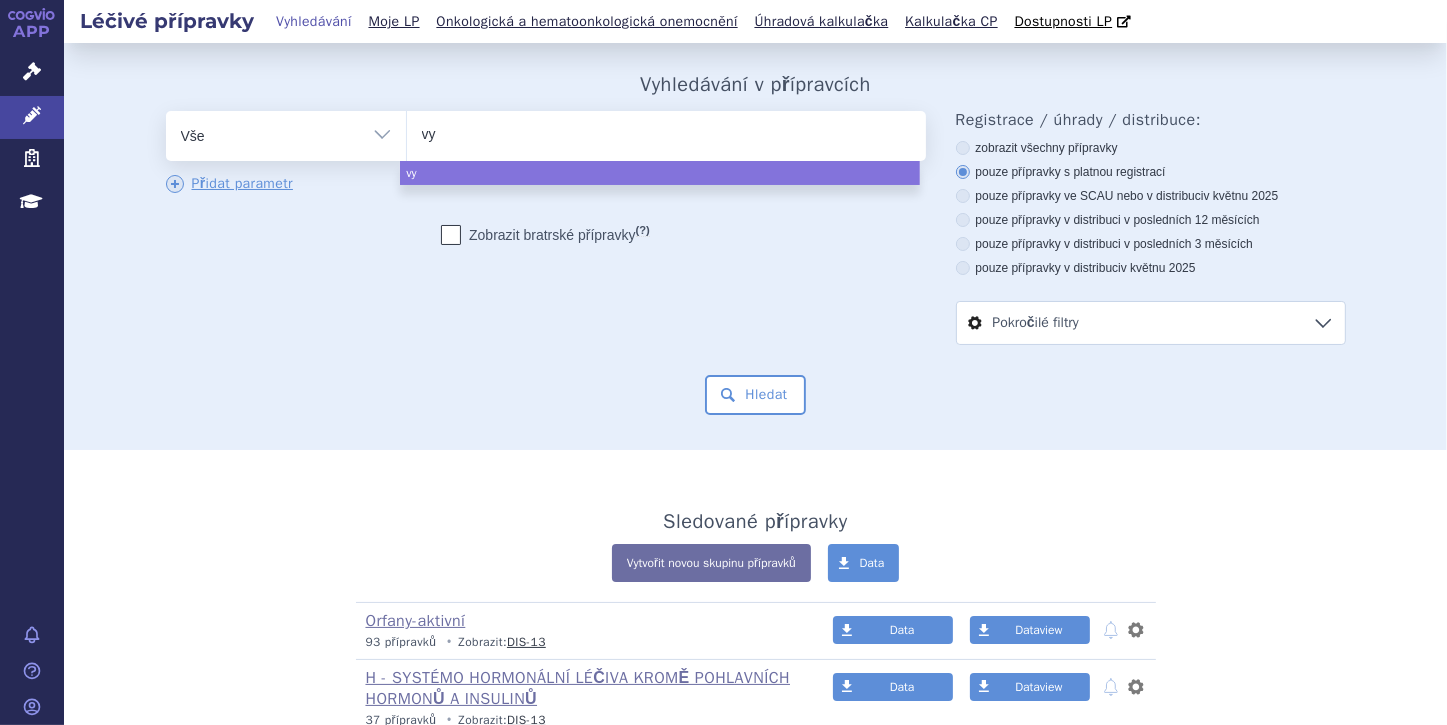 type on "vyl" 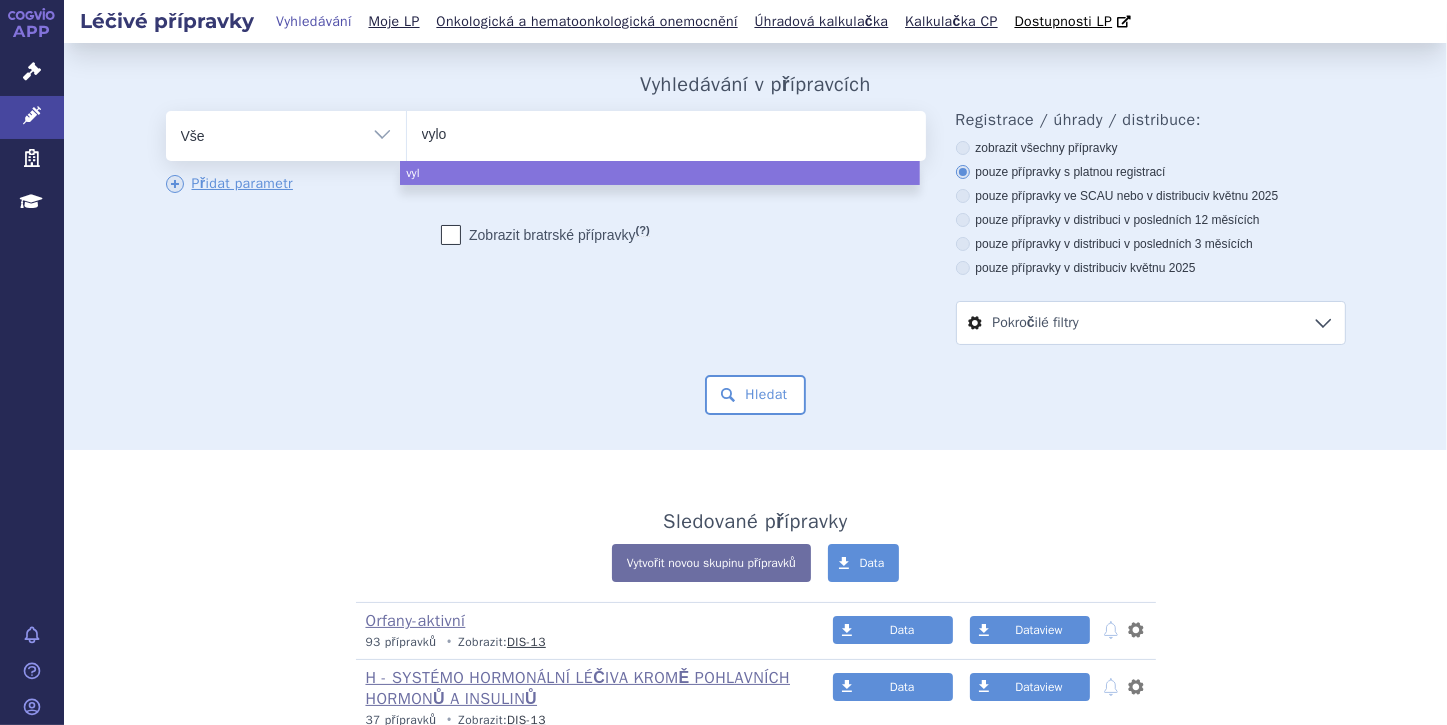 type on "vyloy" 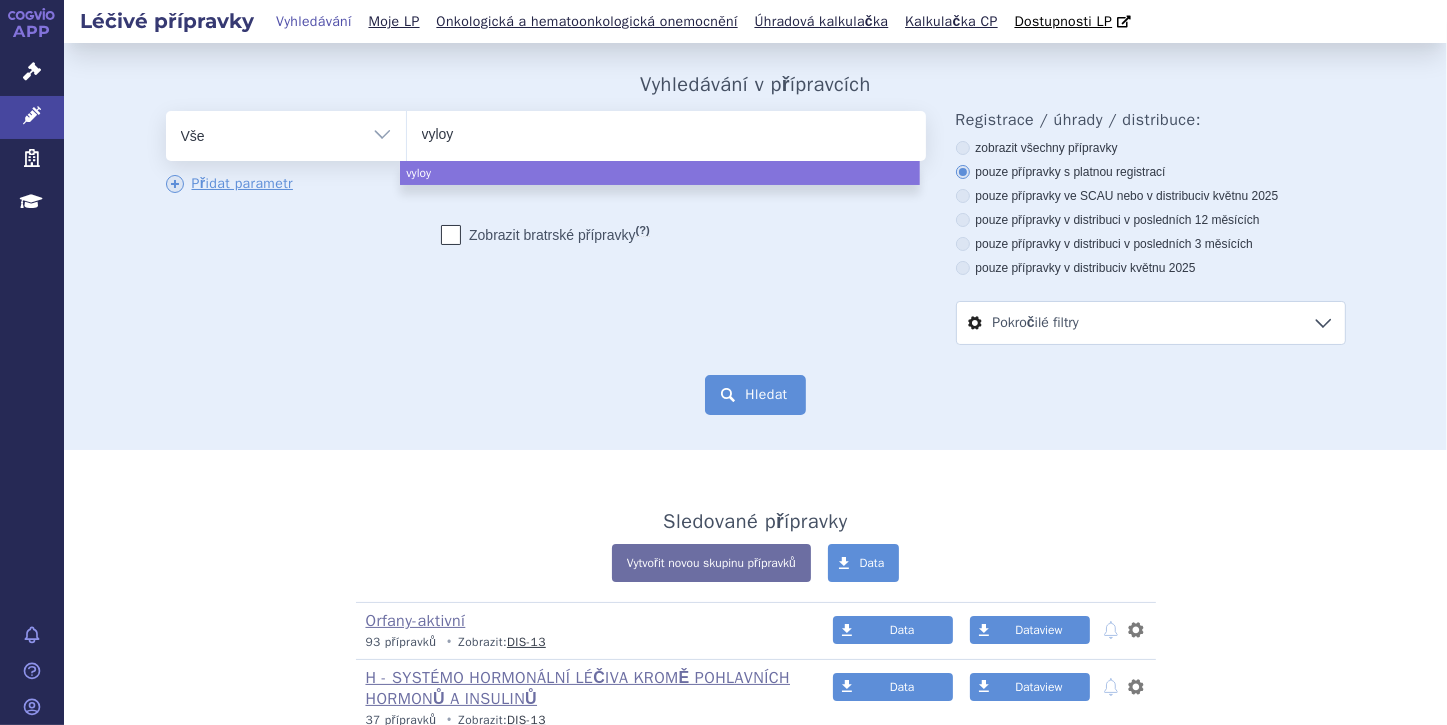 select on "vyloy" 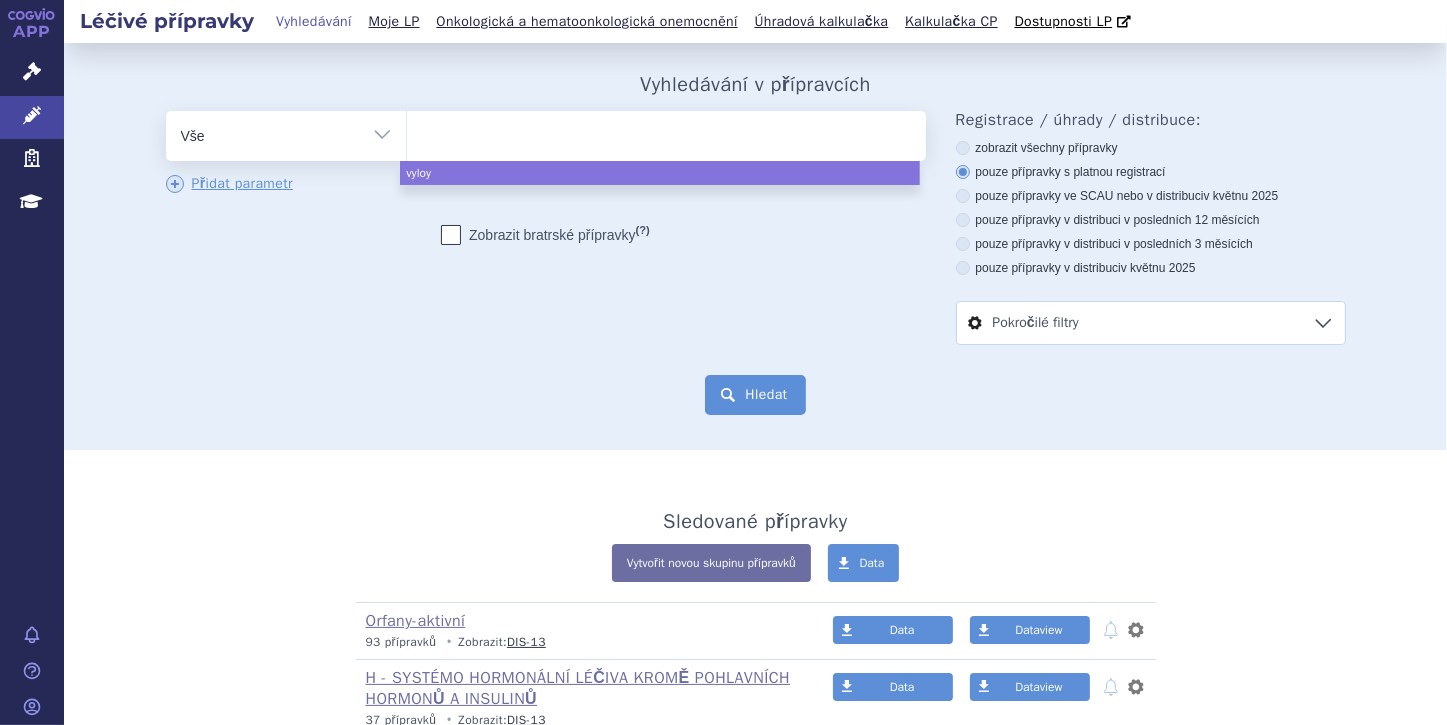 click on "Hledat" at bounding box center [755, 395] 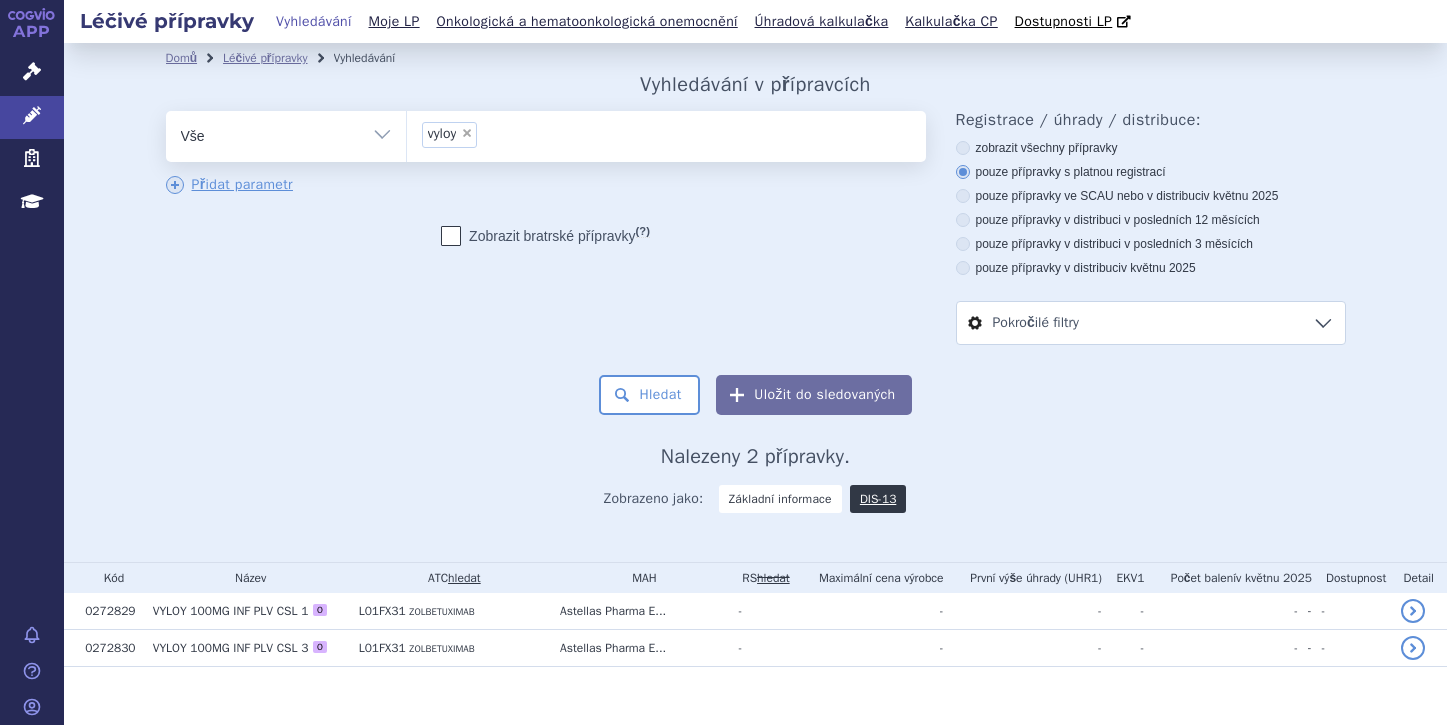 scroll, scrollTop: 0, scrollLeft: 0, axis: both 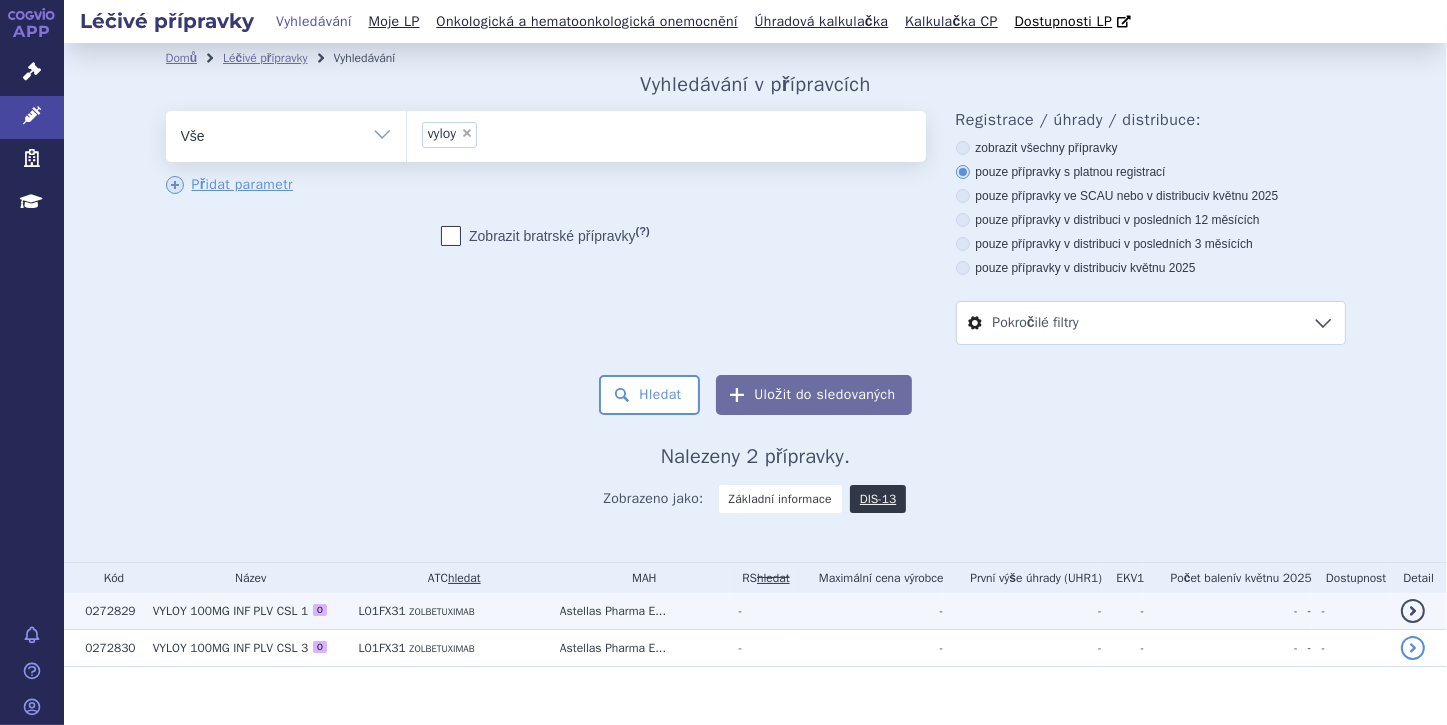 click on "VYLOY" at bounding box center [170, 611] 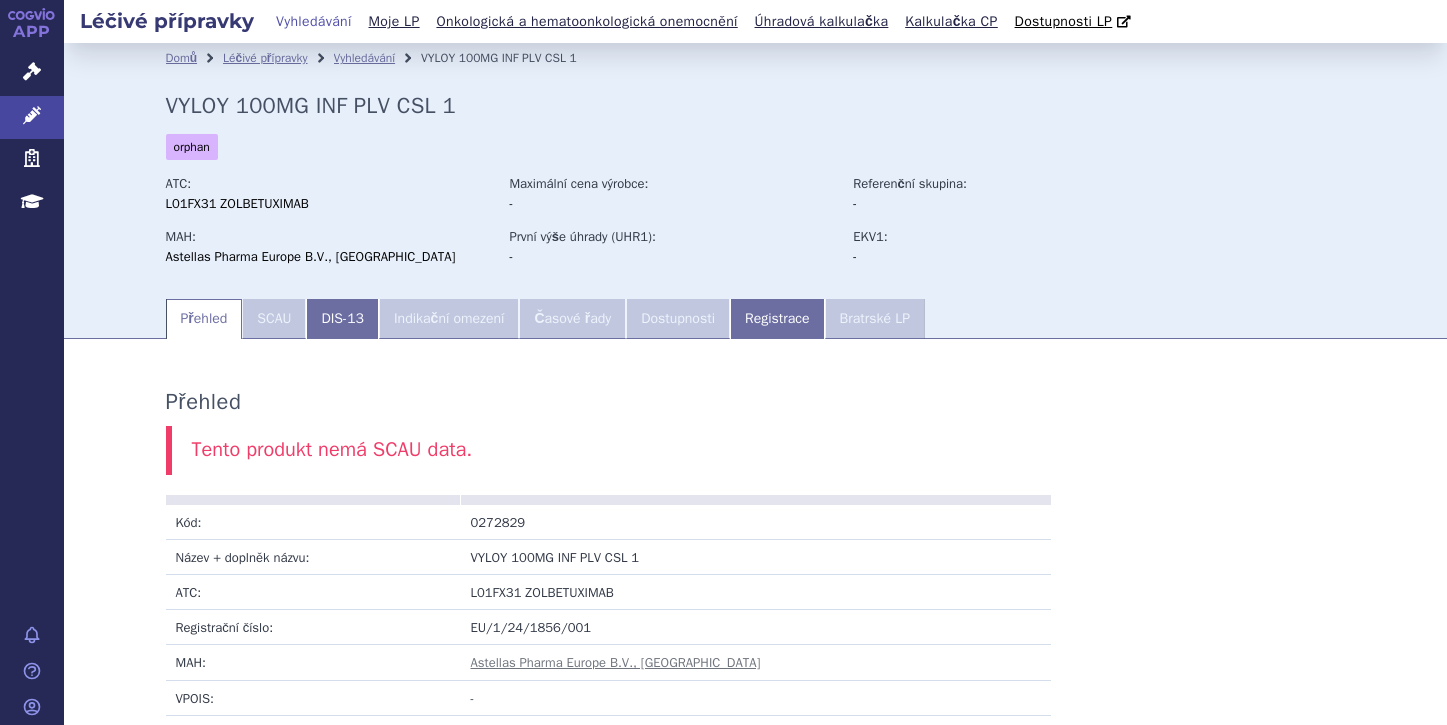 scroll, scrollTop: 0, scrollLeft: 0, axis: both 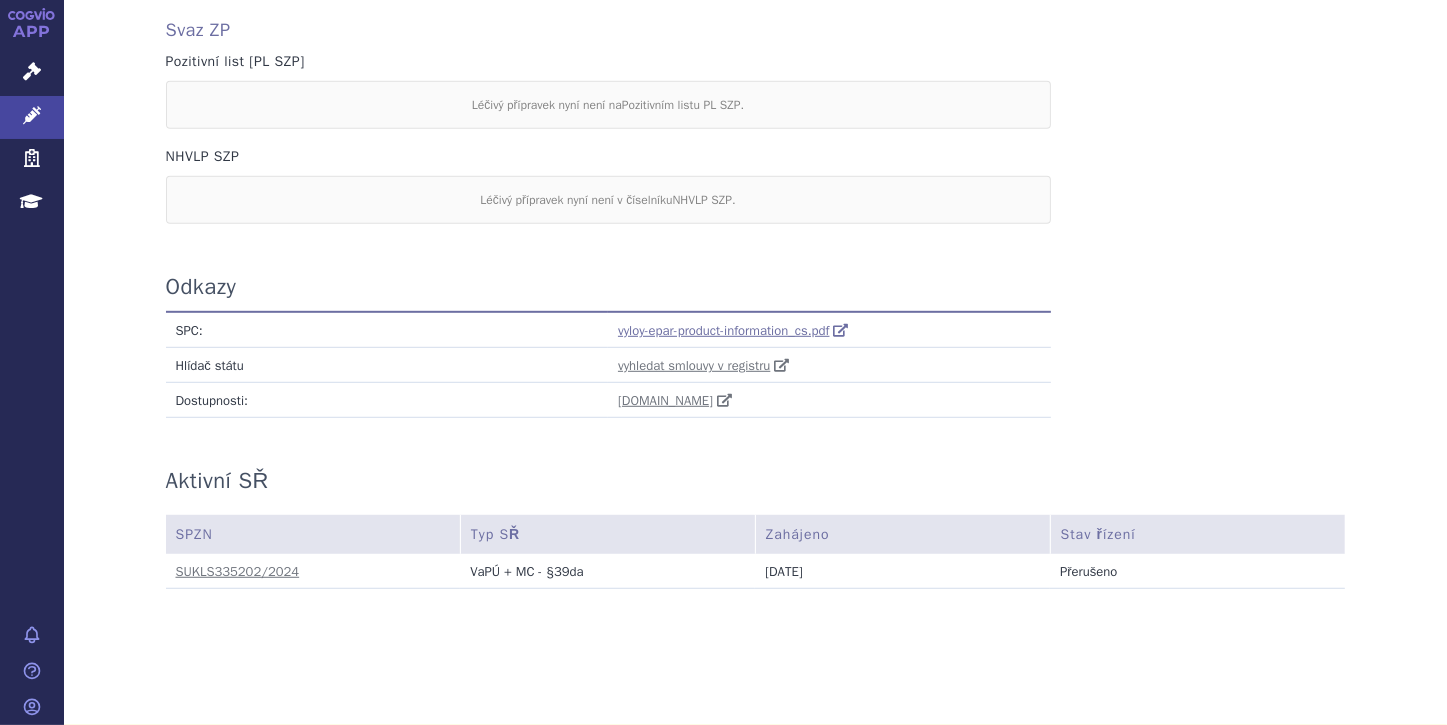 click on "vyloy-epar-product-information_cs.pdf" at bounding box center [724, 330] 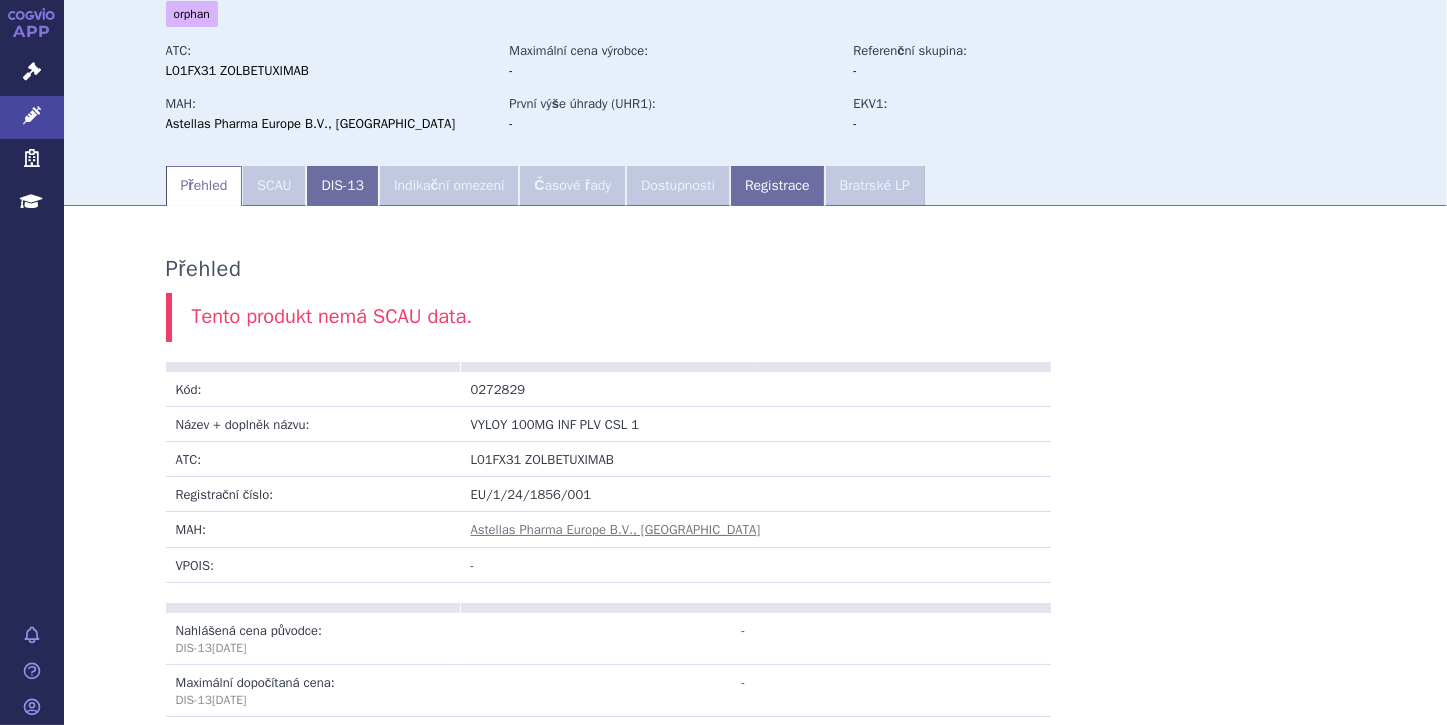 scroll, scrollTop: 0, scrollLeft: 0, axis: both 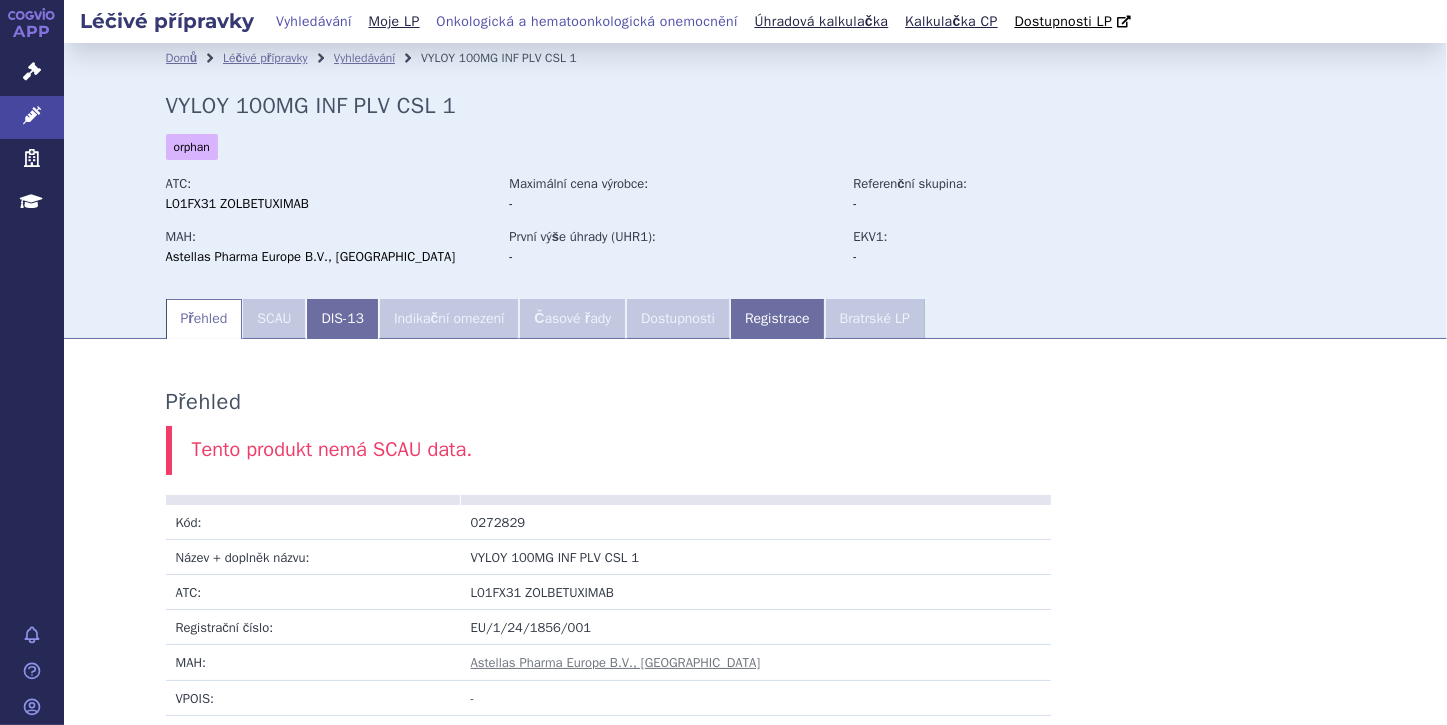 click on "Onkologická a hematoonkologická onemocnění" at bounding box center (586, 21) 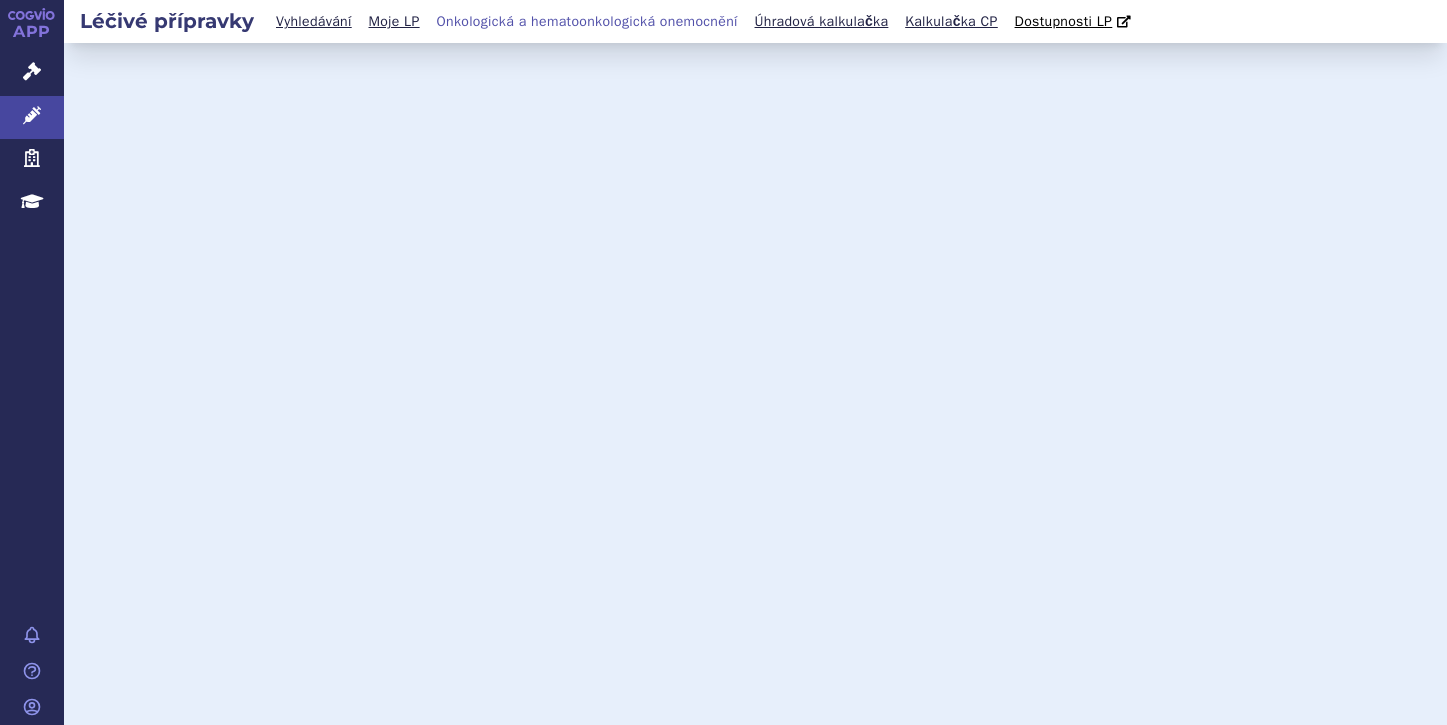 scroll, scrollTop: 0, scrollLeft: 0, axis: both 